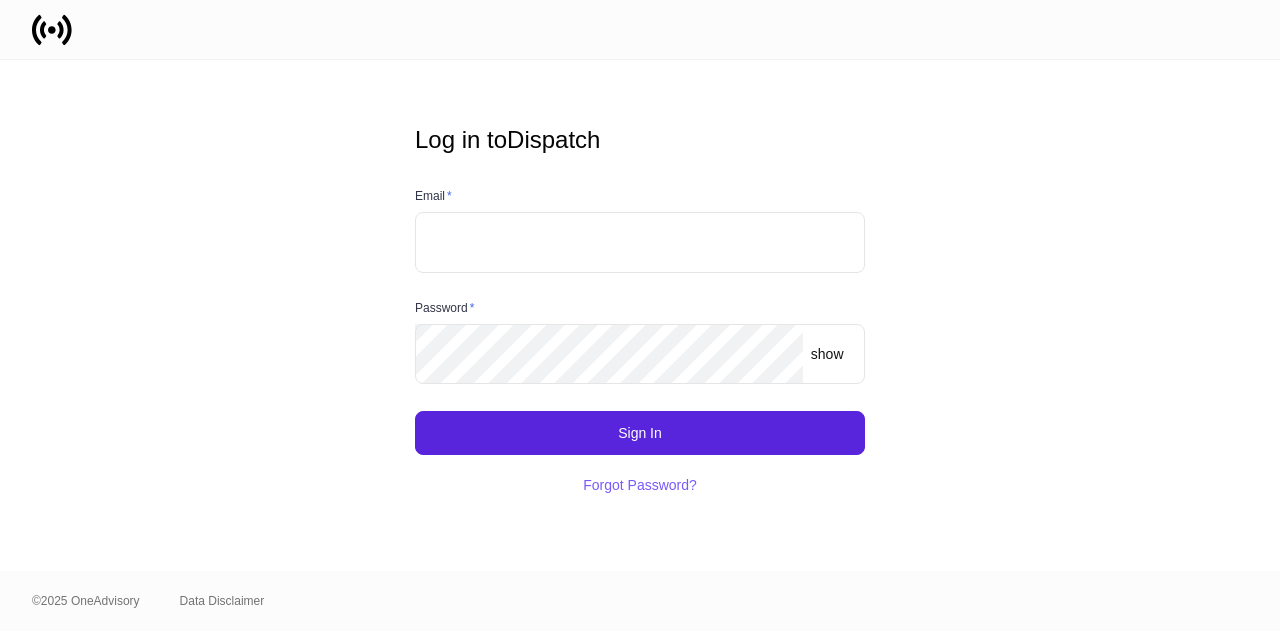 scroll, scrollTop: 0, scrollLeft: 0, axis: both 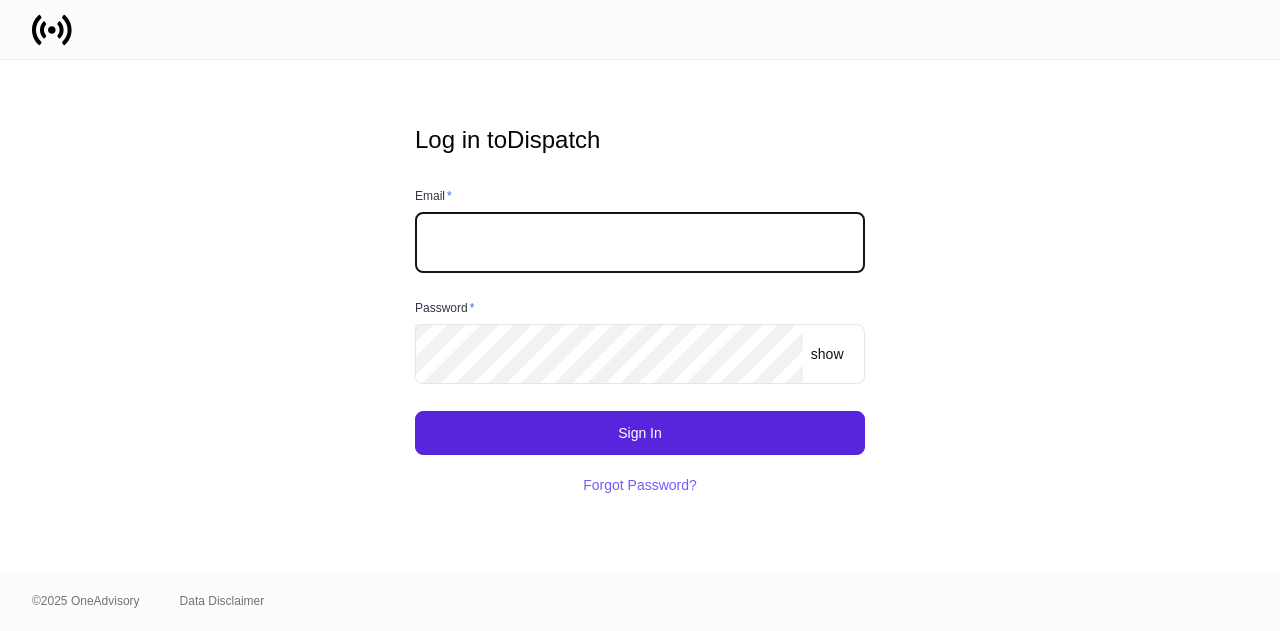 click at bounding box center (640, 242) 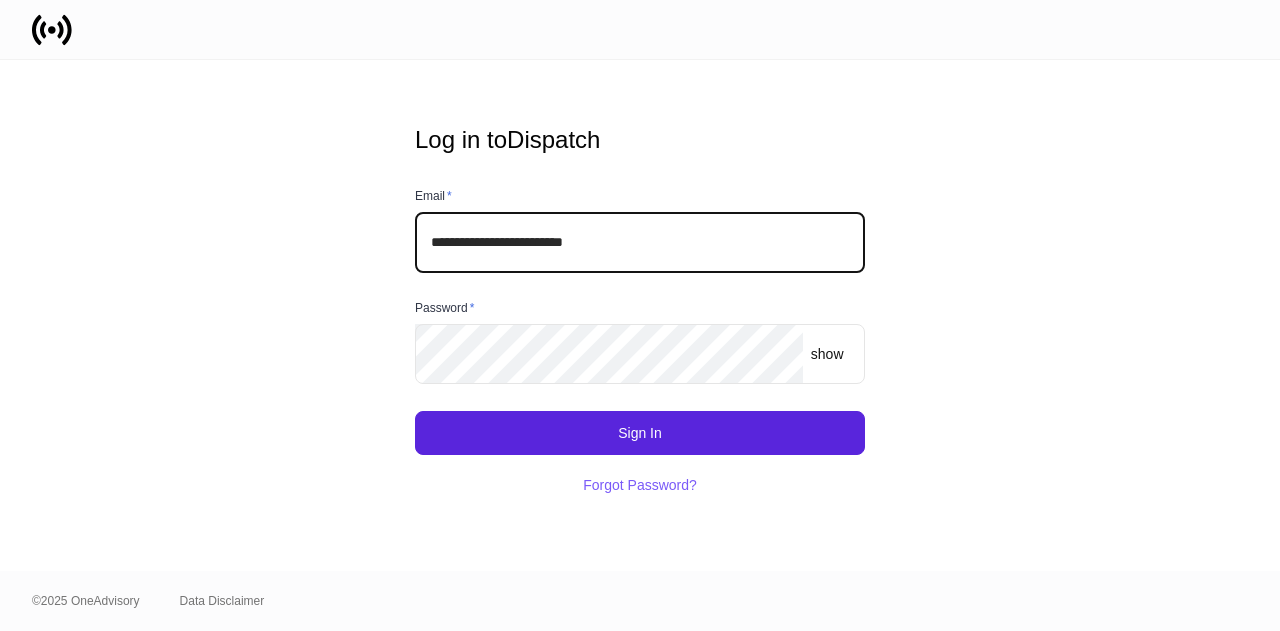 type on "**********" 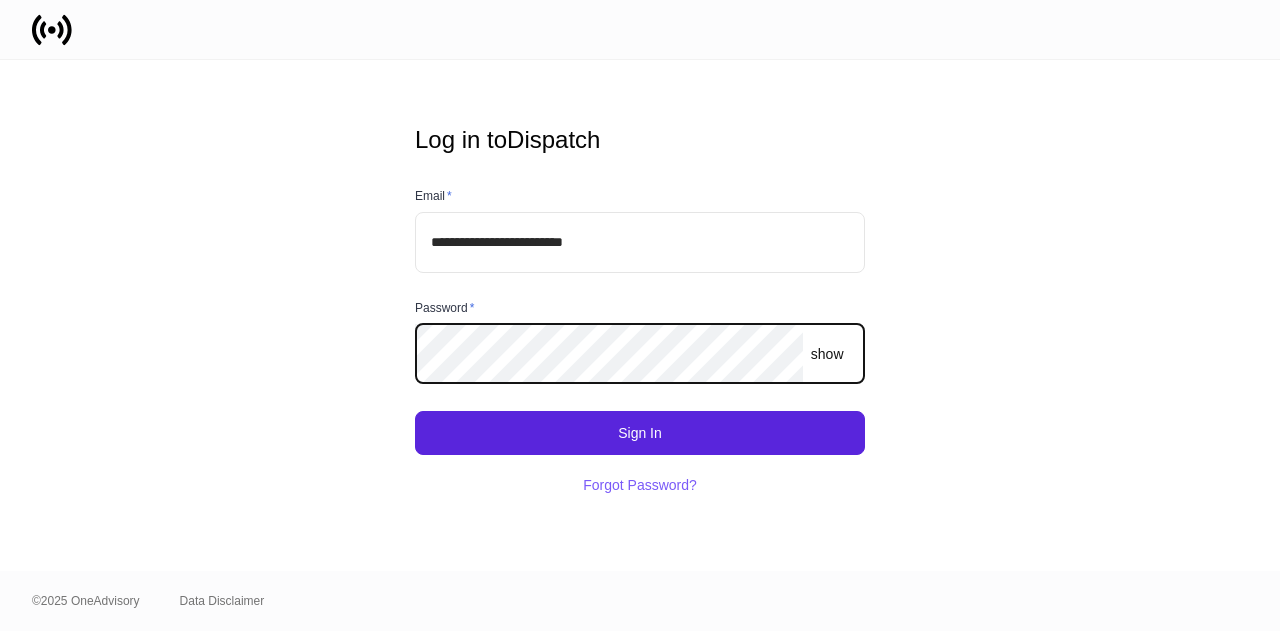 click on "Sign In" at bounding box center (640, 433) 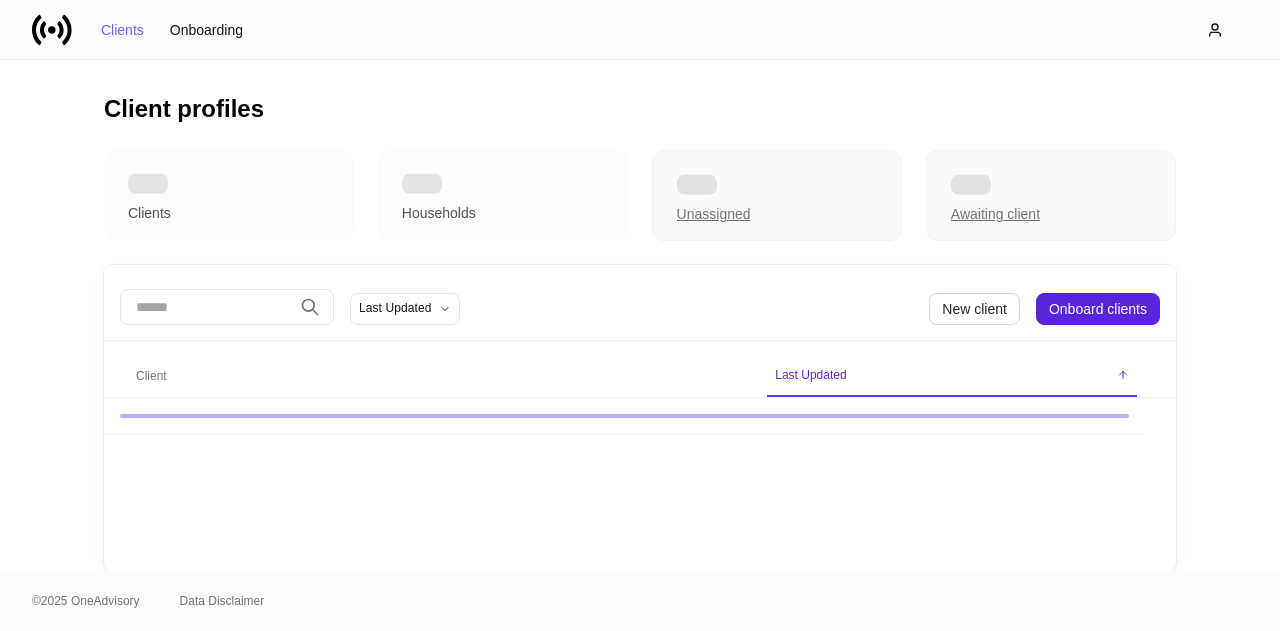 scroll, scrollTop: 0, scrollLeft: 0, axis: both 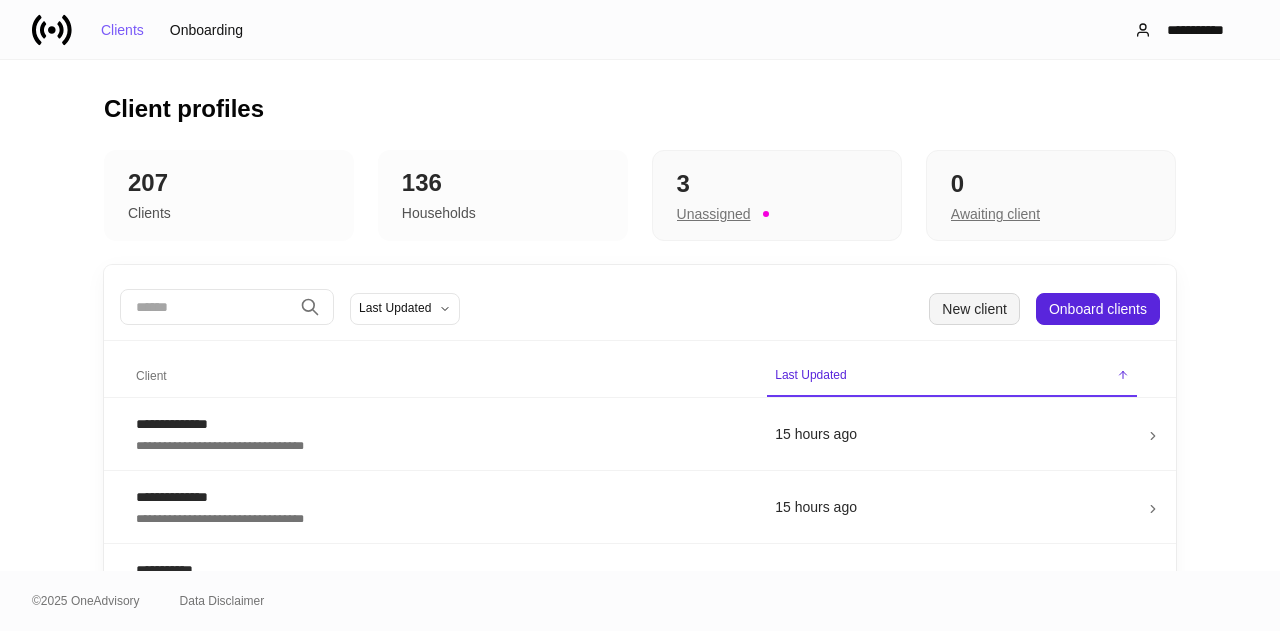 click on "New client" at bounding box center (974, 309) 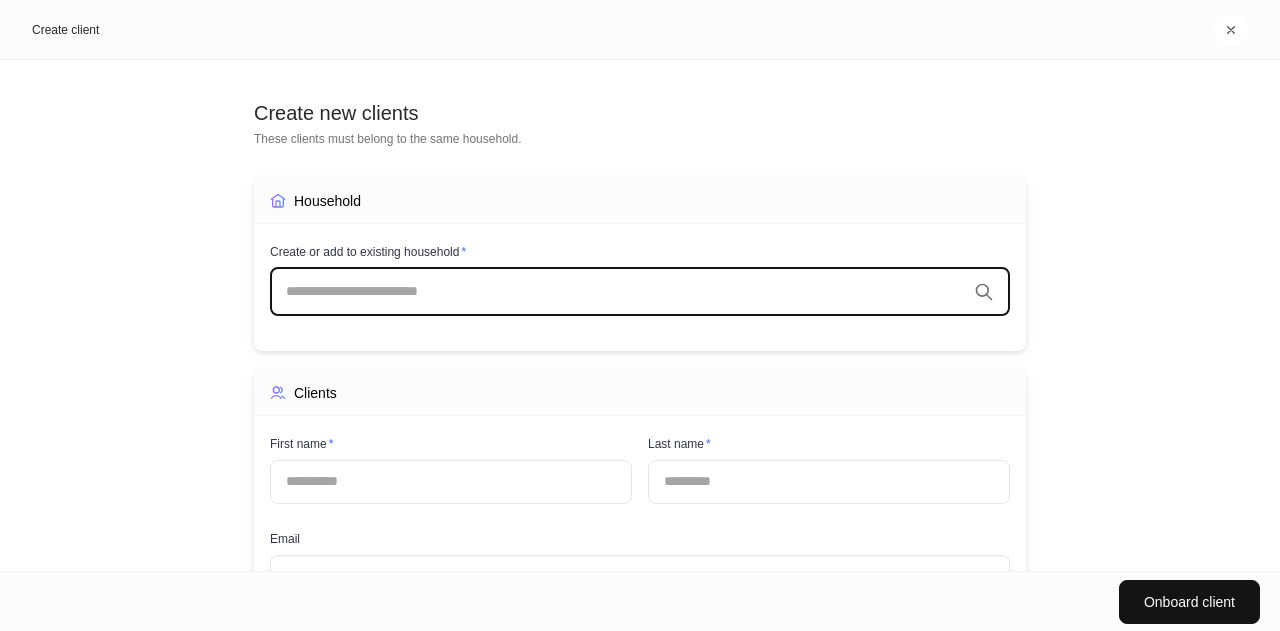 click on "​" at bounding box center (640, 292) 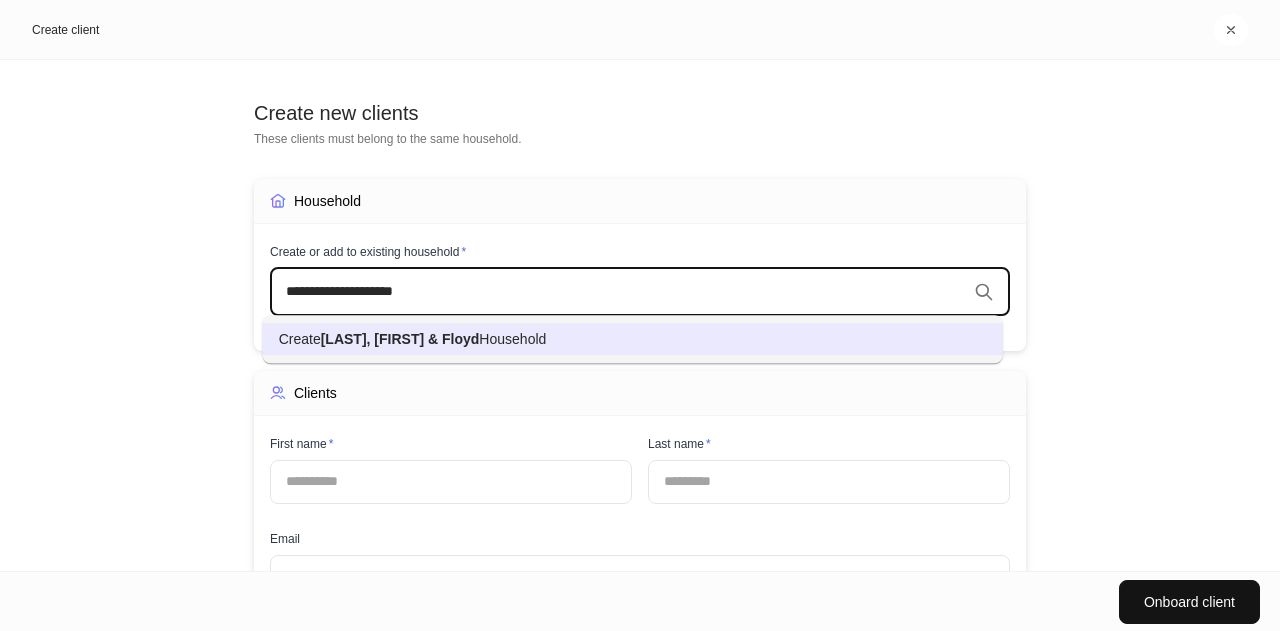 type on "**********" 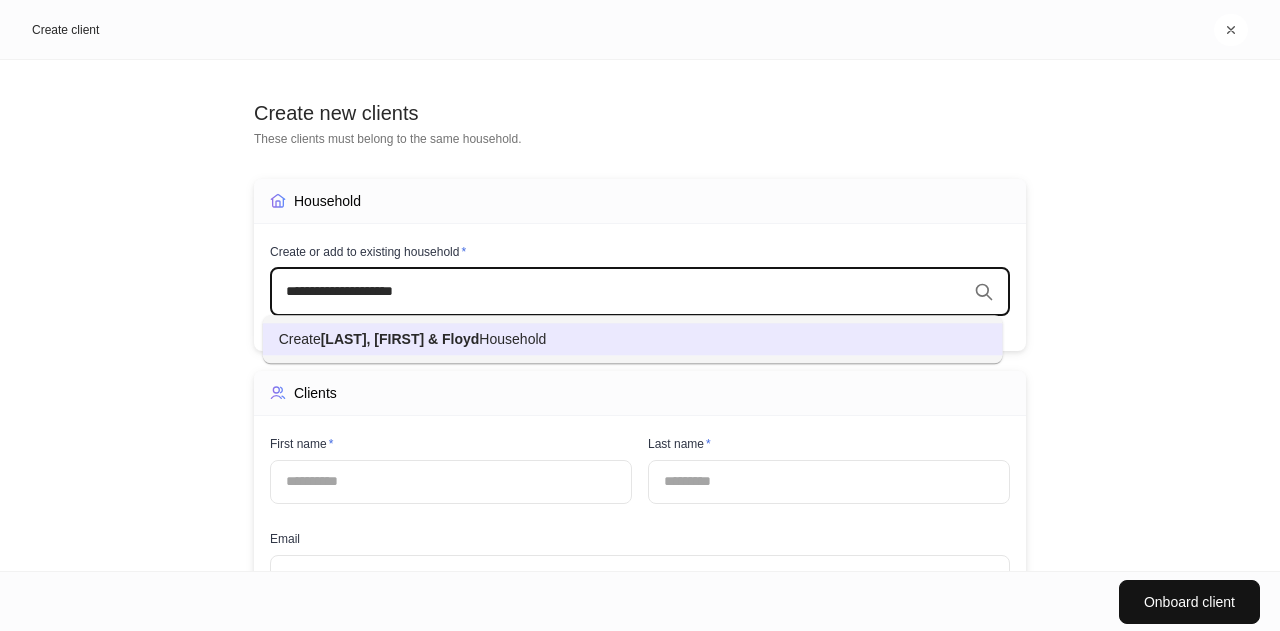 type 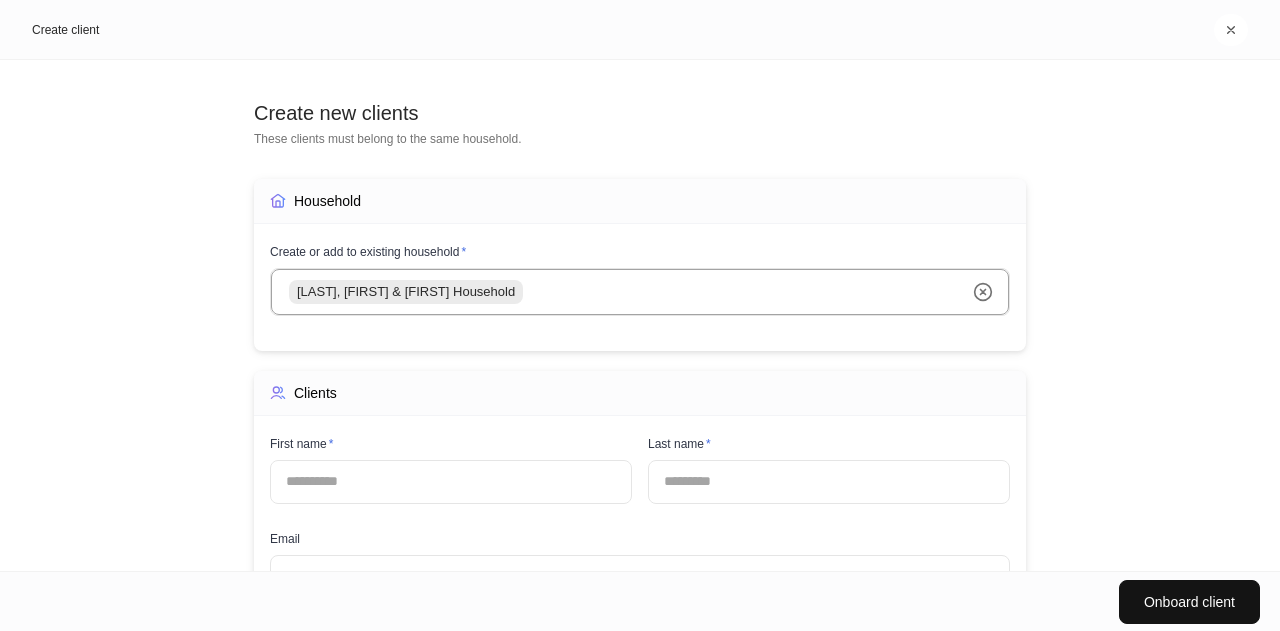 click at bounding box center [451, 482] 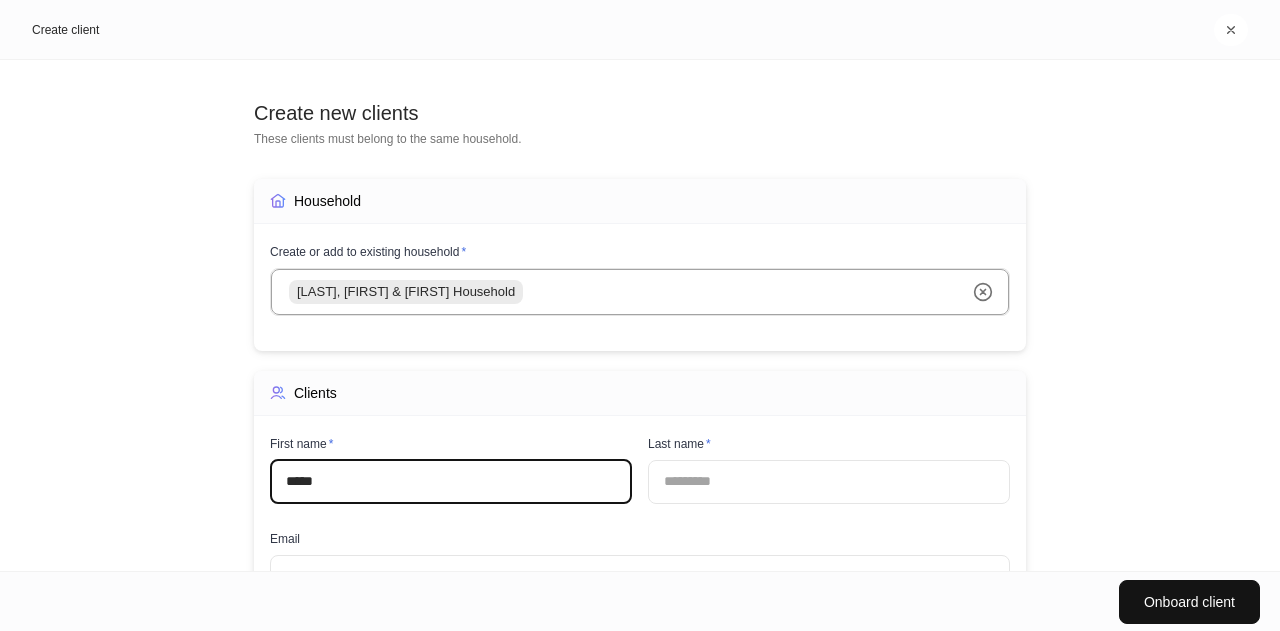 type on "*****" 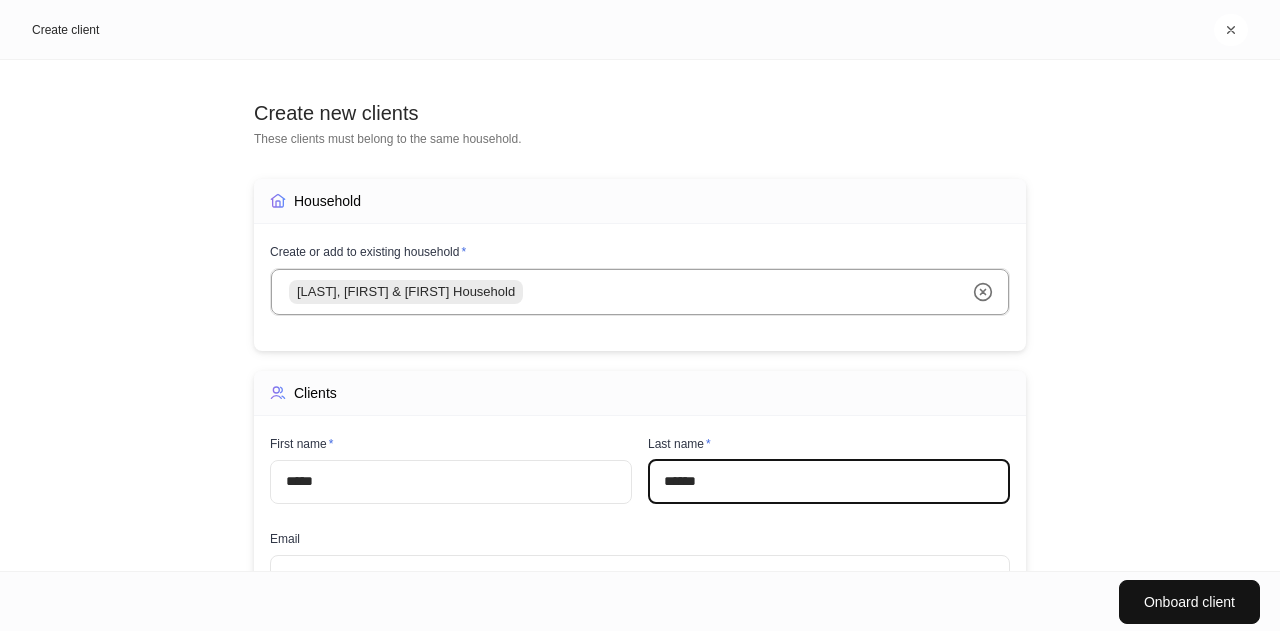 type on "******" 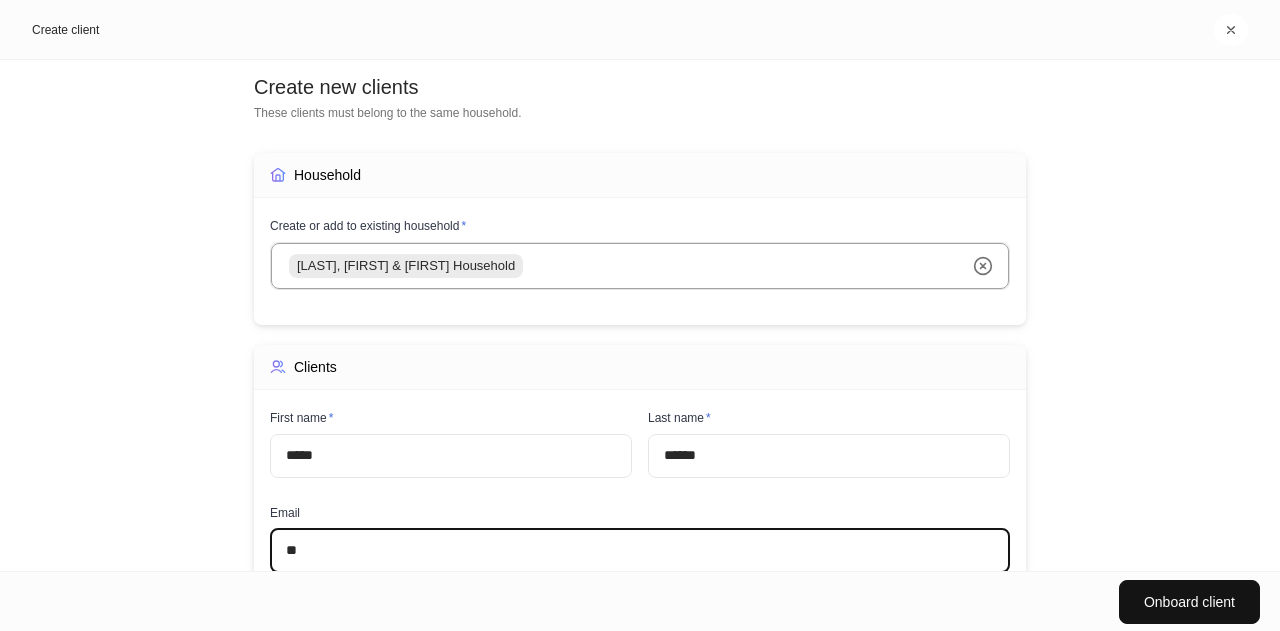 type on "*" 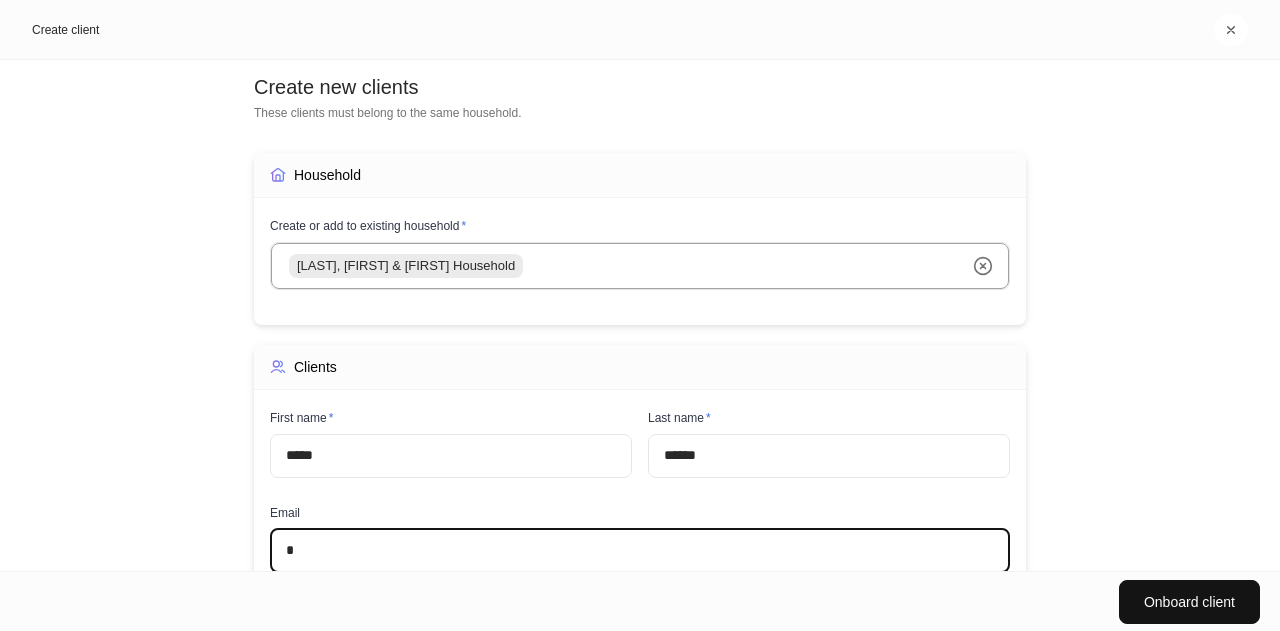 type 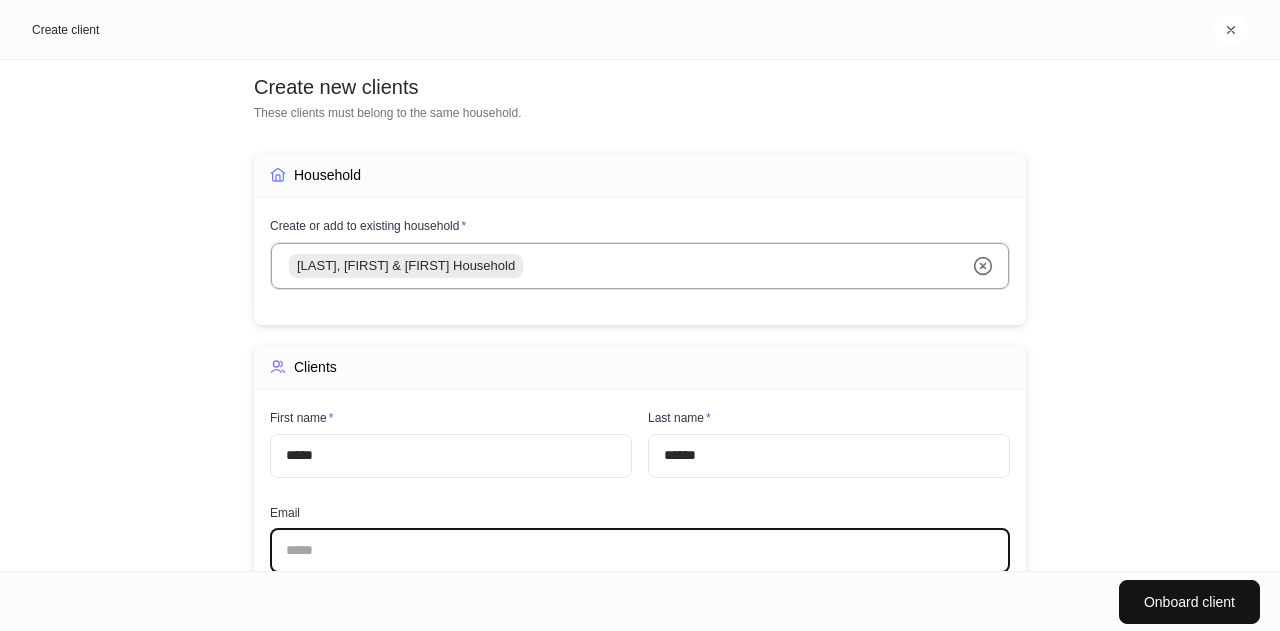 scroll, scrollTop: 161, scrollLeft: 0, axis: vertical 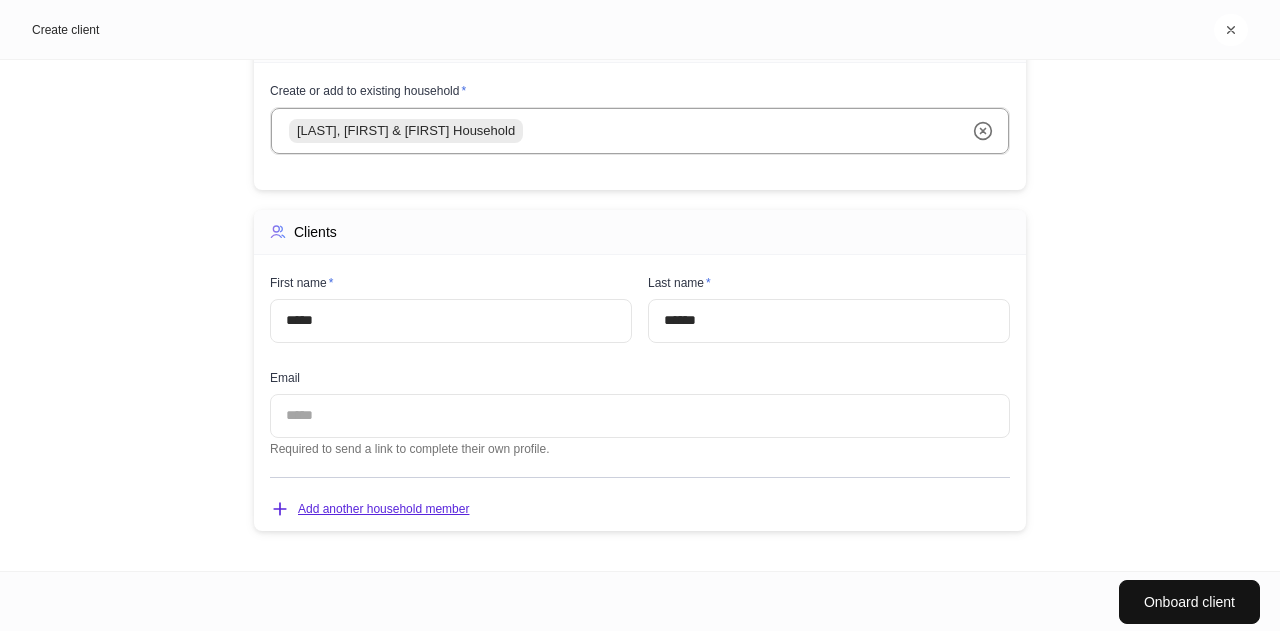 click on "Add another household member" at bounding box center [369, 509] 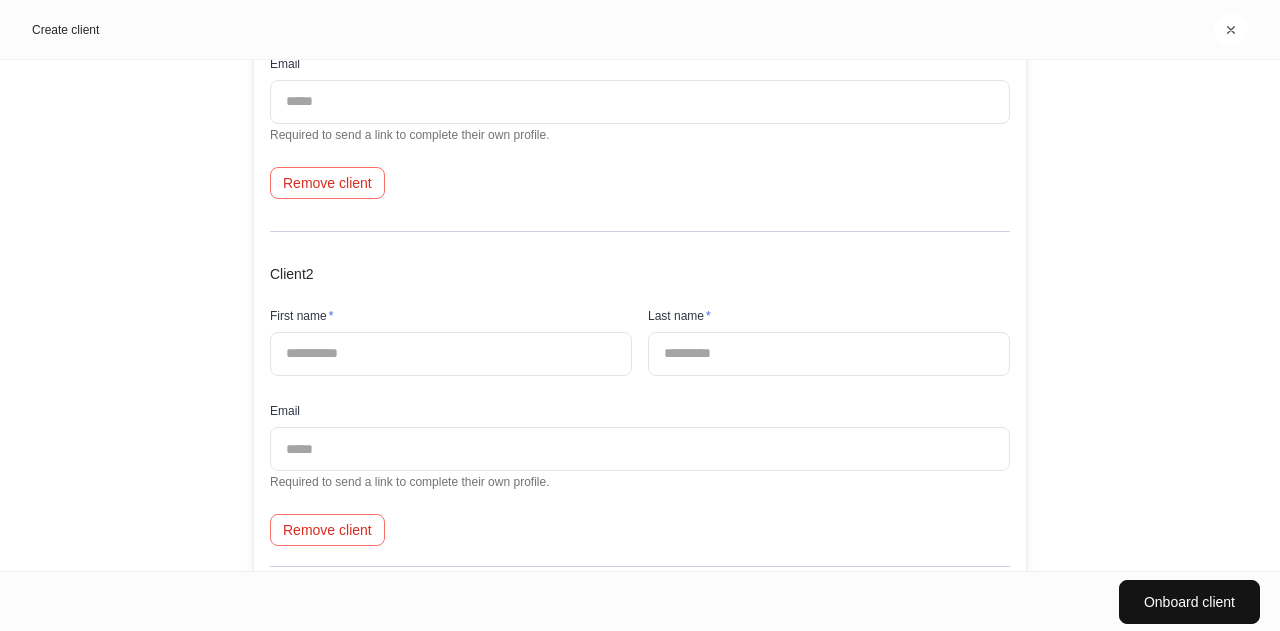 scroll, scrollTop: 516, scrollLeft: 0, axis: vertical 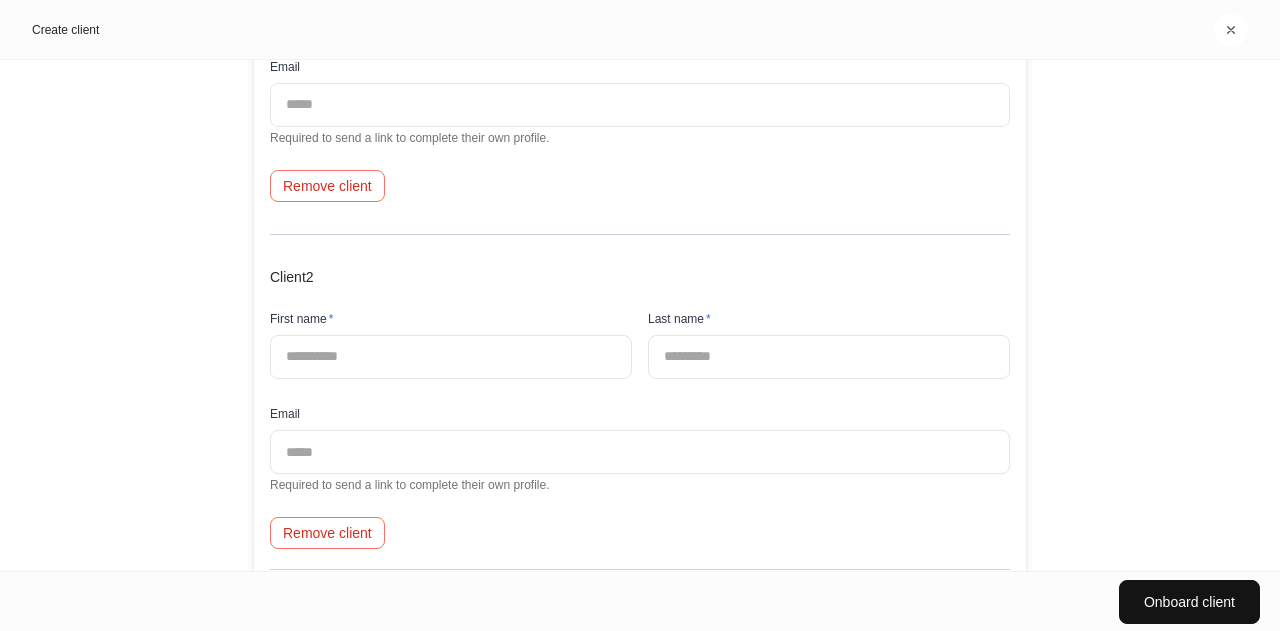 click at bounding box center [451, 357] 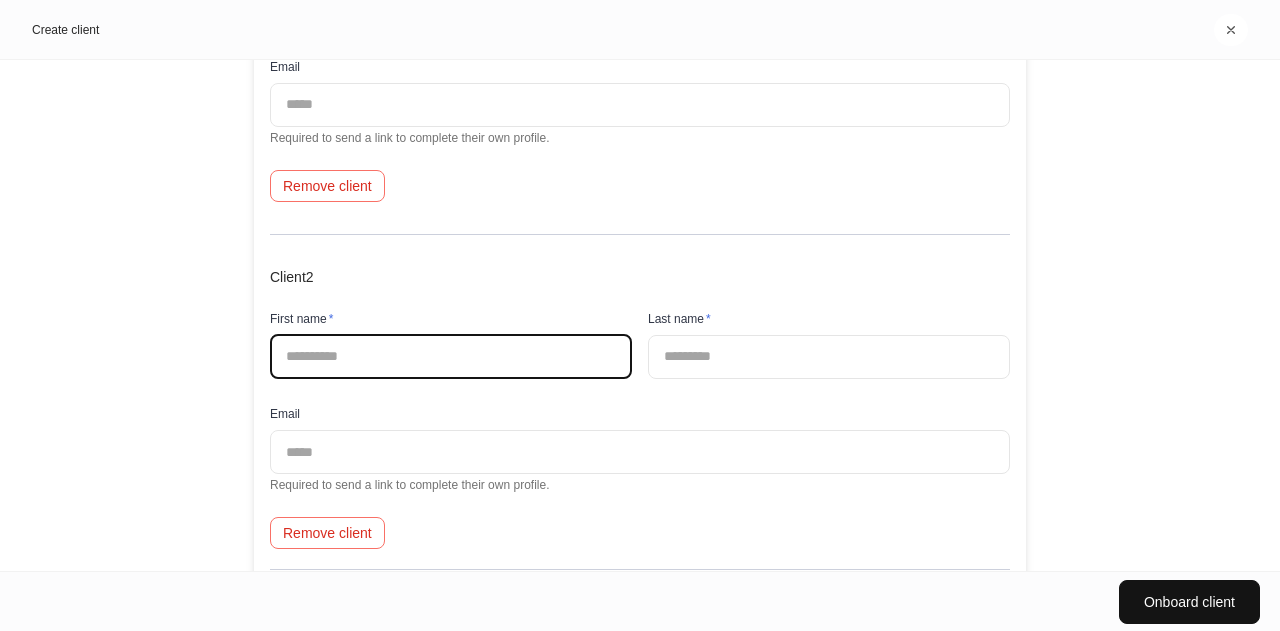 click on "Onboard client" at bounding box center [1189, 602] 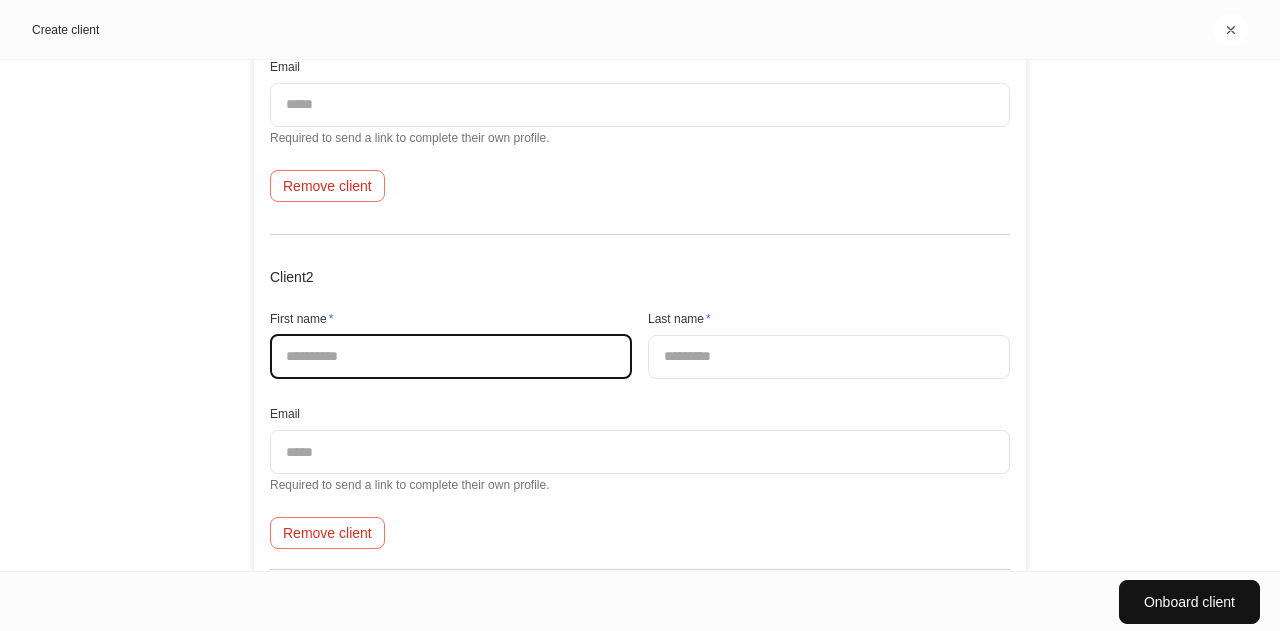 type on "*" 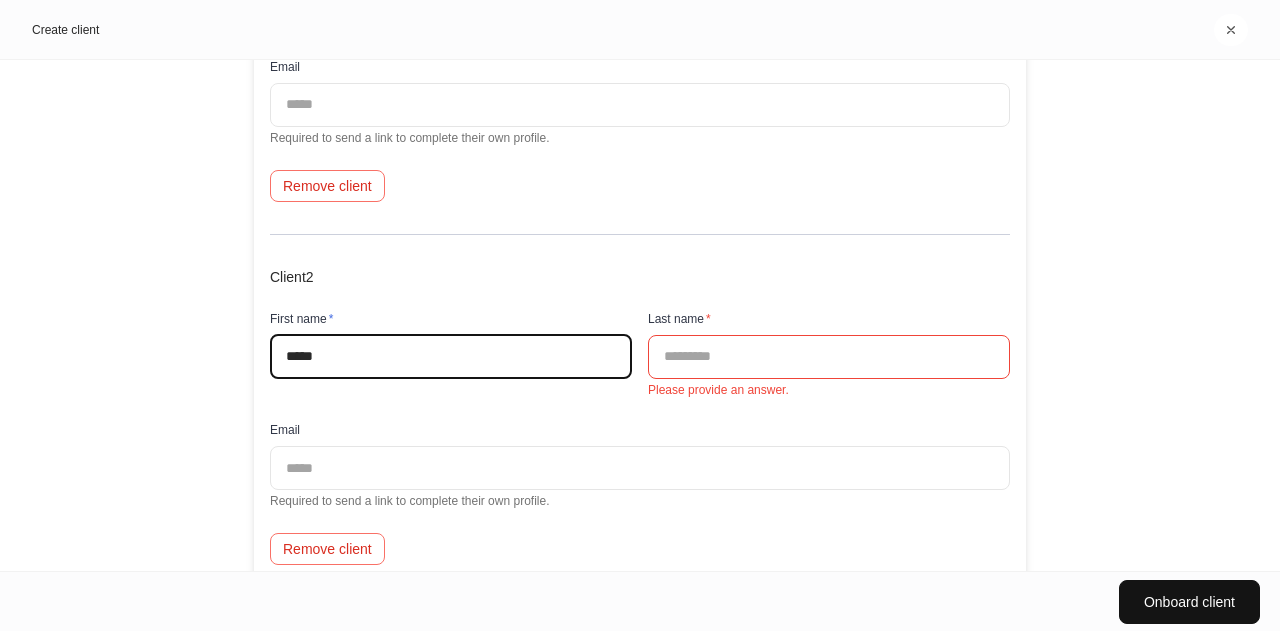 type on "*****" 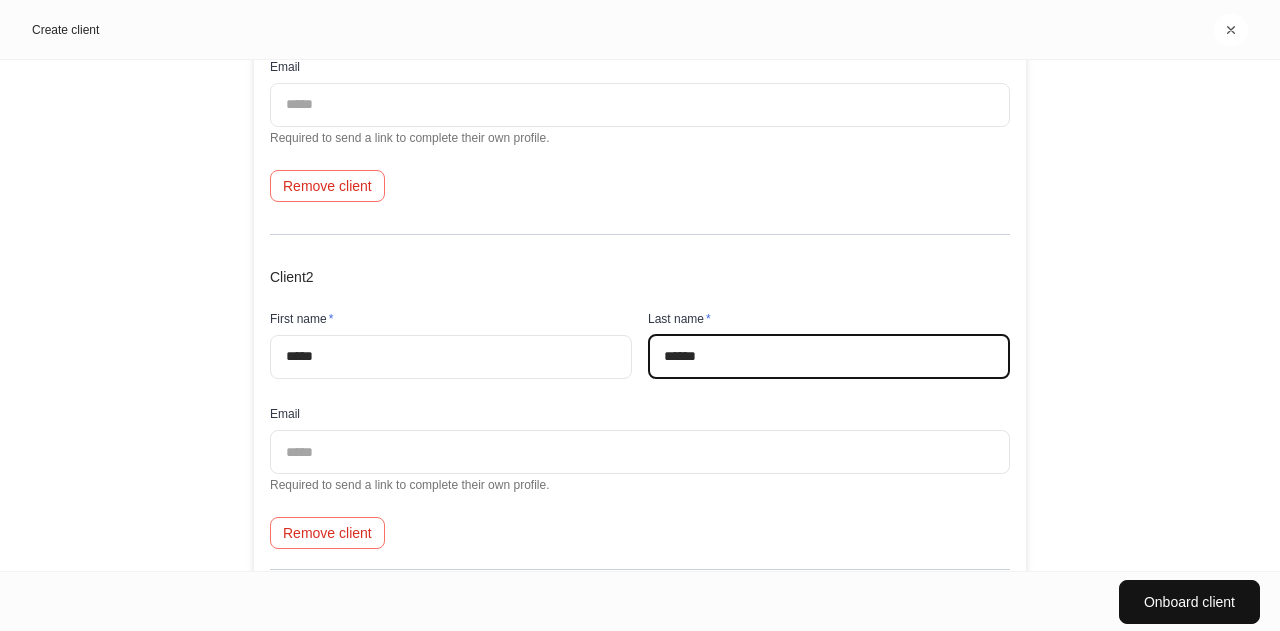 type on "******" 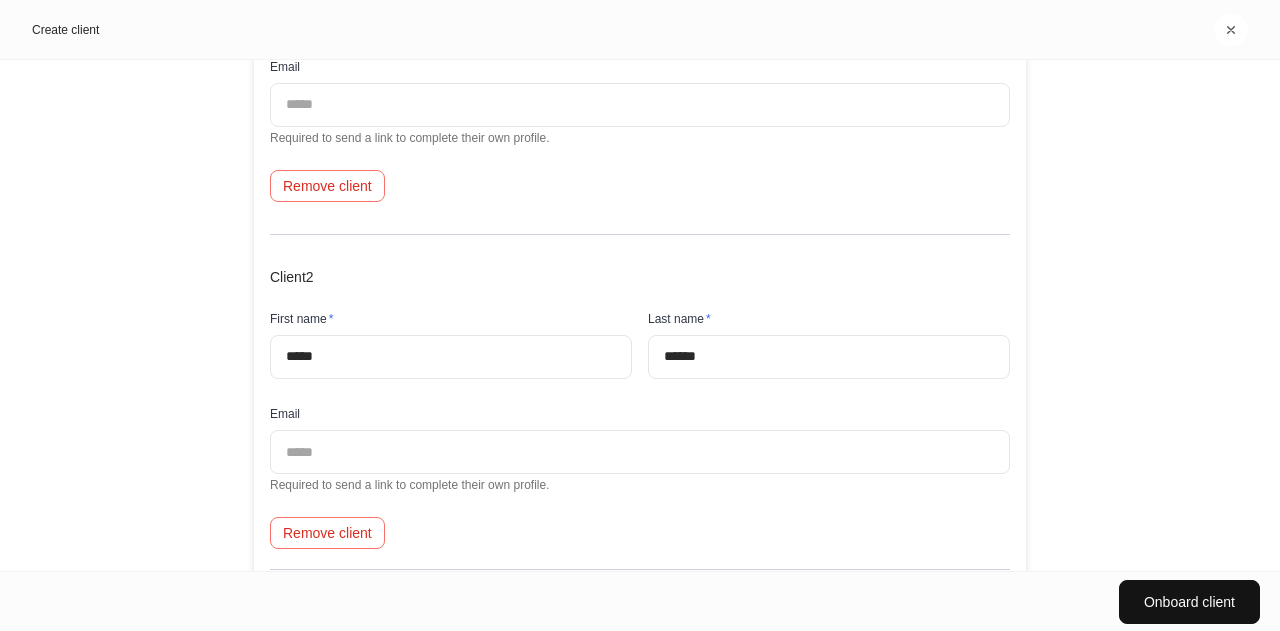 click on "Create new clients These clients must belong to the same household. Household Create or add to existing household * [LAST], [FIRST] & [FIRST] Household ​ Assign household to a permission group * Select... ​ This determines which members have access to this household. Required for new households. Clients Client  1 First name * ***** ​ Last name * ****** ​ Email ​ Required to send a link to complete their own profile. Remove client Client  2 First name * ***** ​ Last name * ****** ​ Email ​ Required to send a link to complete their own profile. Remove client Add another household member" at bounding box center [640, 315] 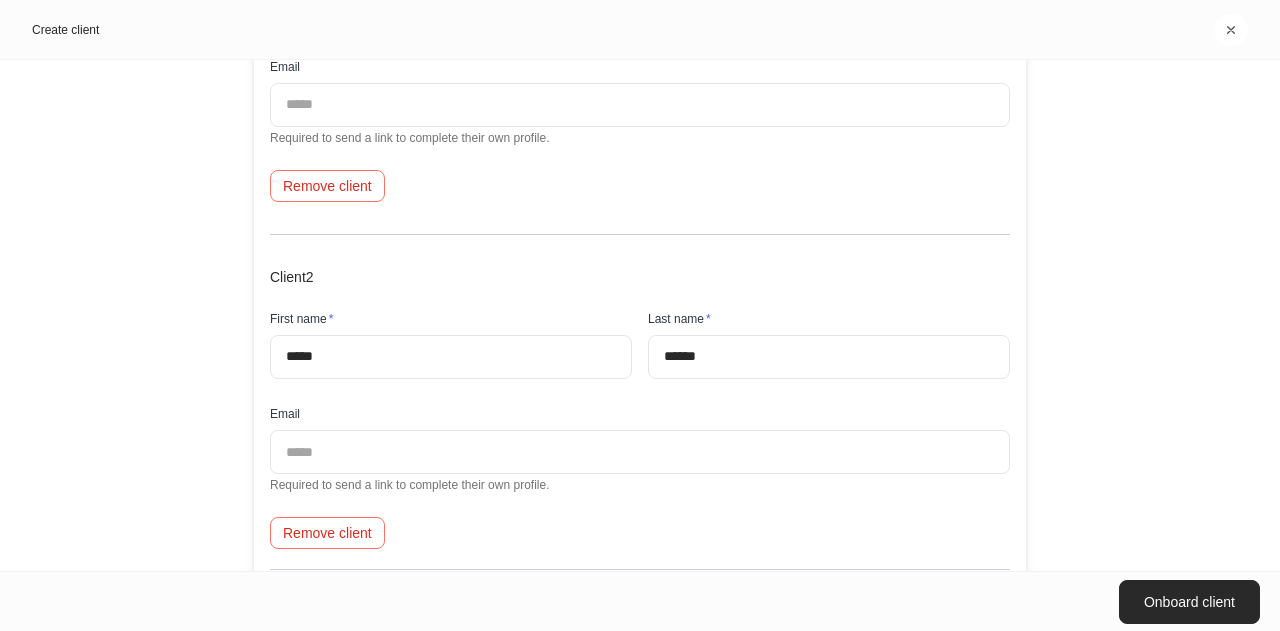 click on "Onboard client" at bounding box center (1189, 602) 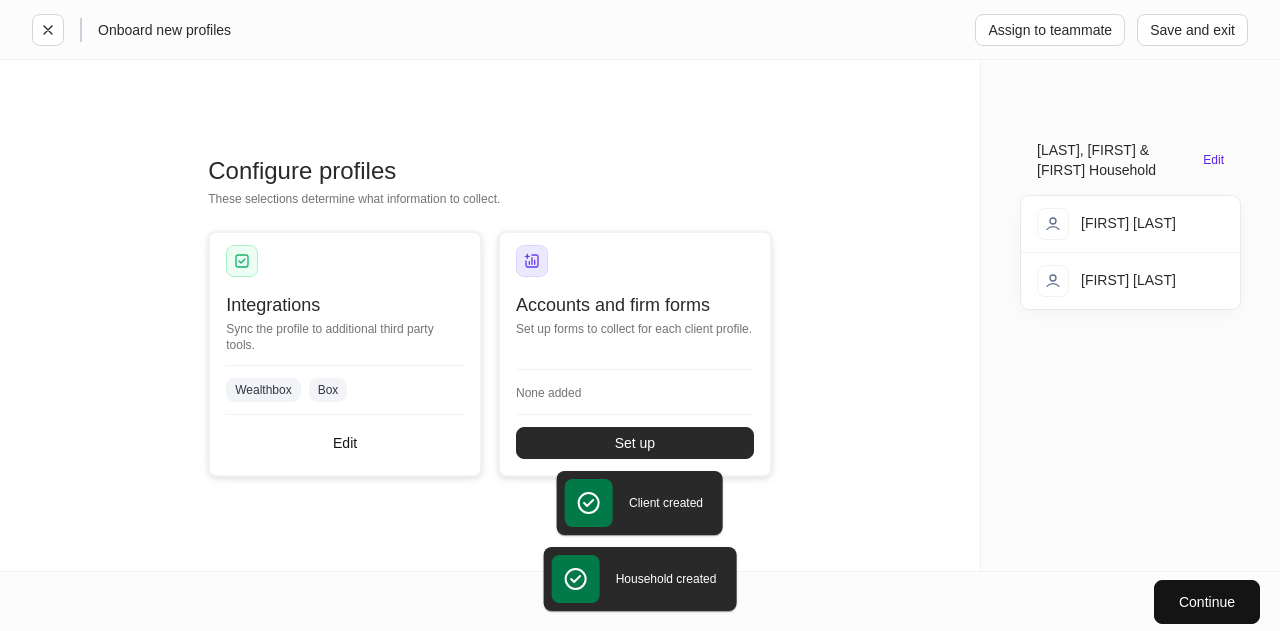 click on "Set up" at bounding box center [635, 443] 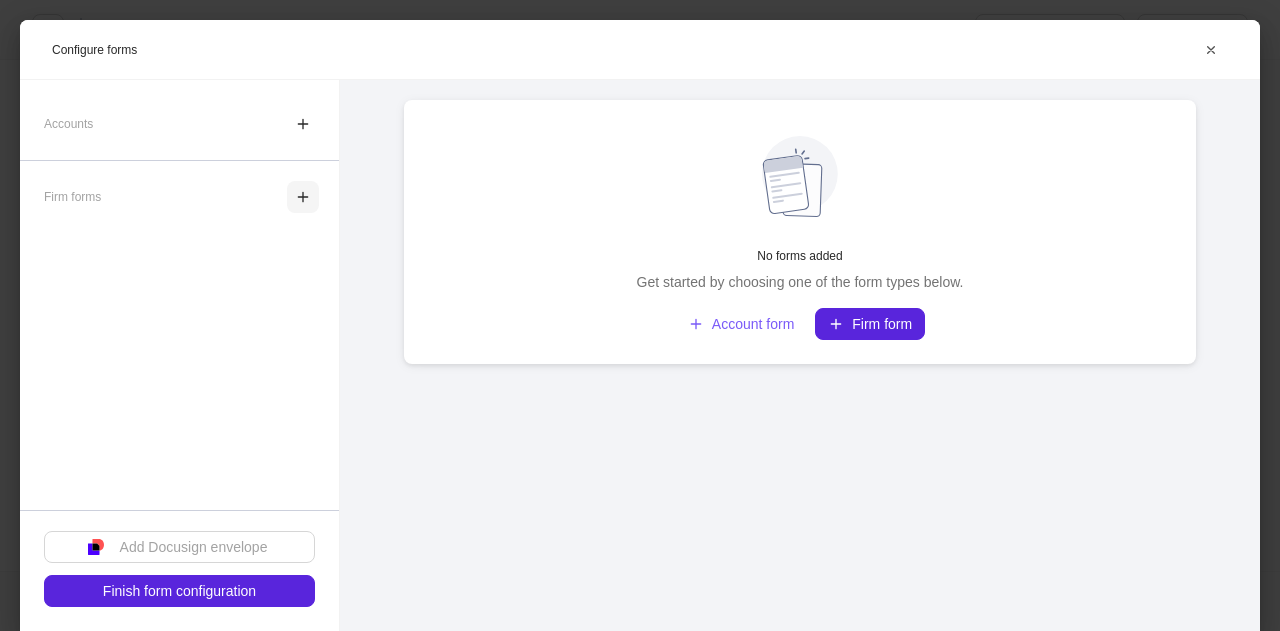 click 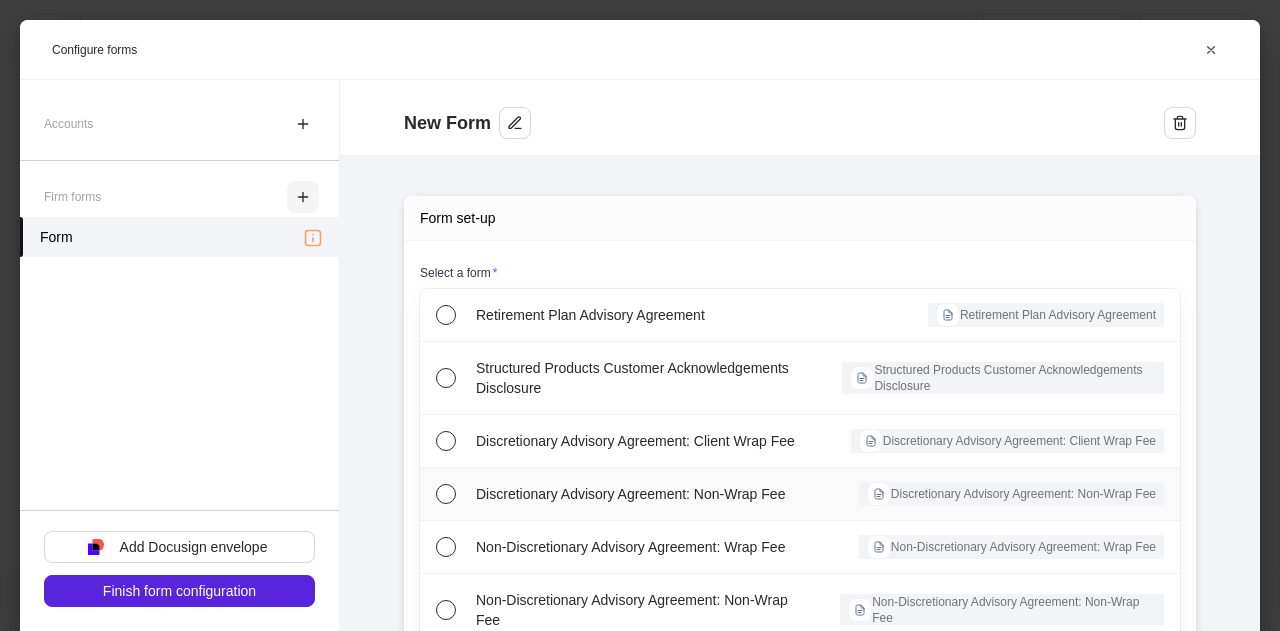 scroll, scrollTop: 12, scrollLeft: 0, axis: vertical 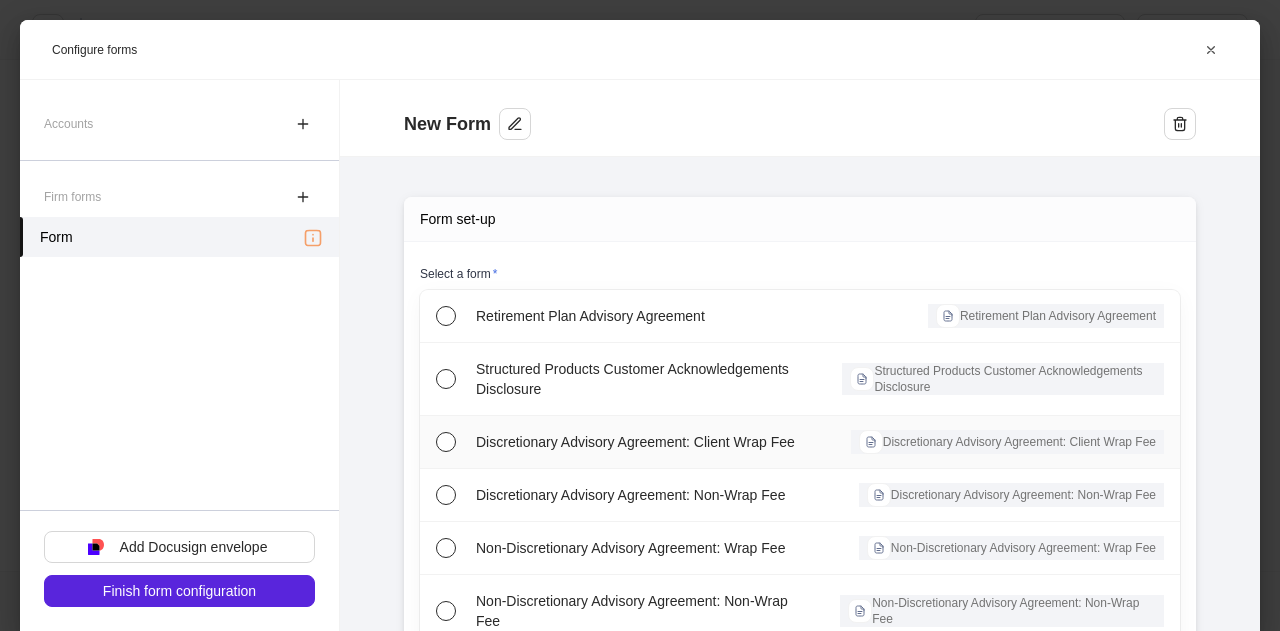 click on "Discretionary Advisory Agreement: Client Wrap Fee" at bounding box center (641, 442) 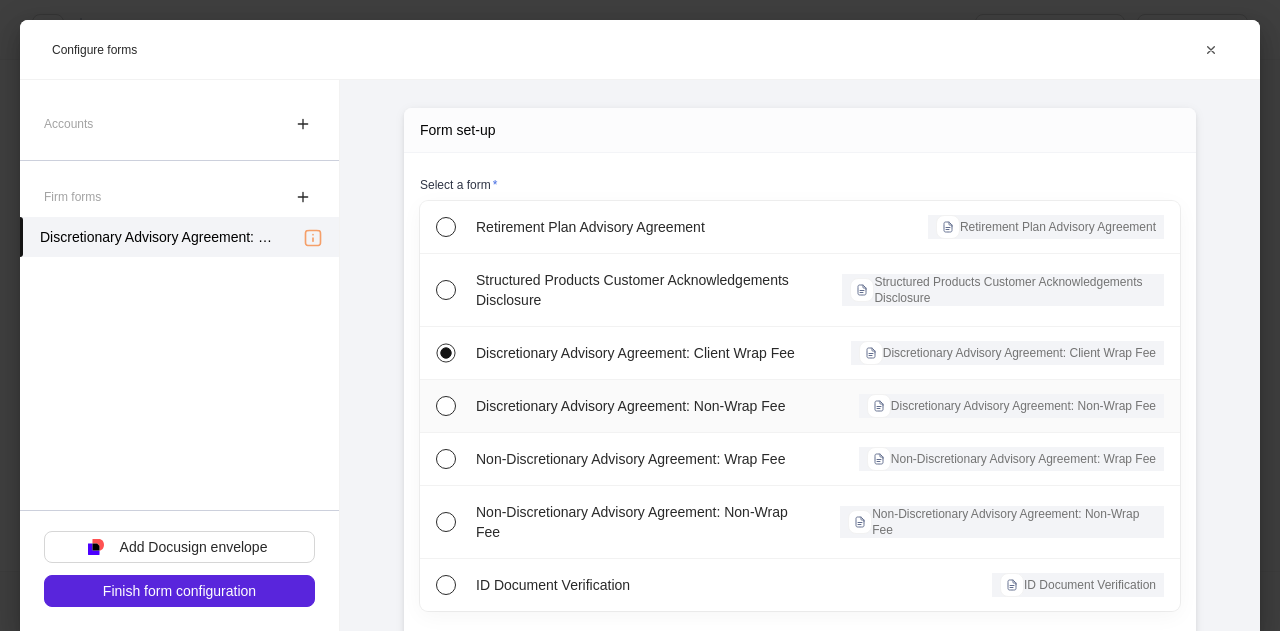 scroll, scrollTop: 254, scrollLeft: 0, axis: vertical 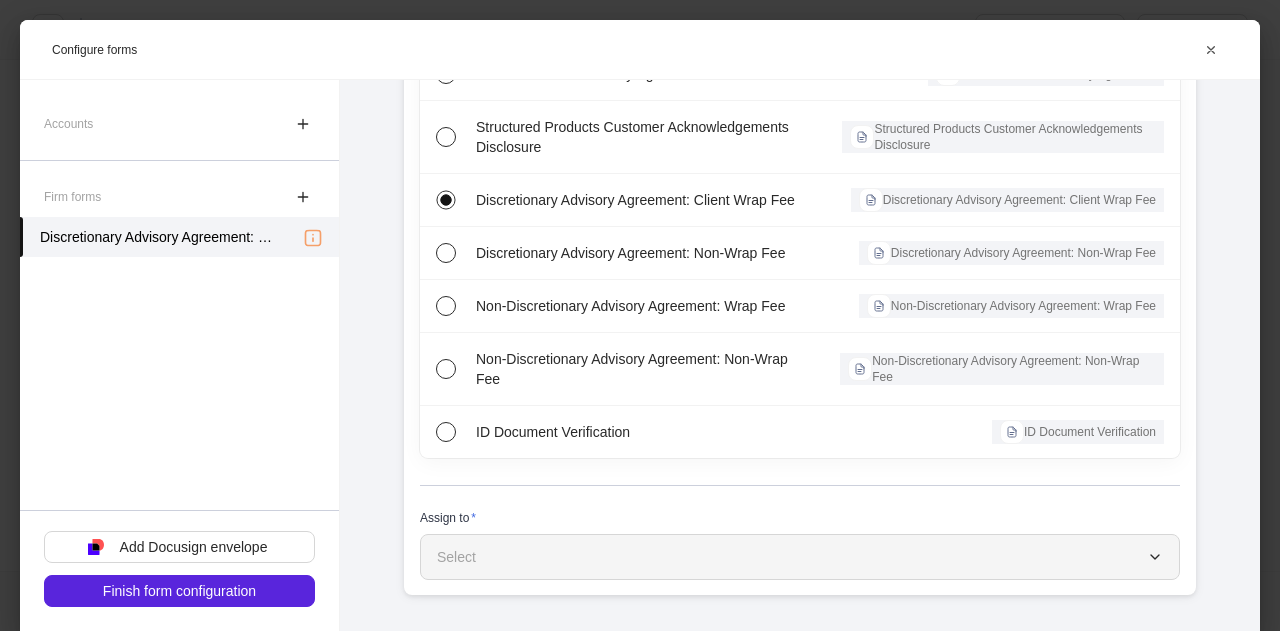 click on "Select" at bounding box center [800, 557] 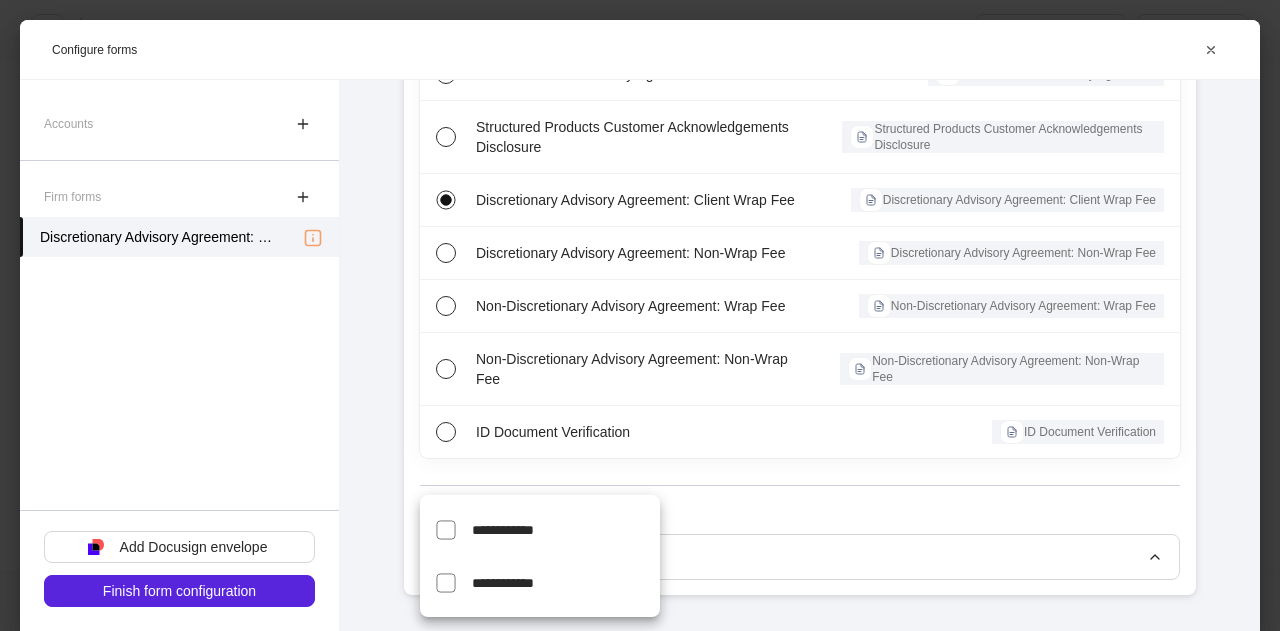 click on "**********" at bounding box center (503, 530) 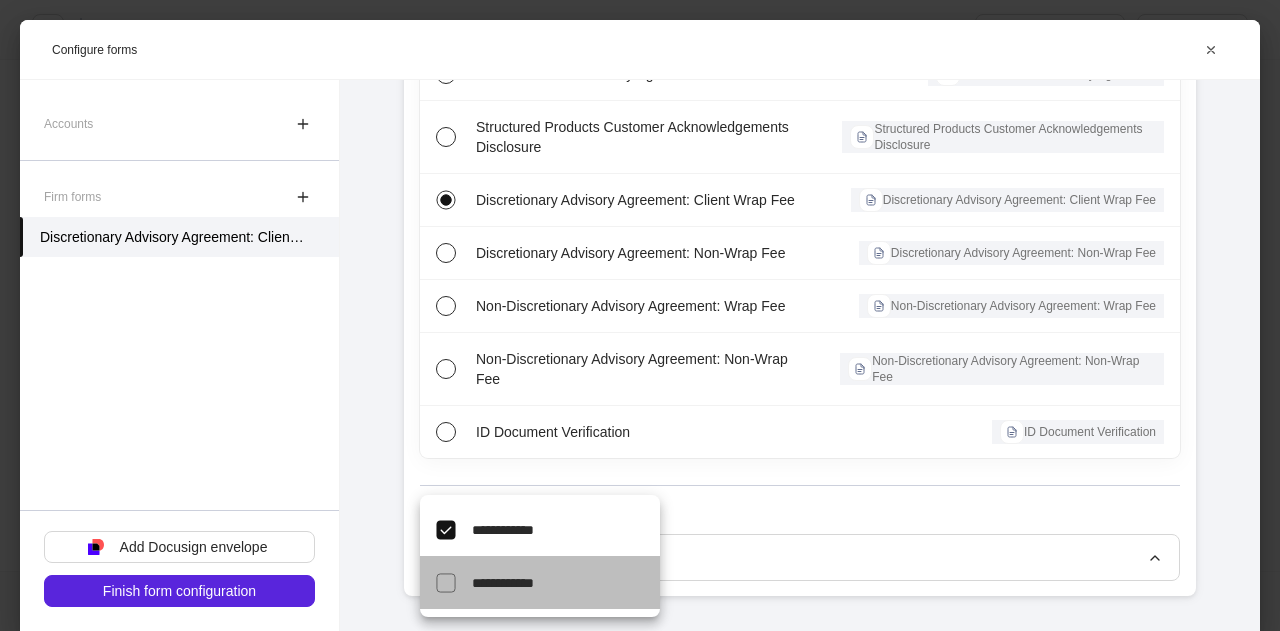 click on "**********" at bounding box center [503, 583] 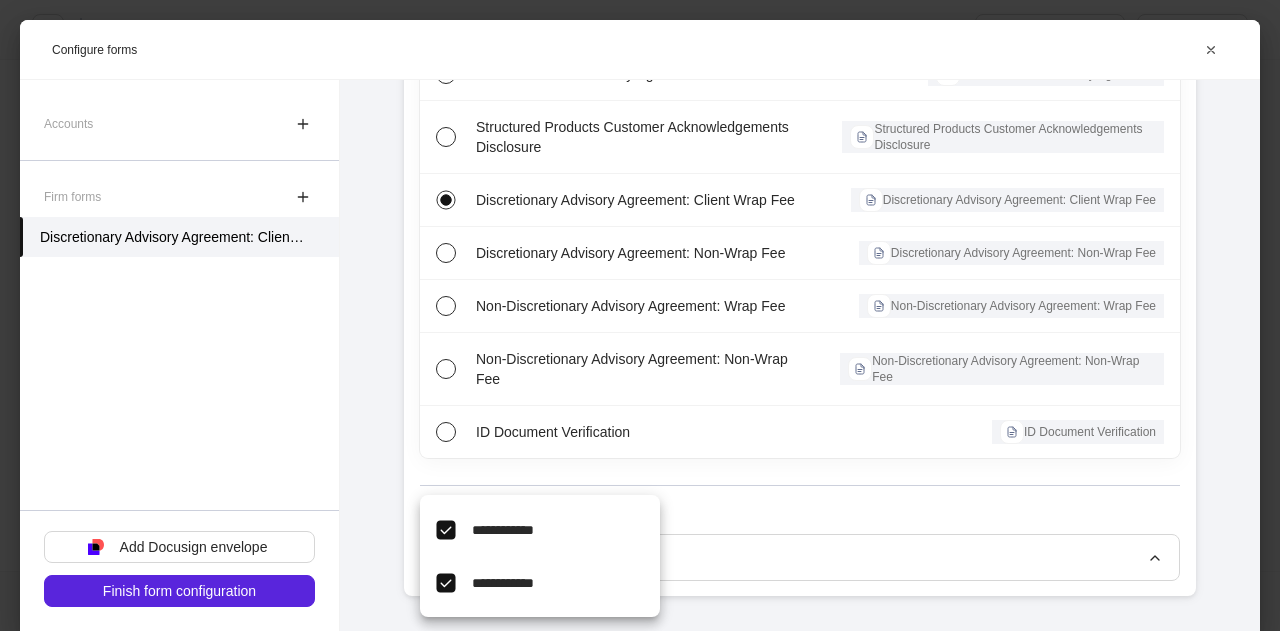 click at bounding box center [640, 315] 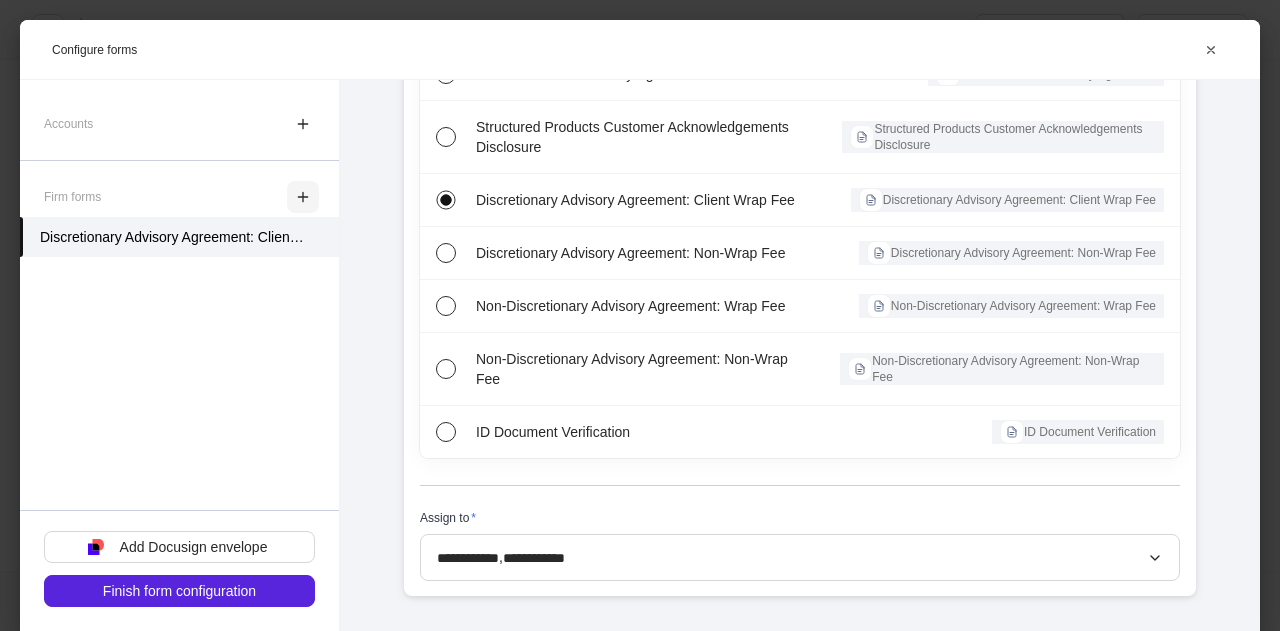 click 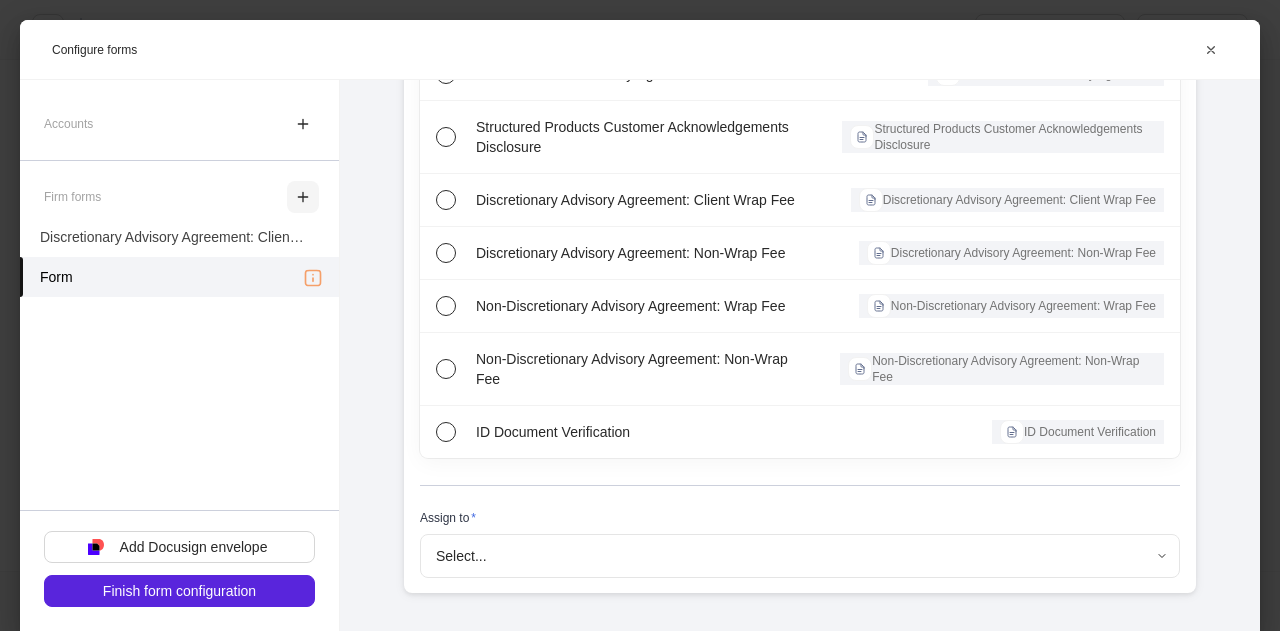 scroll, scrollTop: 252, scrollLeft: 0, axis: vertical 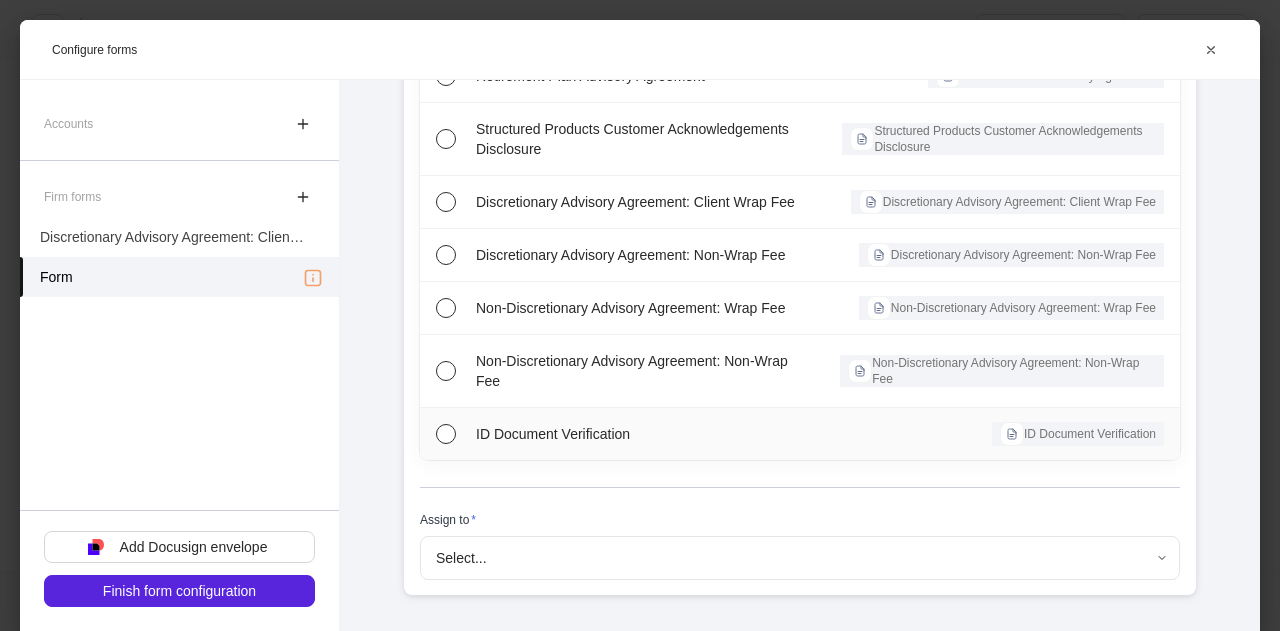 click on "ID Document Verification" at bounding box center (635, 434) 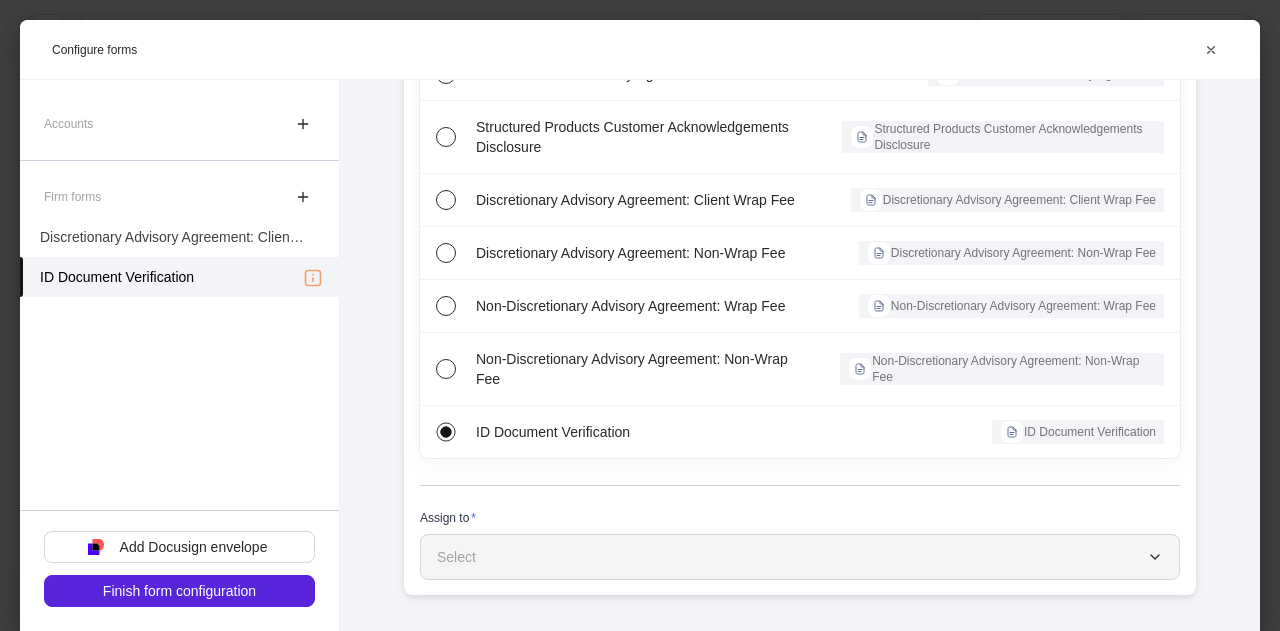 click on "Select" at bounding box center (800, 557) 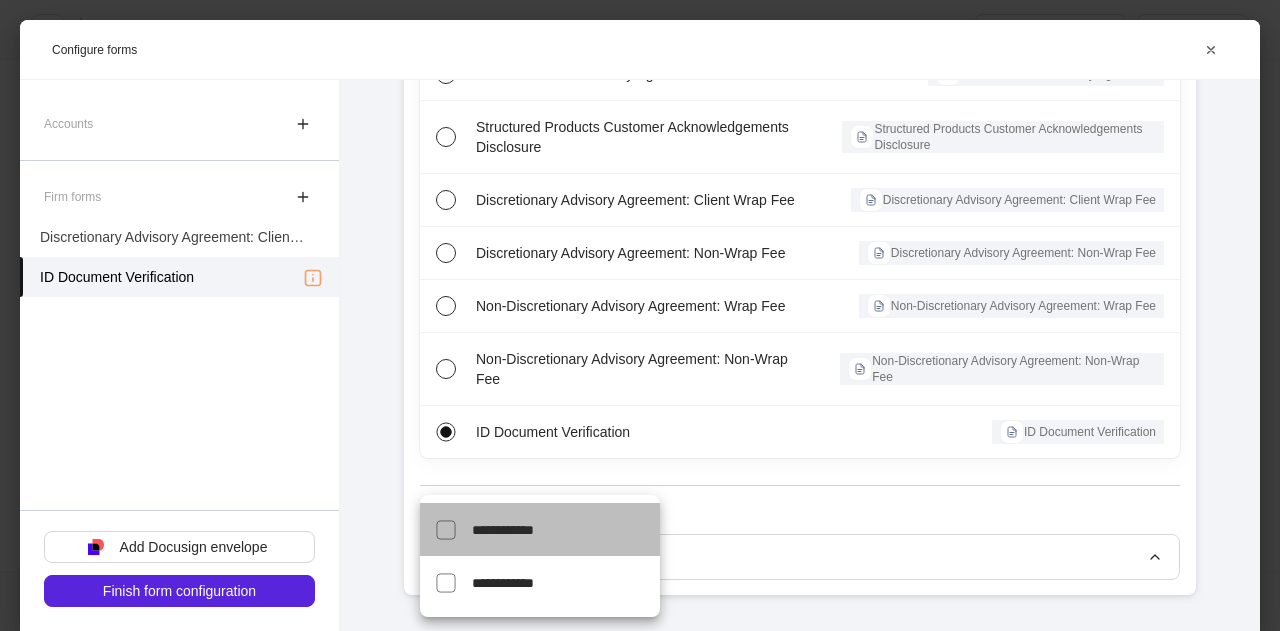 click on "**********" at bounding box center [566, 529] 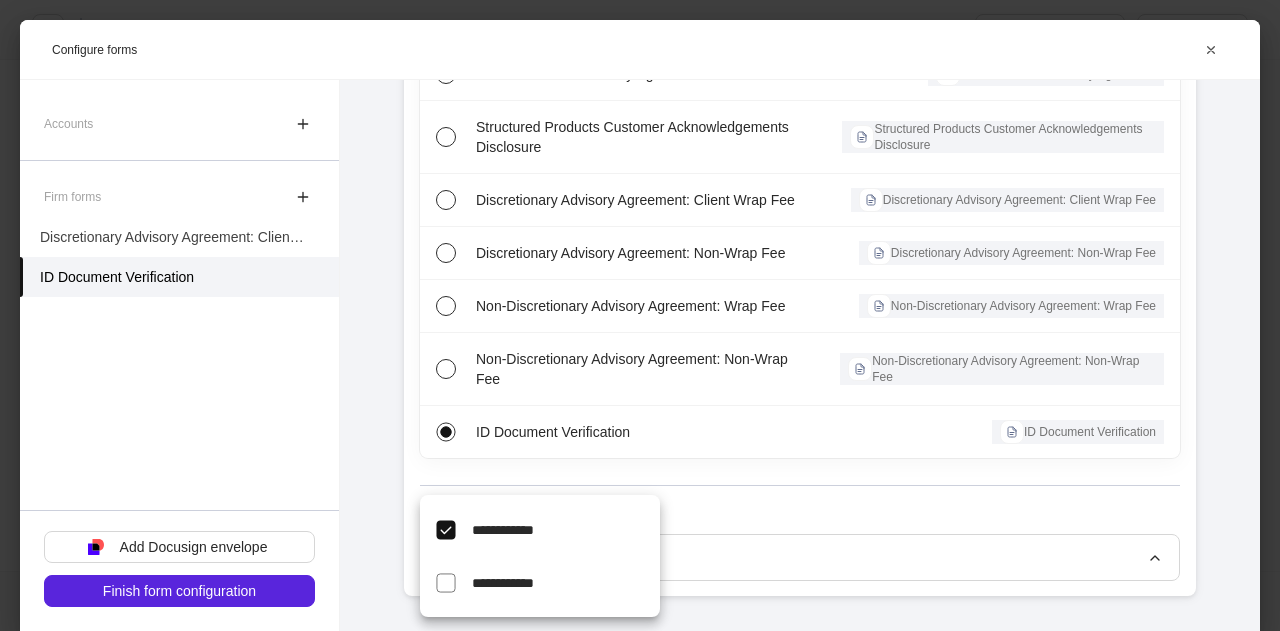 click at bounding box center (640, 315) 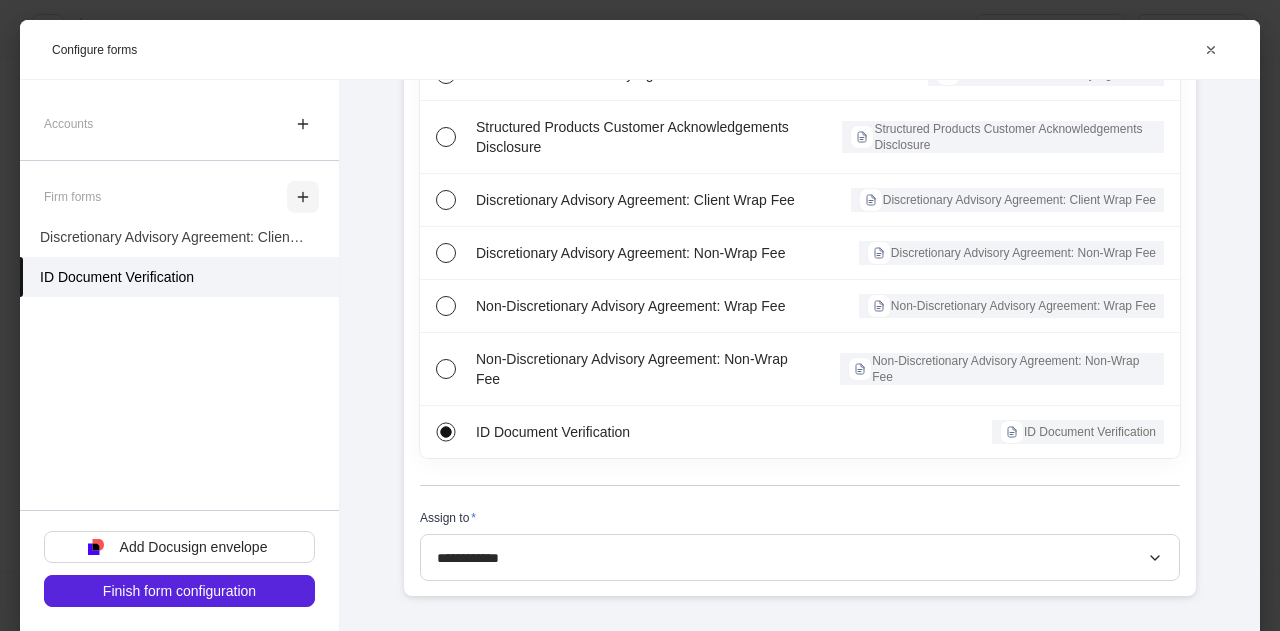 click 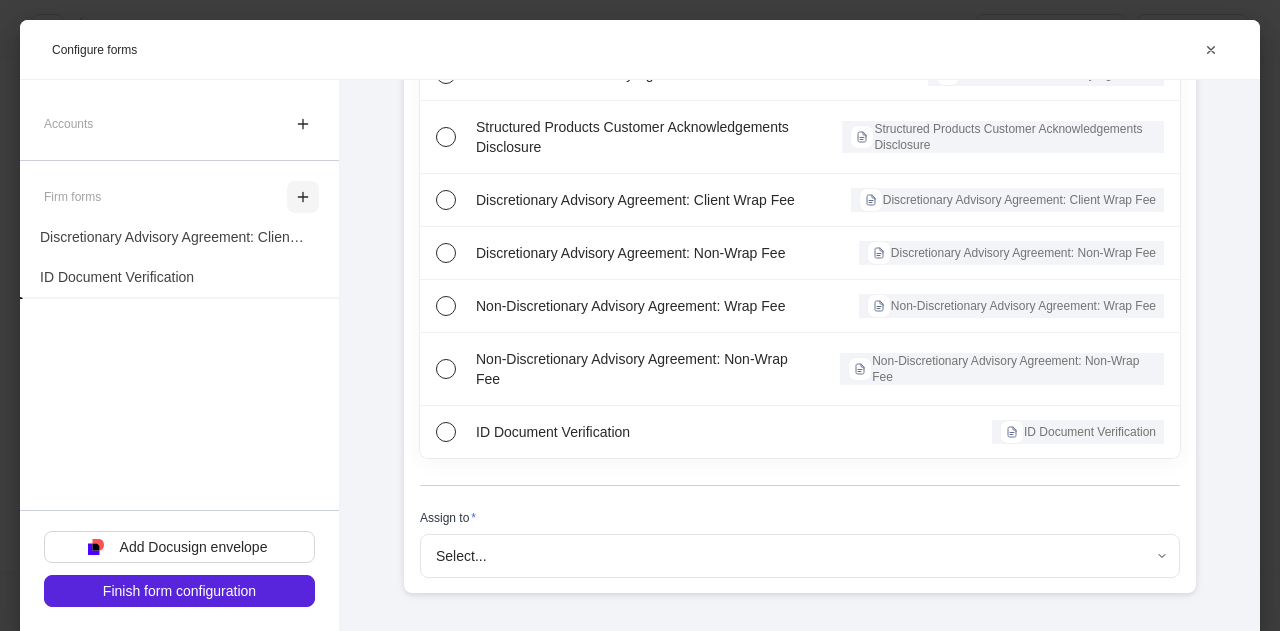 scroll, scrollTop: 252, scrollLeft: 0, axis: vertical 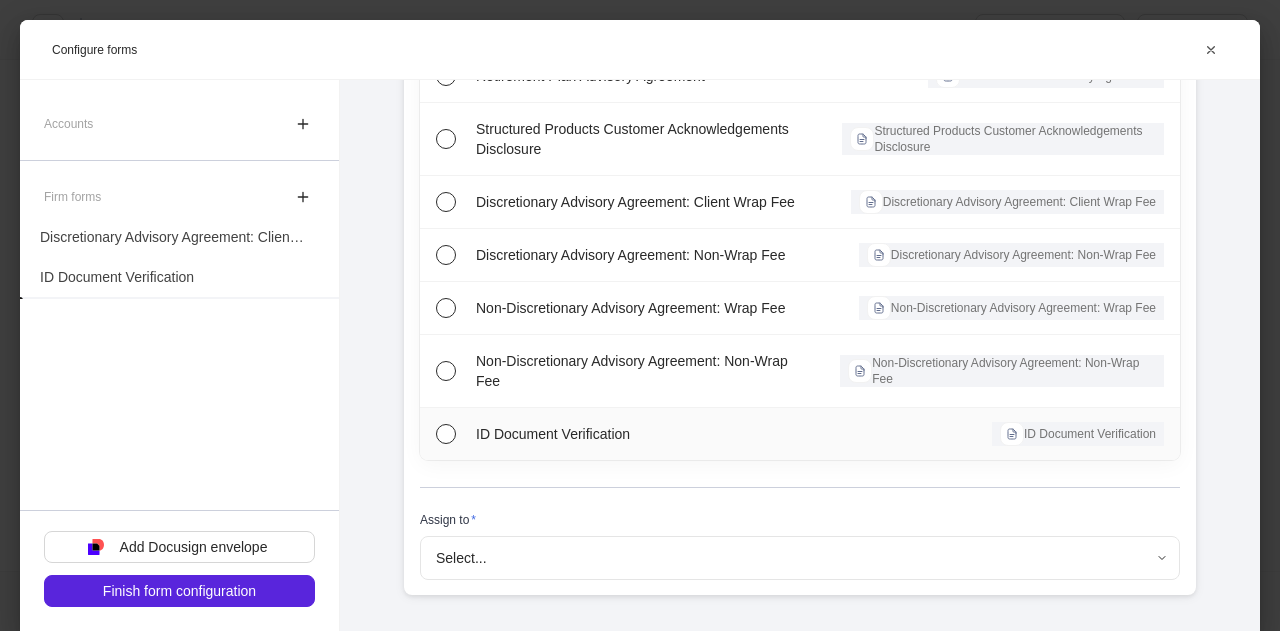 click on "ID Document Verification" at bounding box center (635, 434) 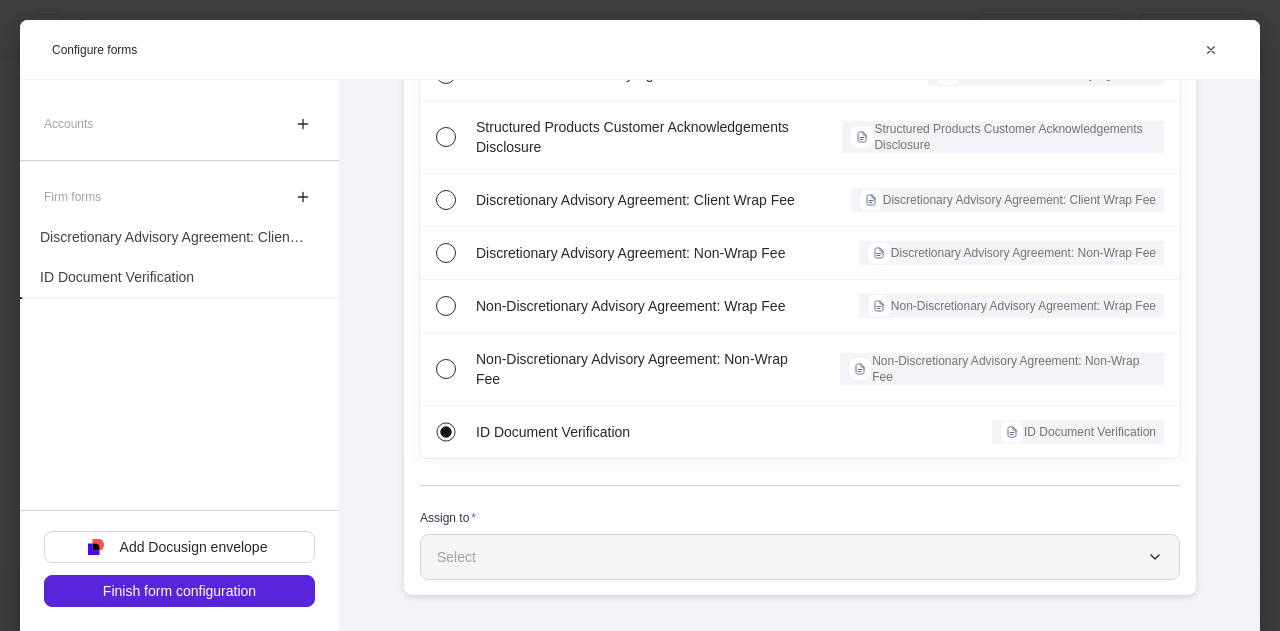 click on "Select" at bounding box center [800, 557] 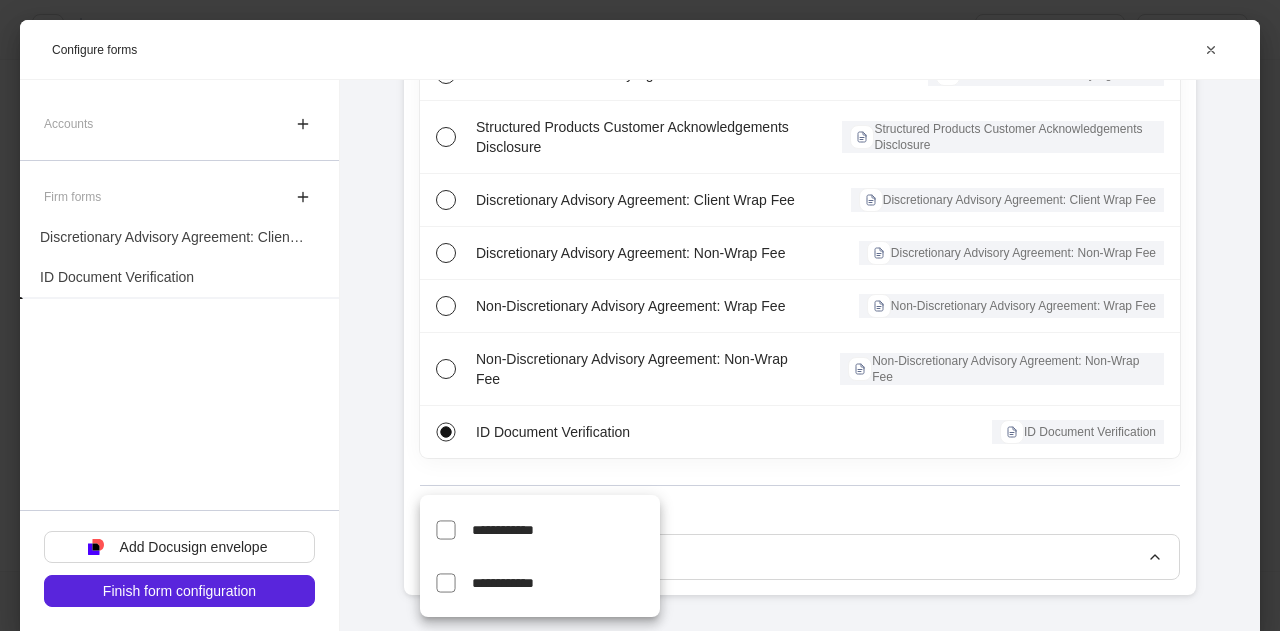 click on "**********" at bounding box center [503, 583] 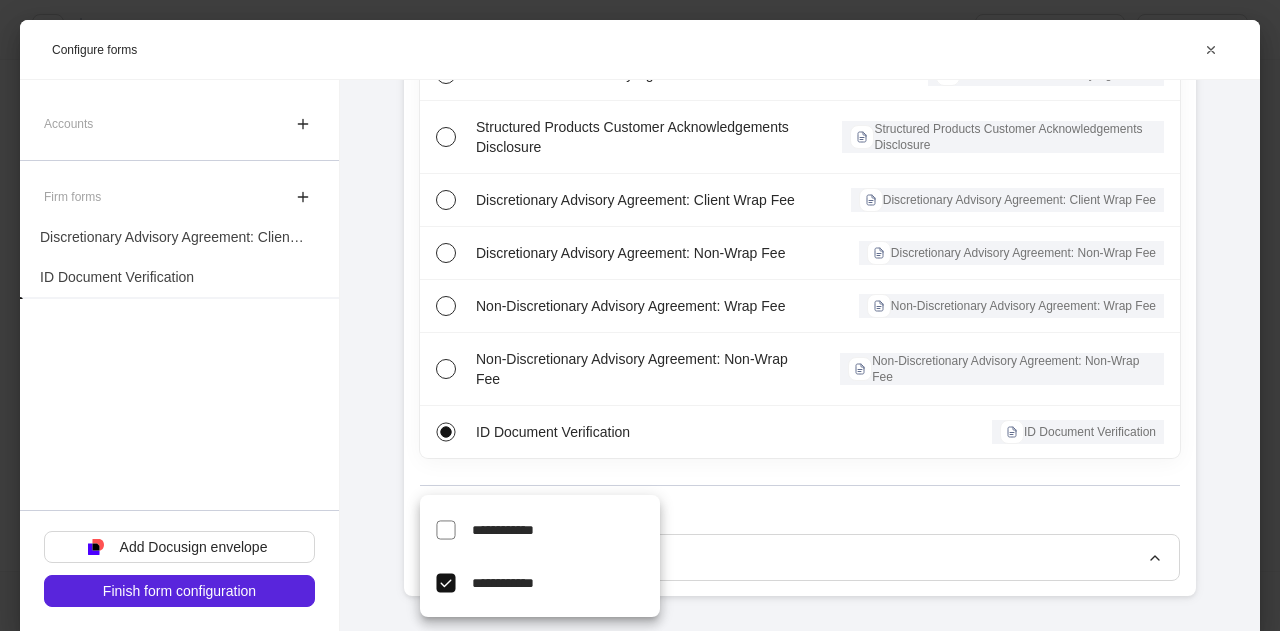 click at bounding box center [640, 315] 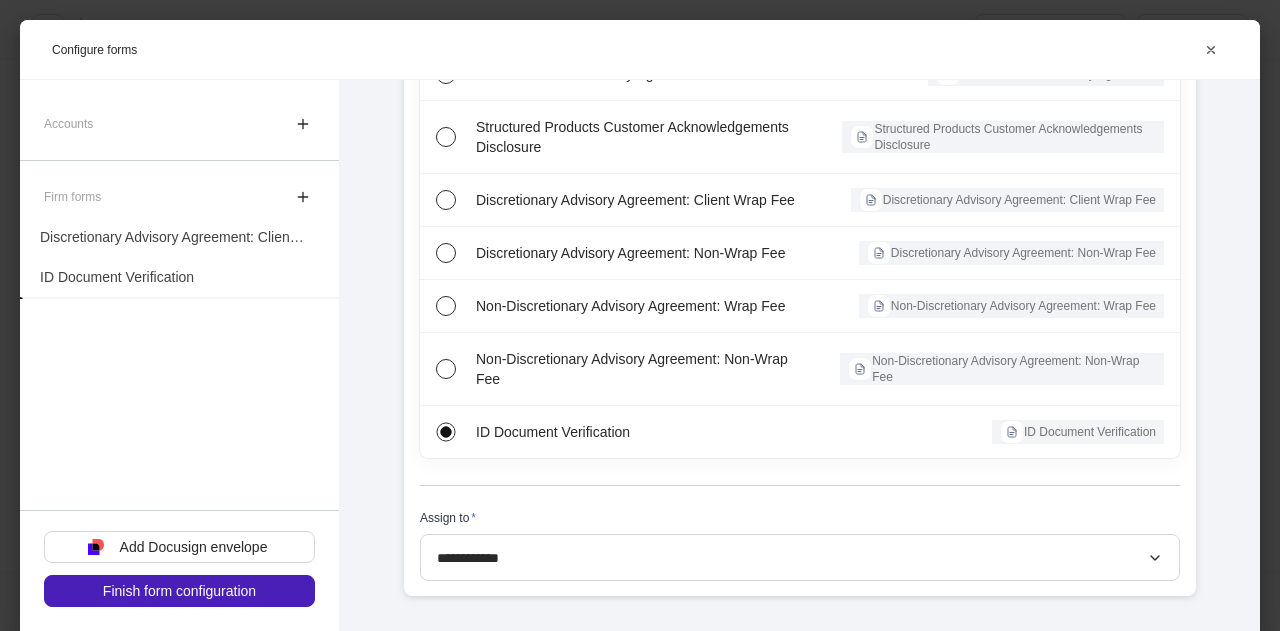 click on "Finish form configuration" at bounding box center (179, 591) 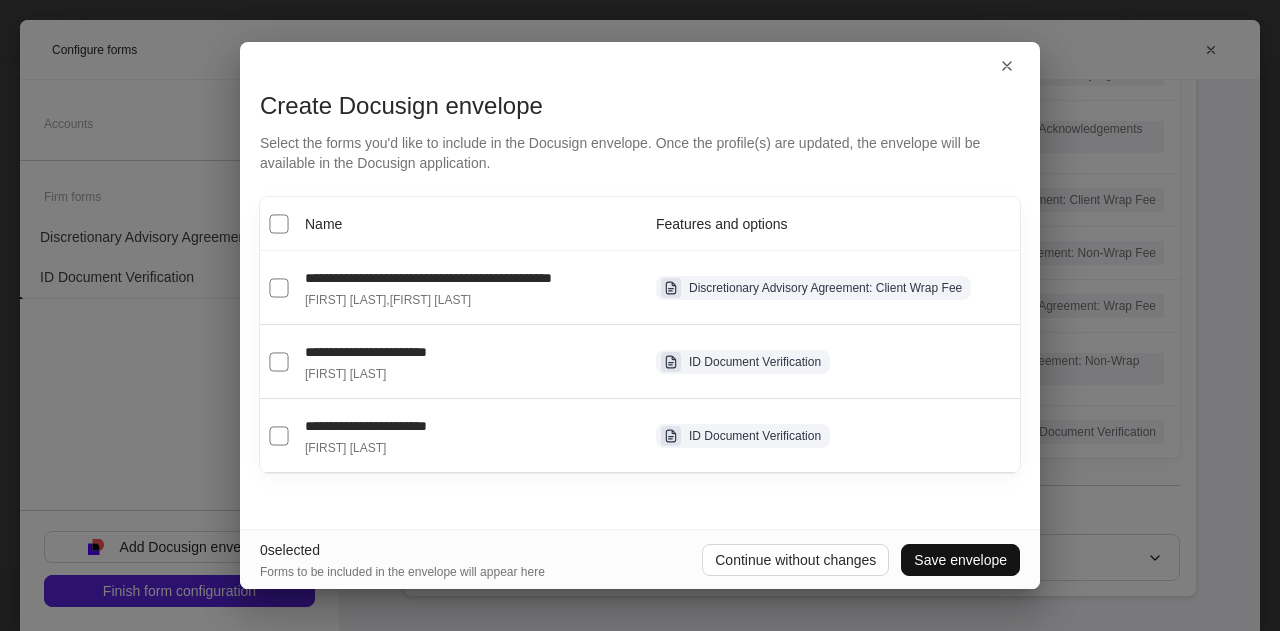 click on "[FIRST] [LAST] ,  [FIRST] [LAST]" at bounding box center (428, 298) 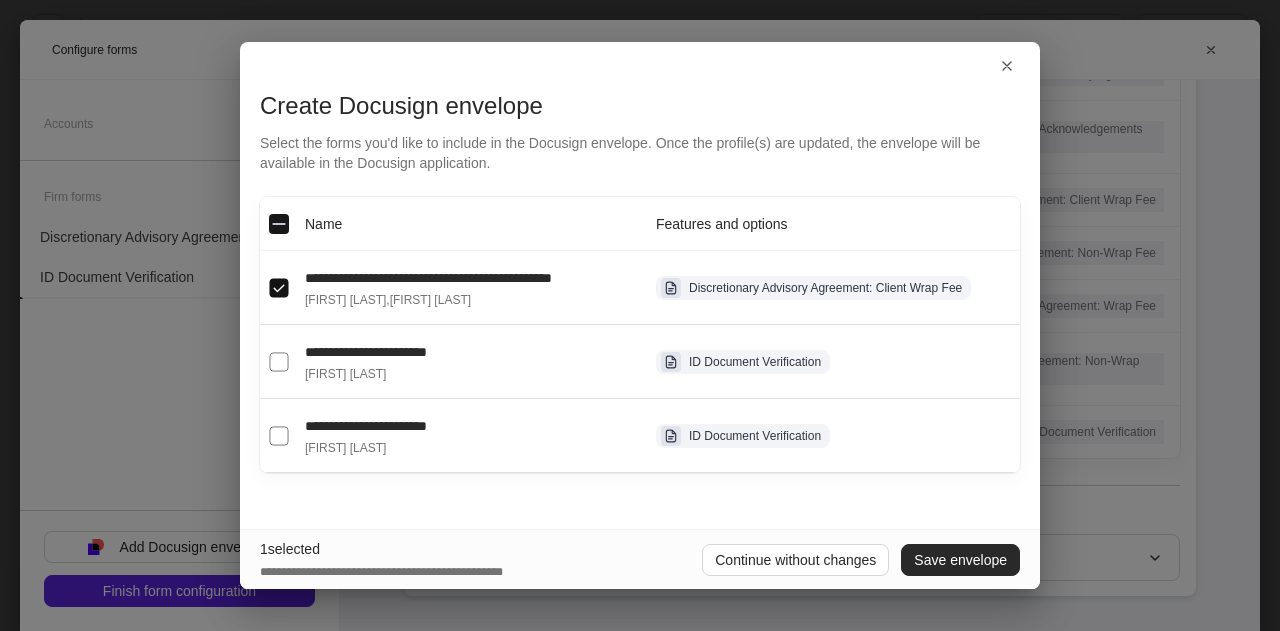click on "Save envelope" at bounding box center (960, 560) 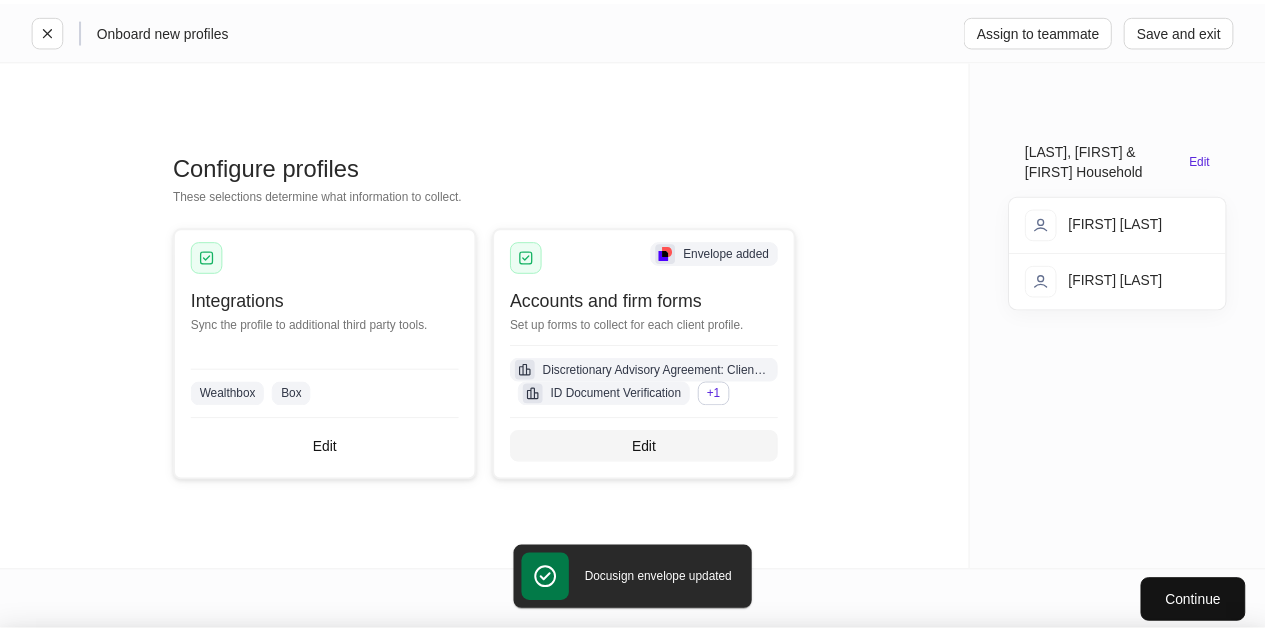 scroll, scrollTop: 234, scrollLeft: 0, axis: vertical 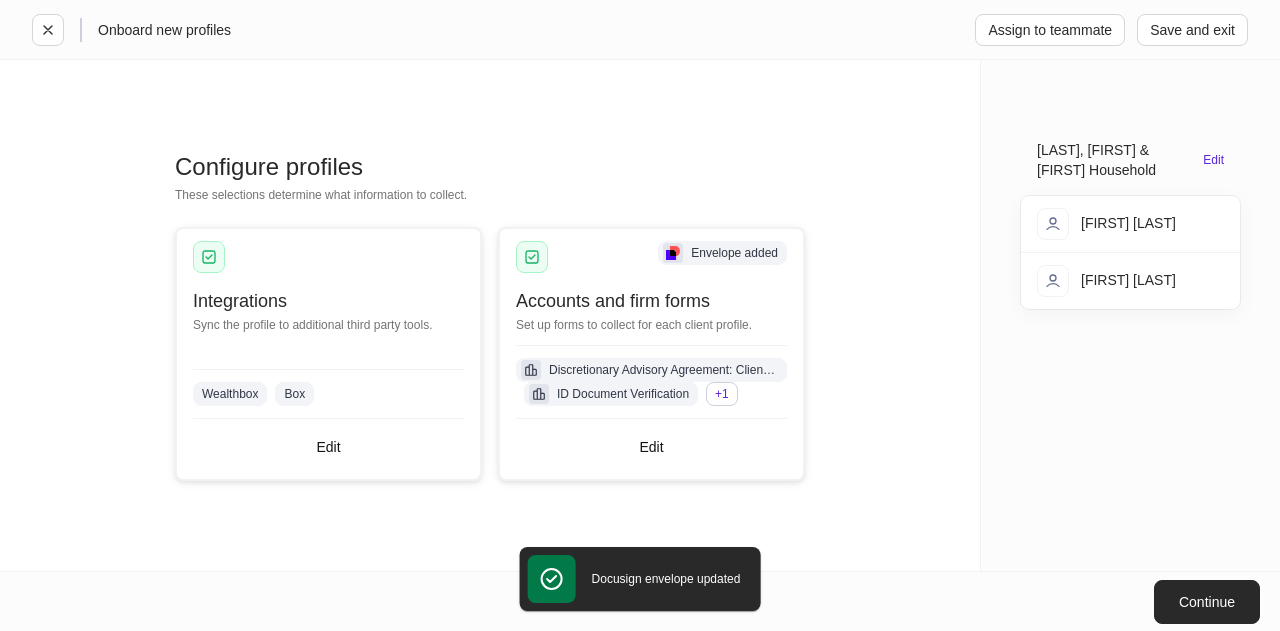 click on "Continue" at bounding box center [1207, 602] 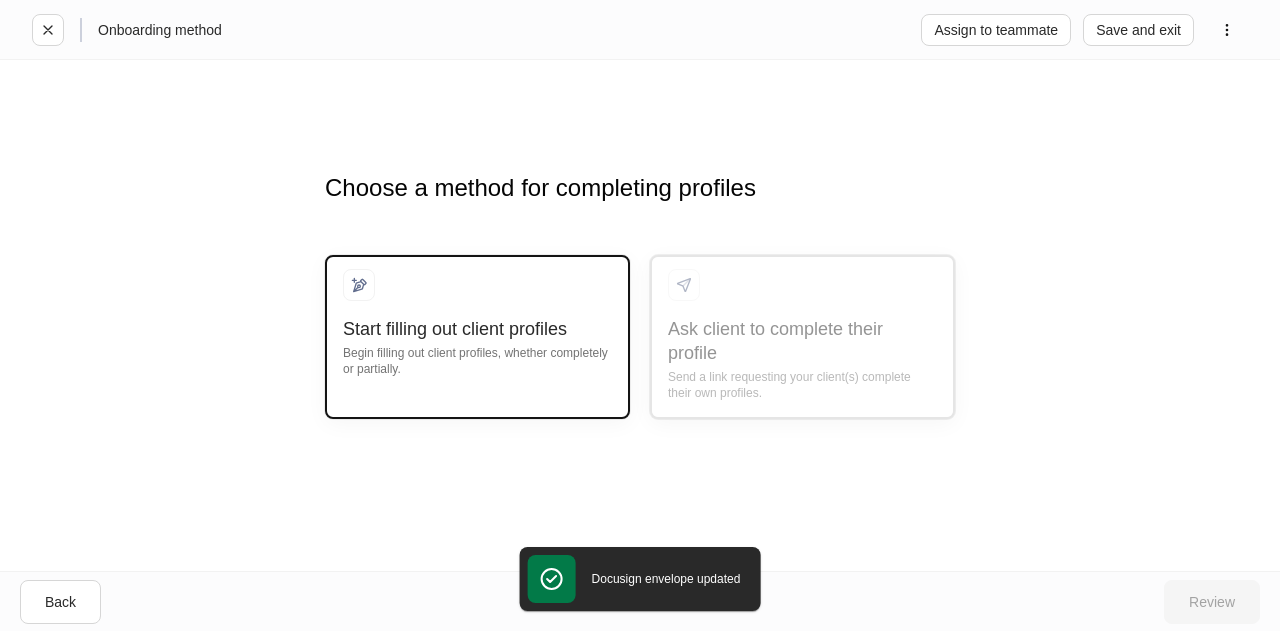 click on "Start filling out client profiles" at bounding box center [477, 329] 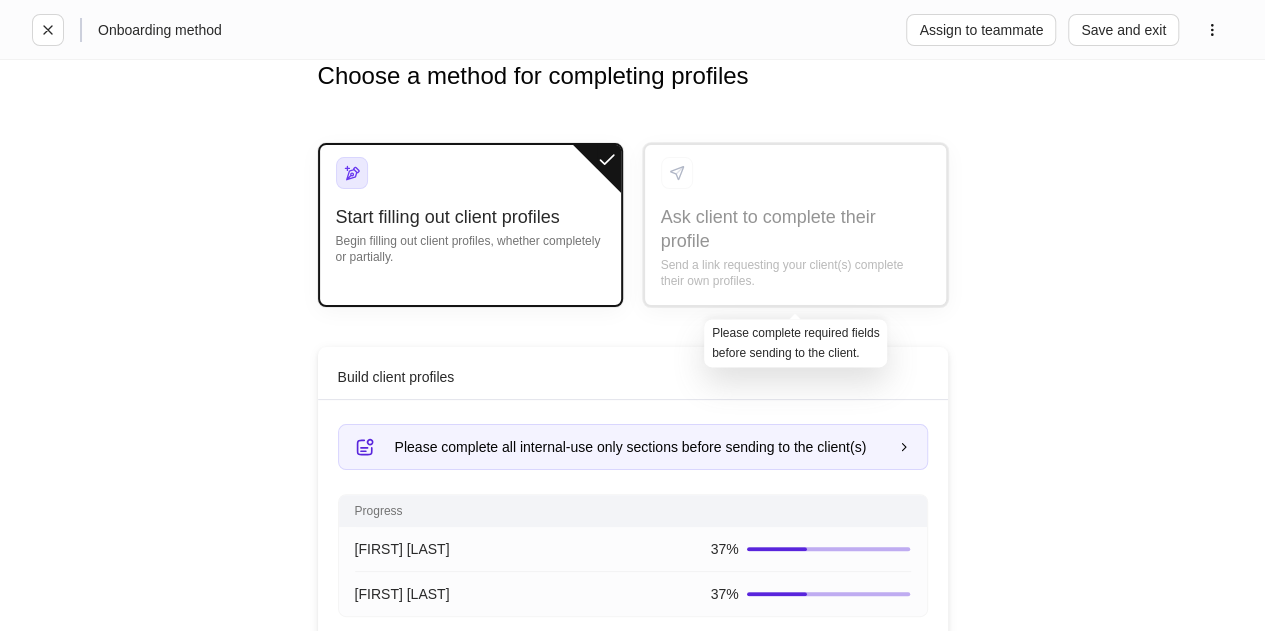scroll, scrollTop: 124, scrollLeft: 0, axis: vertical 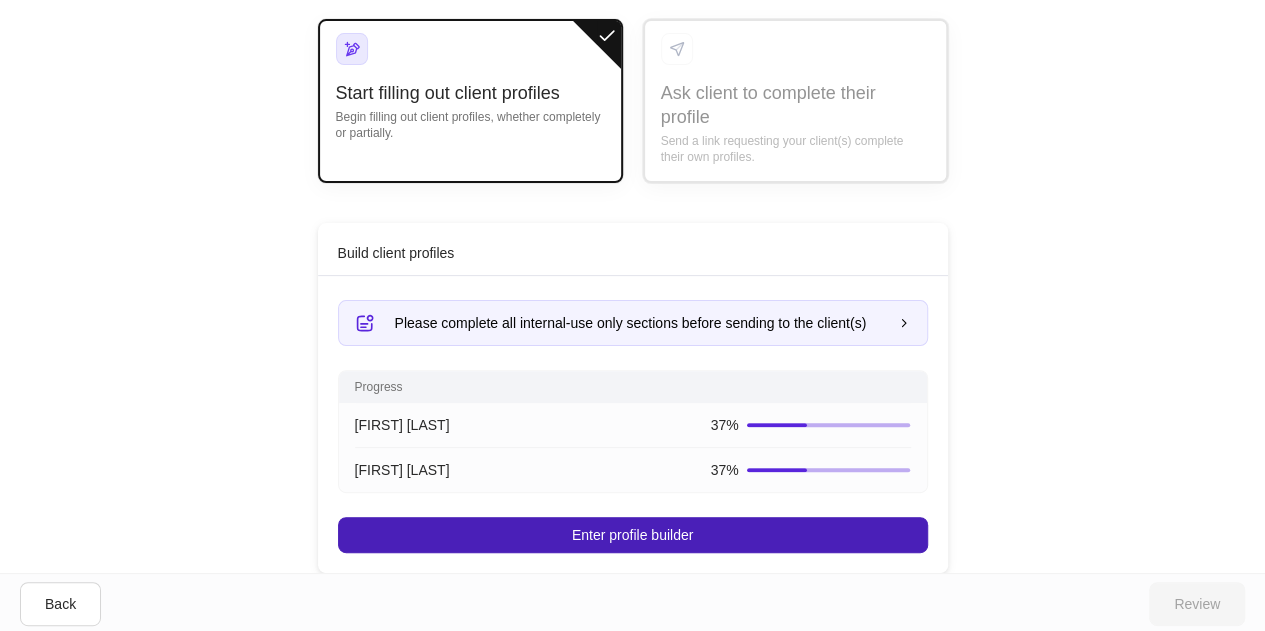 click on "Enter profile builder" at bounding box center (632, 535) 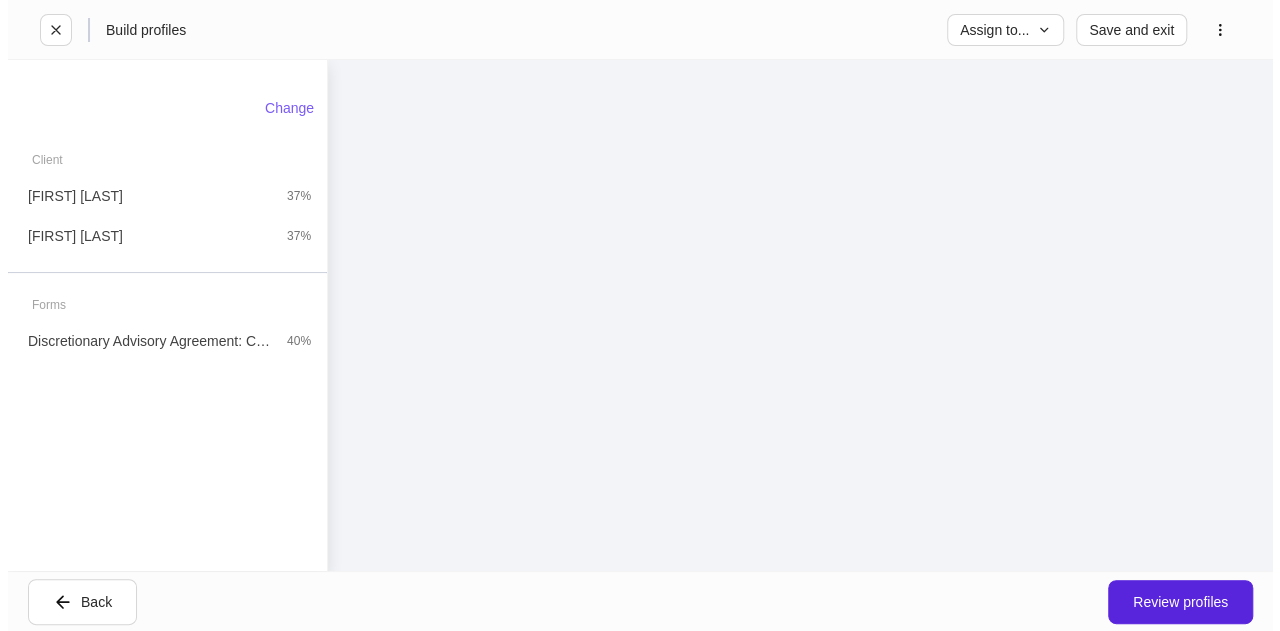 scroll, scrollTop: 0, scrollLeft: 0, axis: both 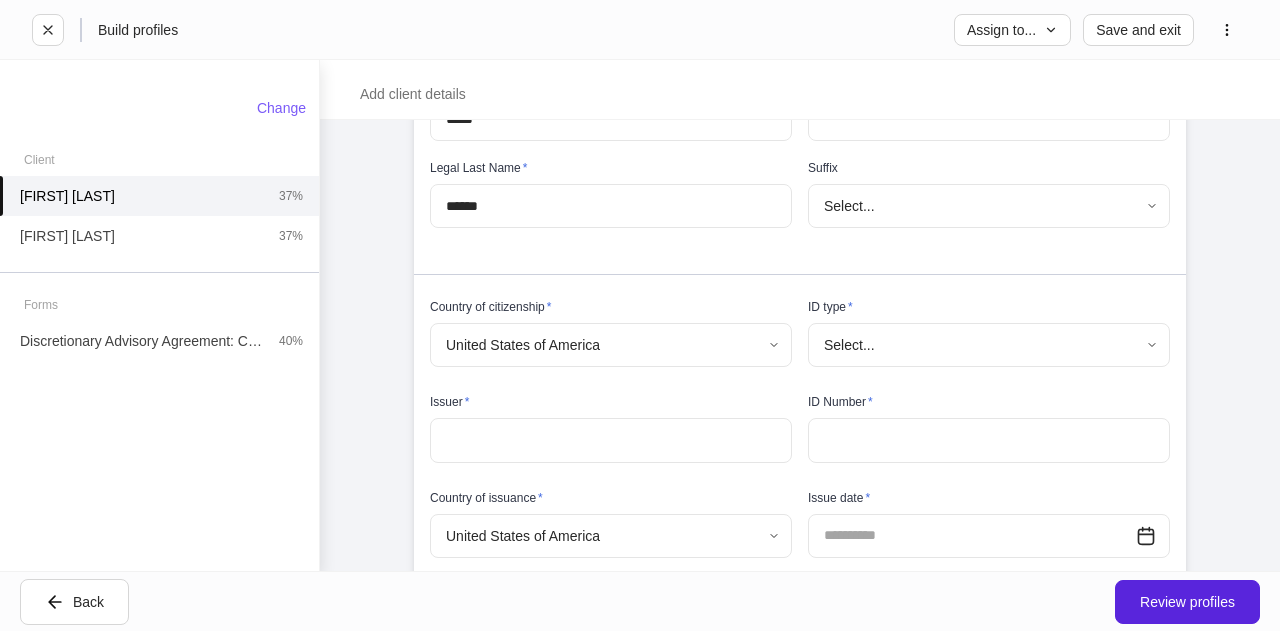click on "Provide information for [FIRST] [LAST] Please complete all internal-use only sections before sending to the client. We ask all fields not intended for the client to be filled so the profiles can begin syncing upon client completion. General information Legal First Name * ***** ​ Middle Name ​ Legal Last Name * ****** ​ Suffix Select... ​ Country of citizenship * United States of America * ​ ID type * Select... ​ Issuer * ​ ID Number * ​ Country of issuance * United States of America * ​ Issue date * ​ Expiration date * ​ Contact information Legal address * Address * ​ Apt, suite ​ City * ​ State * Select... ​ Zip * ​ Phone numbers Primary phone type * Select... ​ Primary phone number * ​ Add another phone Email ​ The client will use this email to log into Dispatch. Change Client 37%" at bounding box center [640, 315] 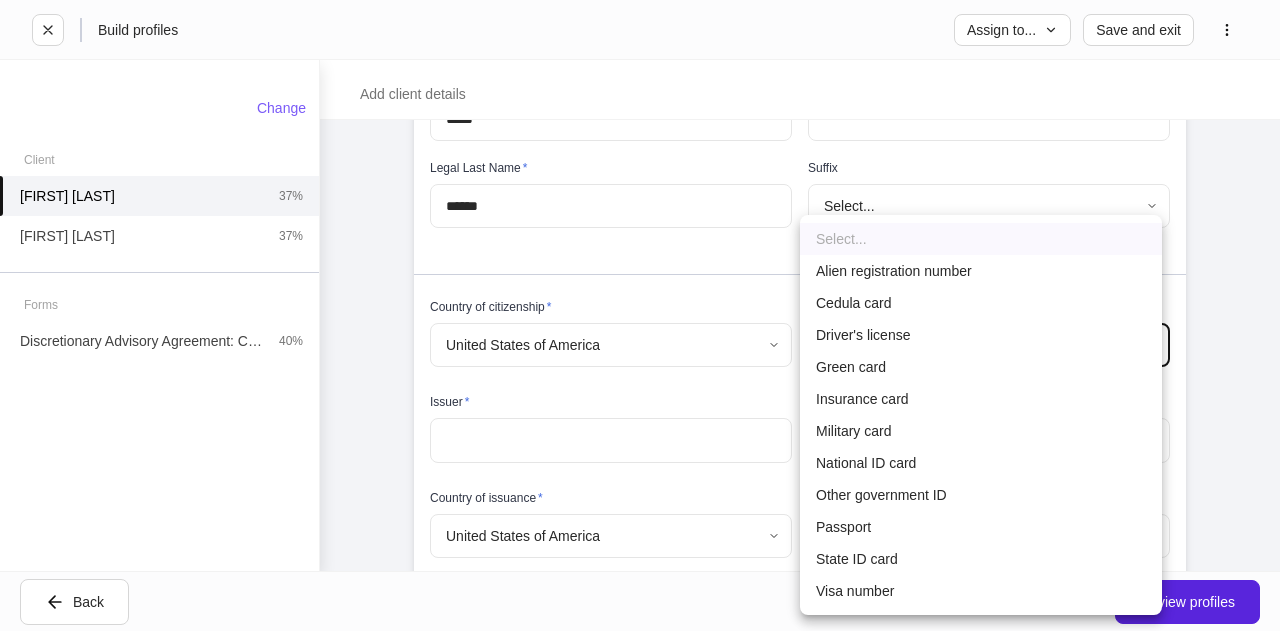 click on "Driver's license" at bounding box center [981, 335] 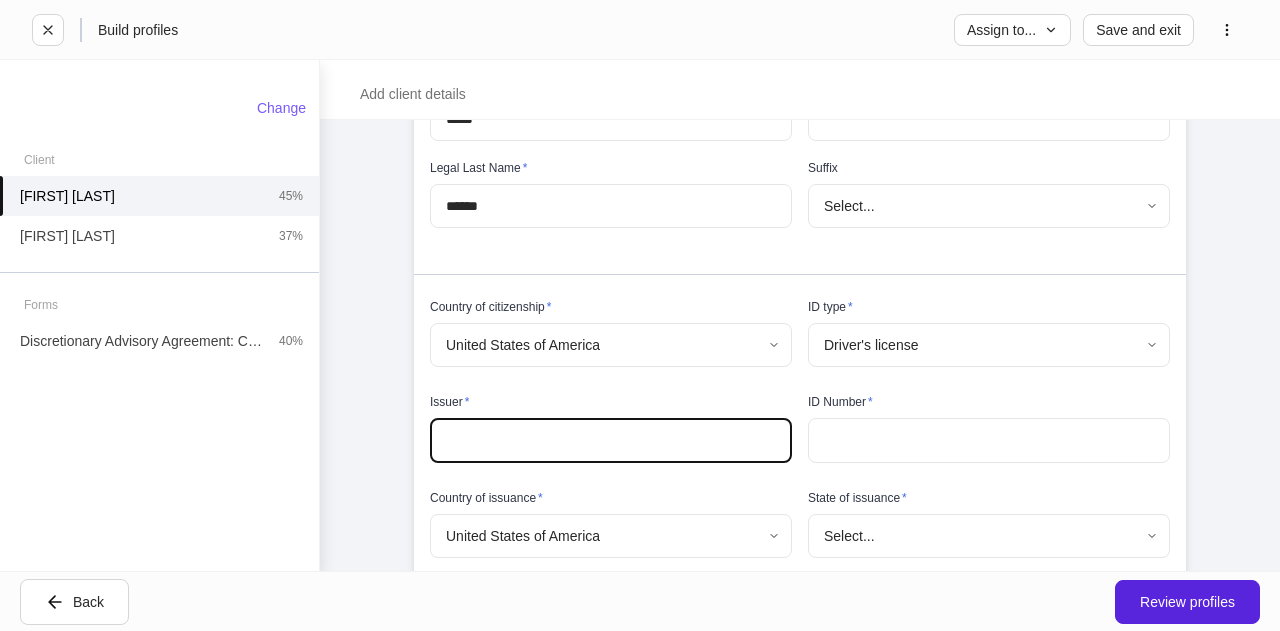 click at bounding box center [611, 440] 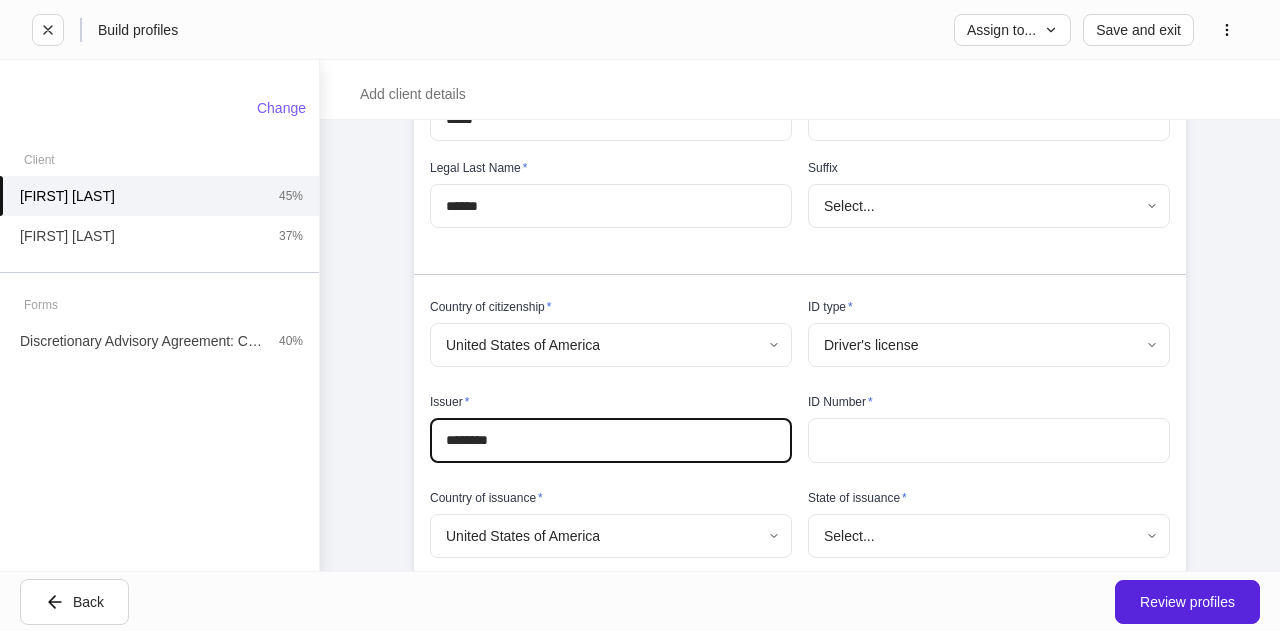 type on "********" 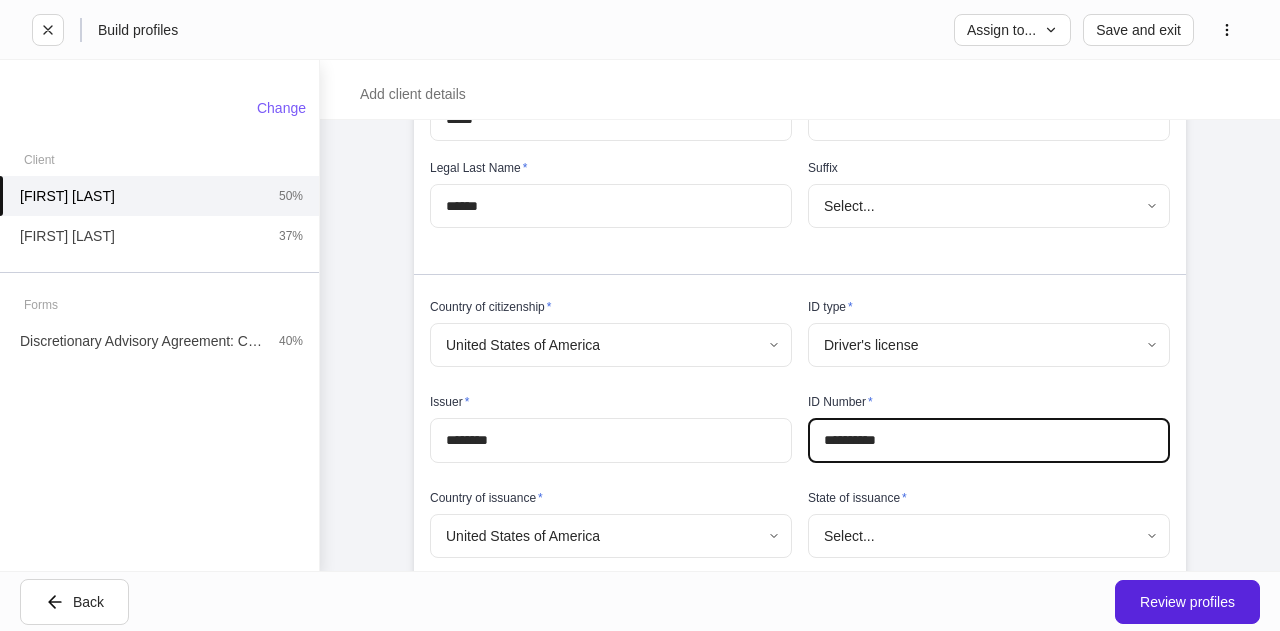 type on "**********" 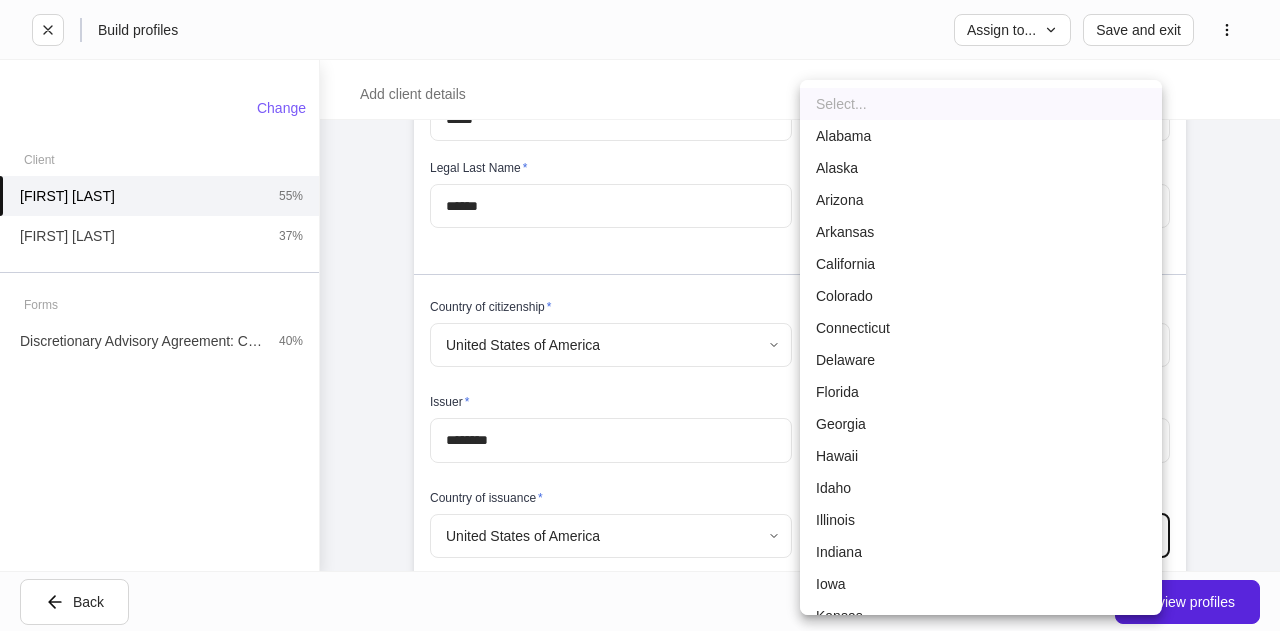 type 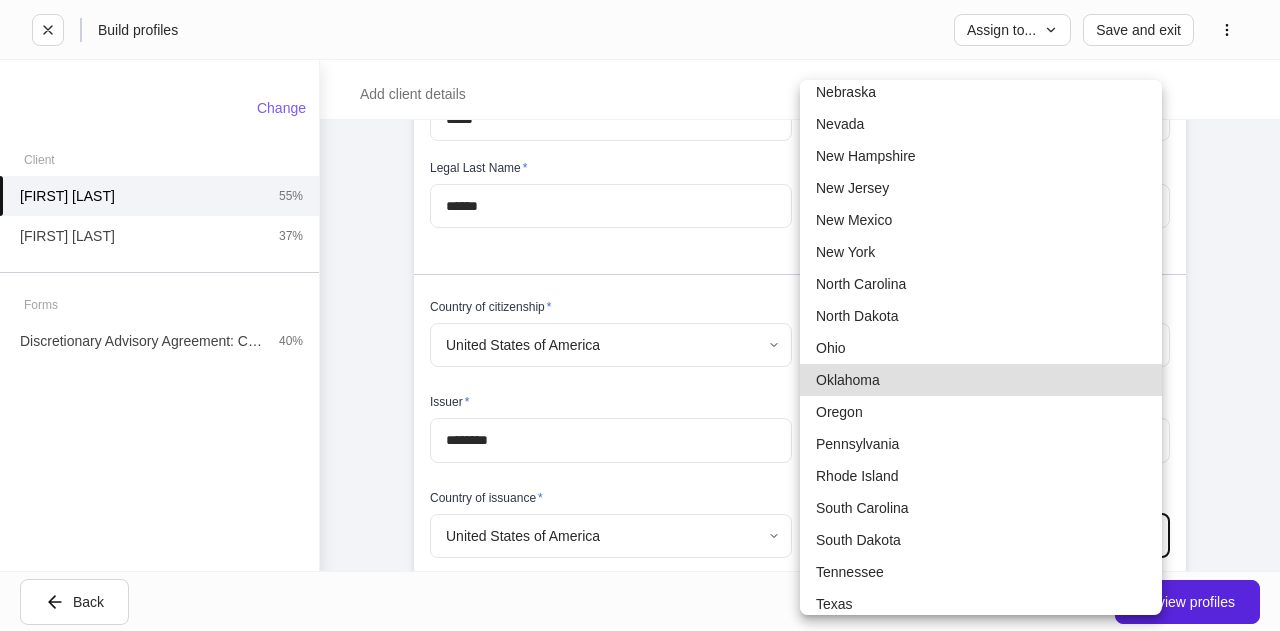type on "**" 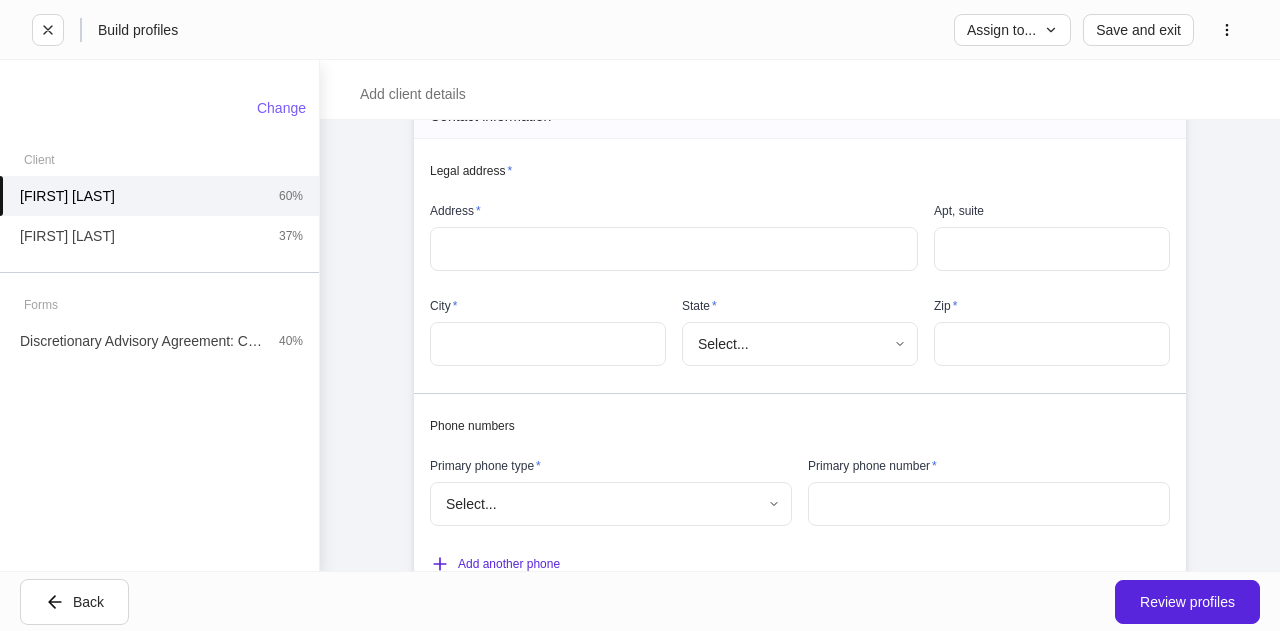 scroll, scrollTop: 908, scrollLeft: 0, axis: vertical 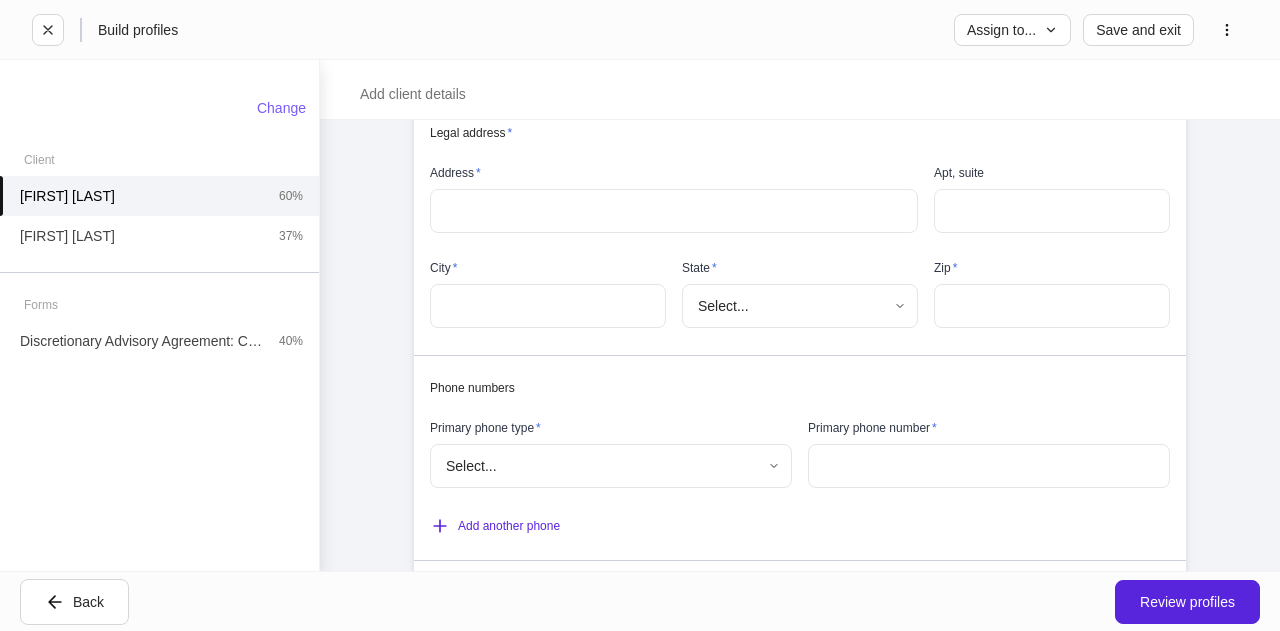 click at bounding box center (674, 211) 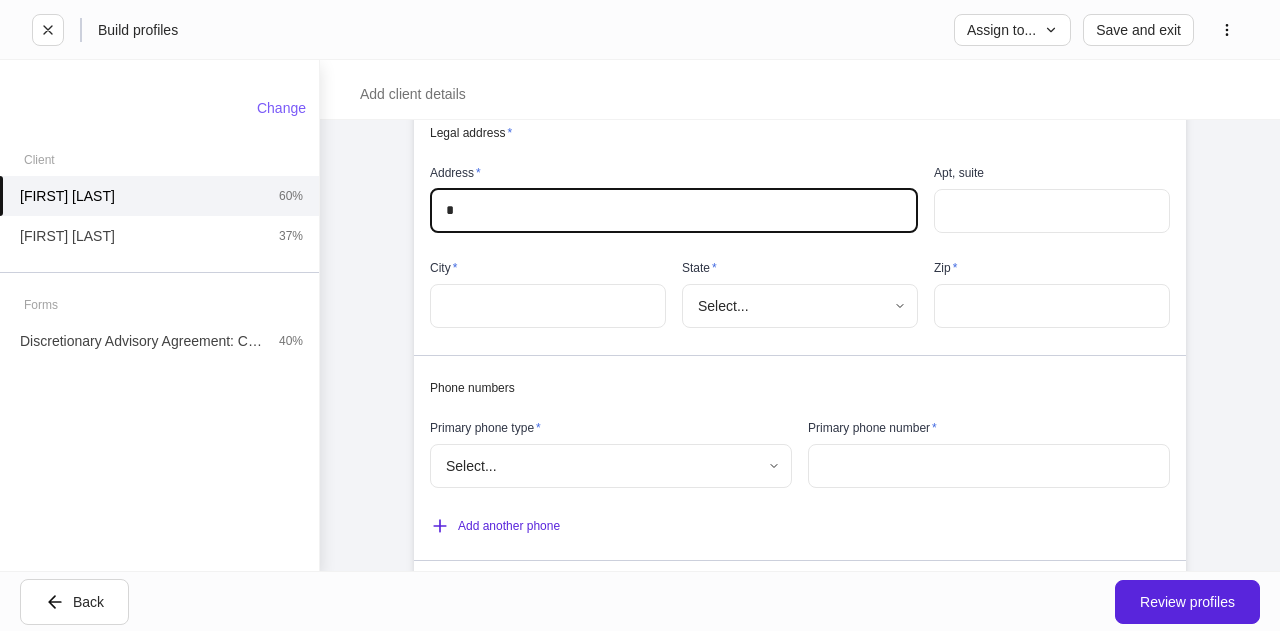 click on "*" at bounding box center (674, 211) 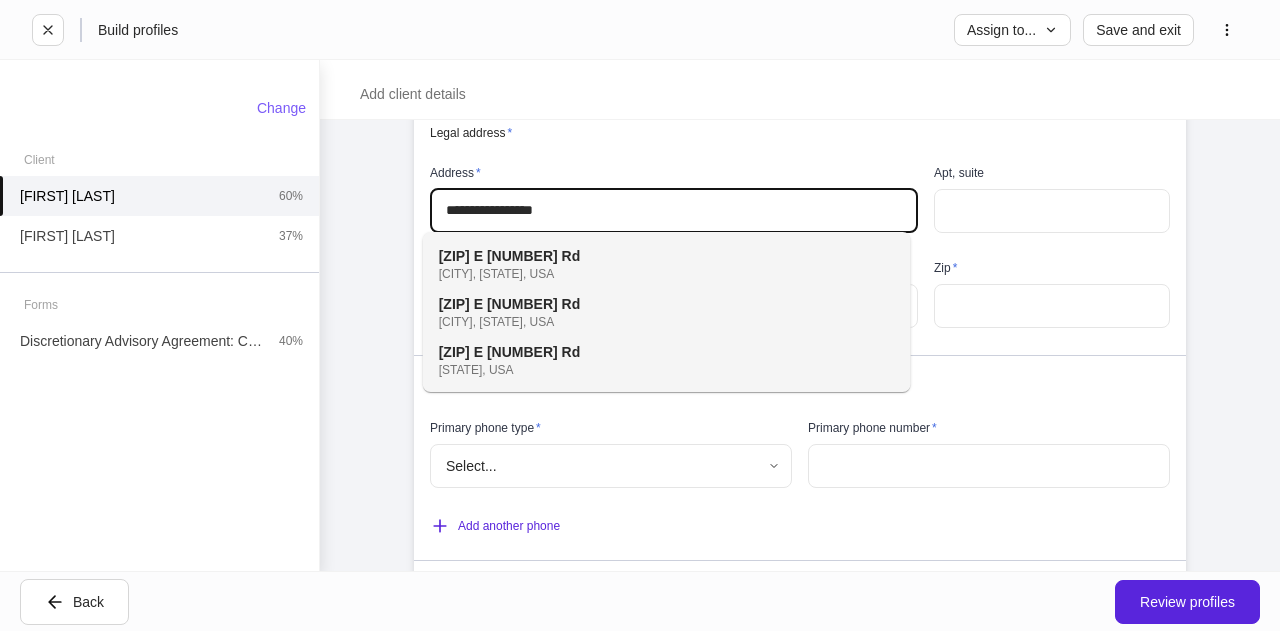 click on "[CITY], [STATE], USA" at bounding box center [645, 274] 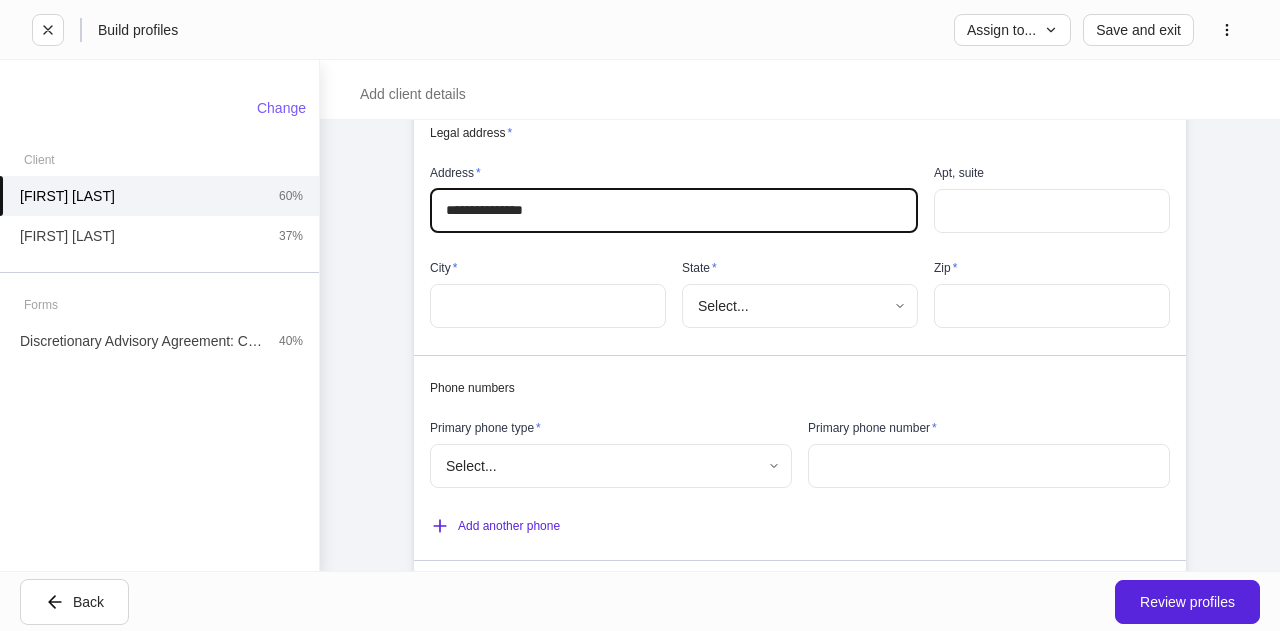 type on "******" 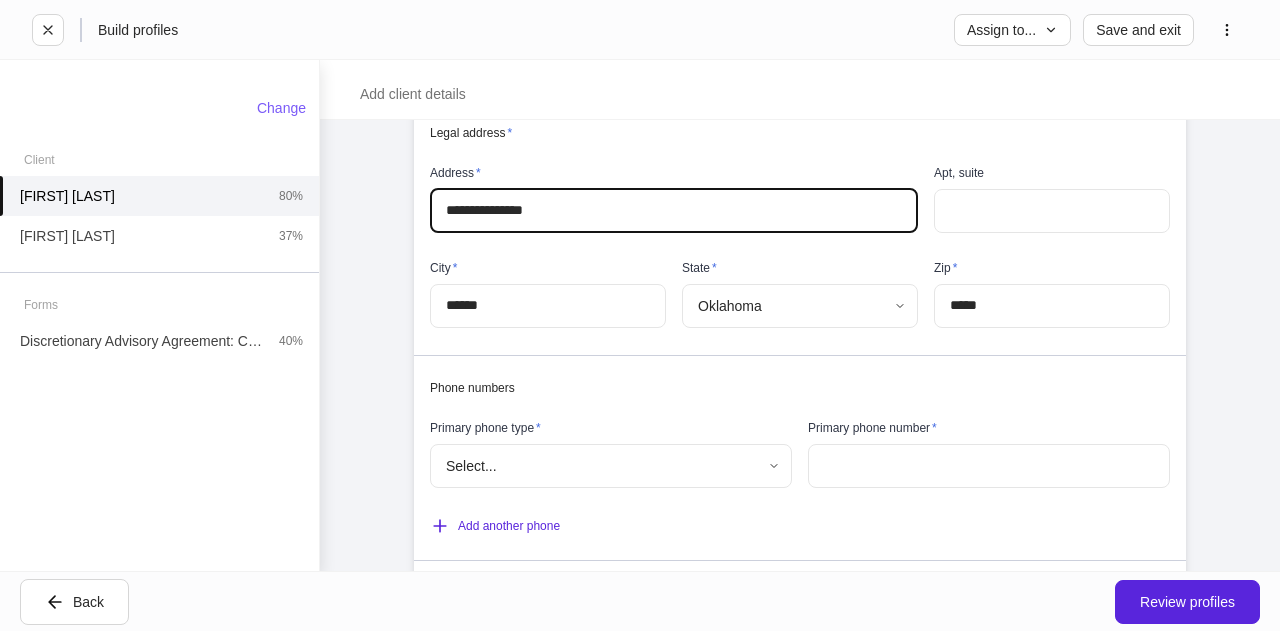 scroll, scrollTop: 928, scrollLeft: 0, axis: vertical 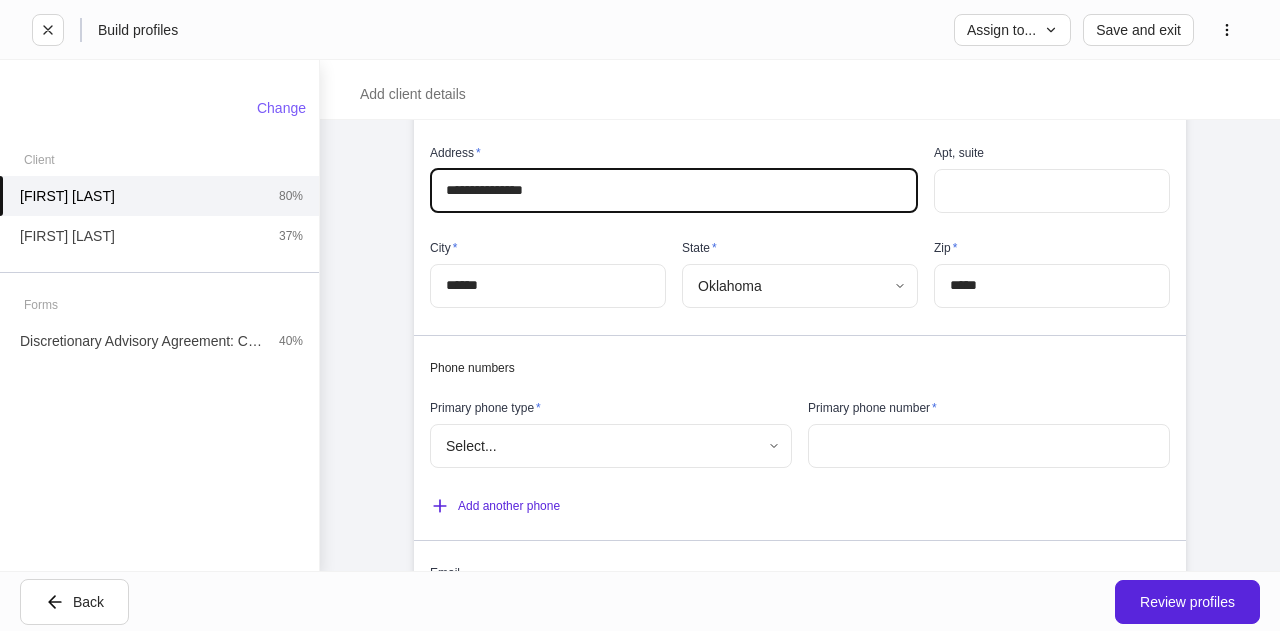 type on "**********" 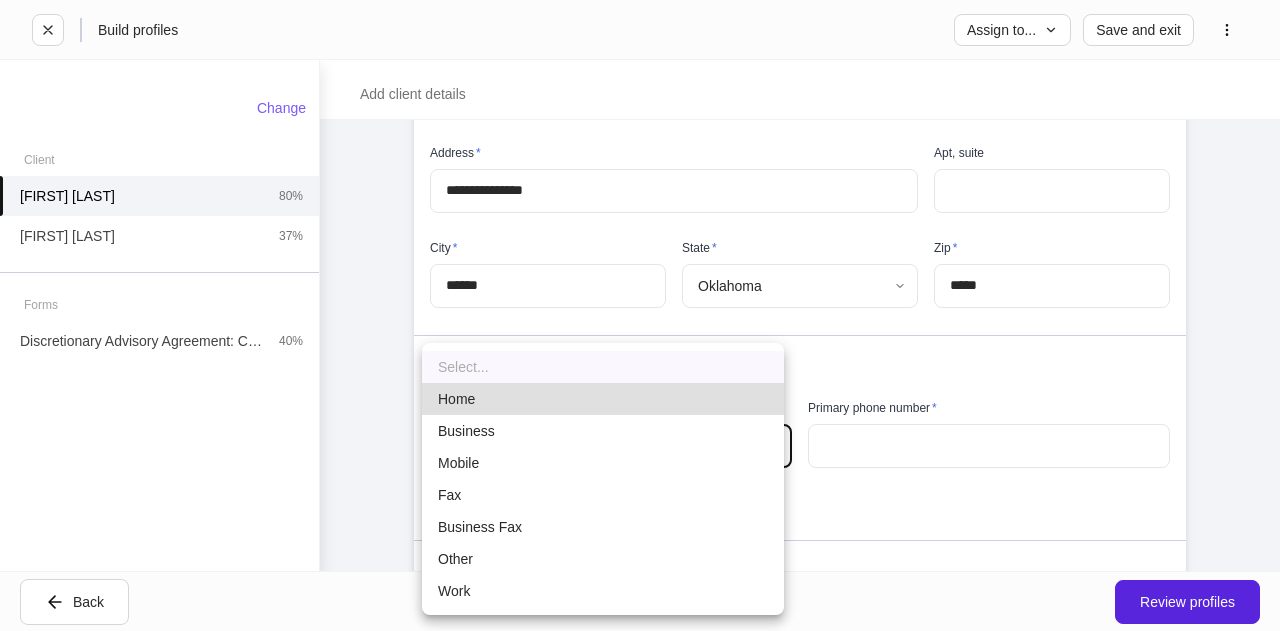 click on "Mobile" at bounding box center (603, 463) 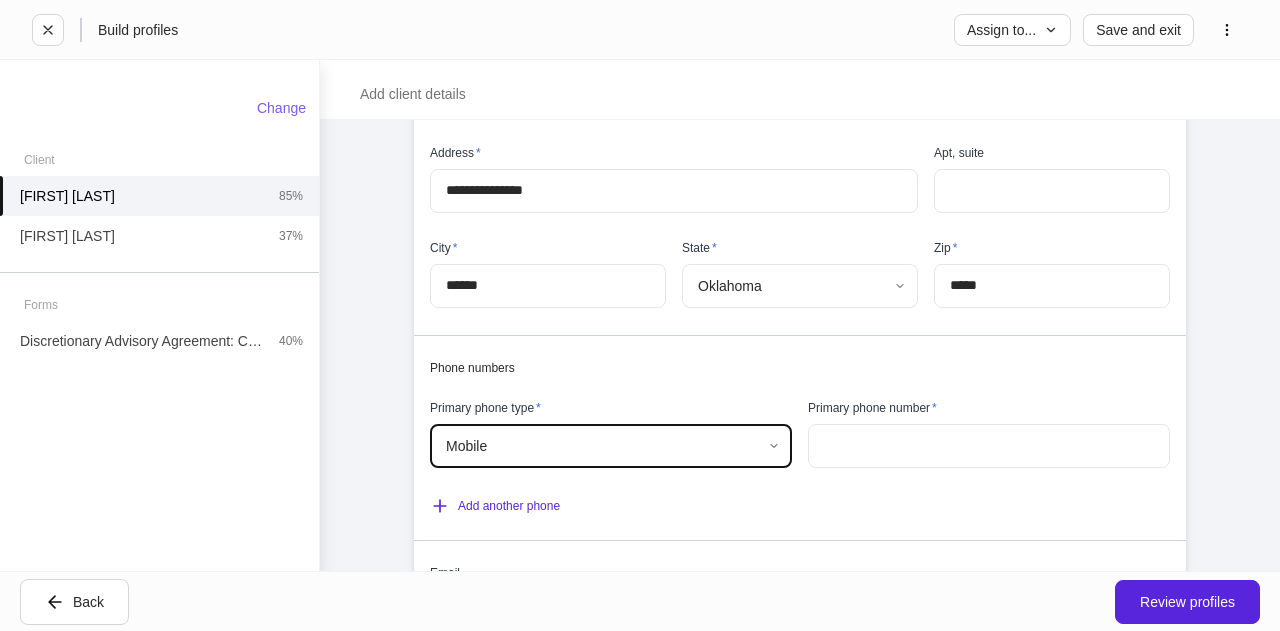 click at bounding box center (989, 446) 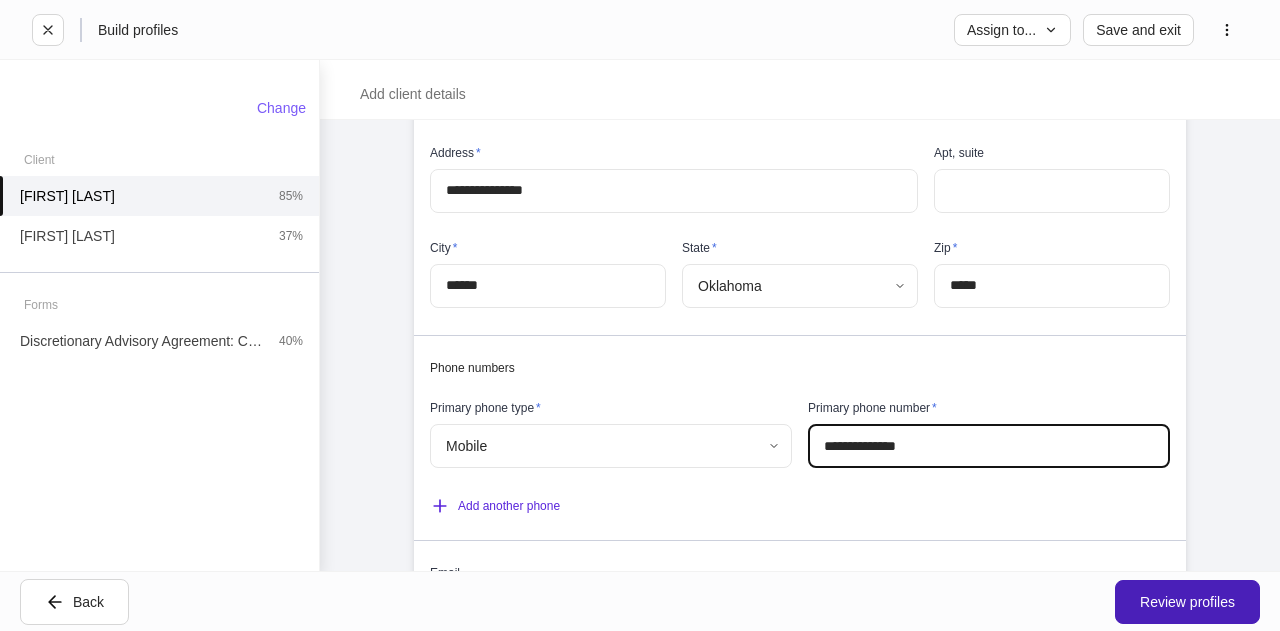 type on "**********" 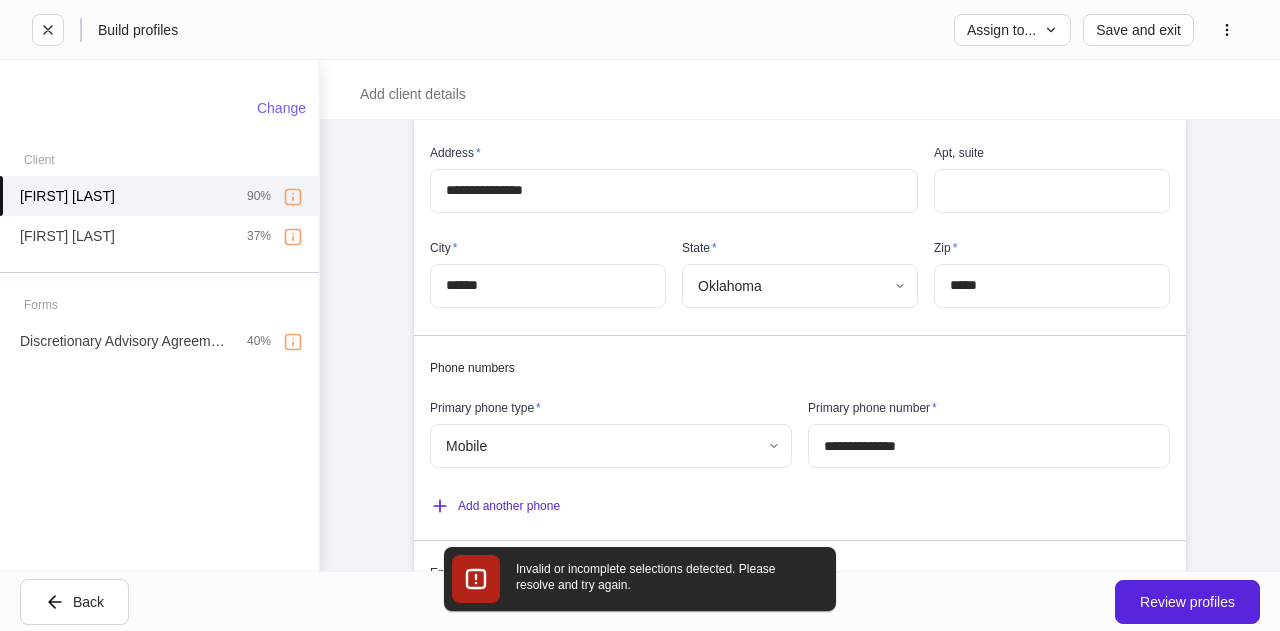 scroll, scrollTop: 560, scrollLeft: 0, axis: vertical 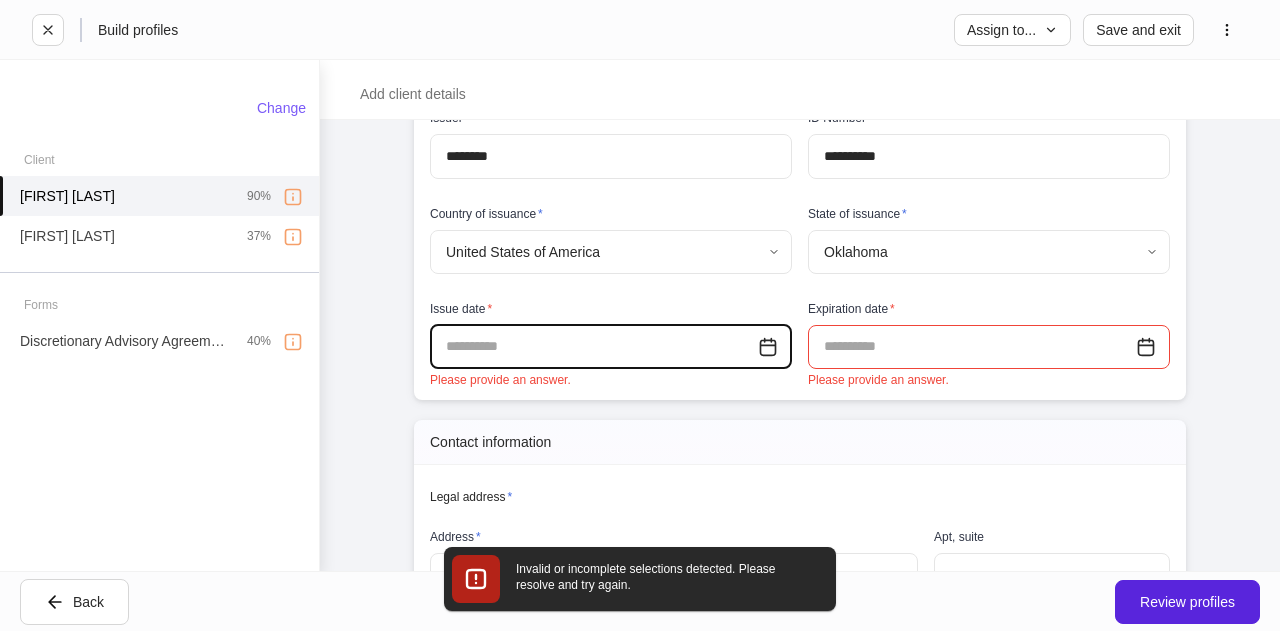 click at bounding box center [594, 347] 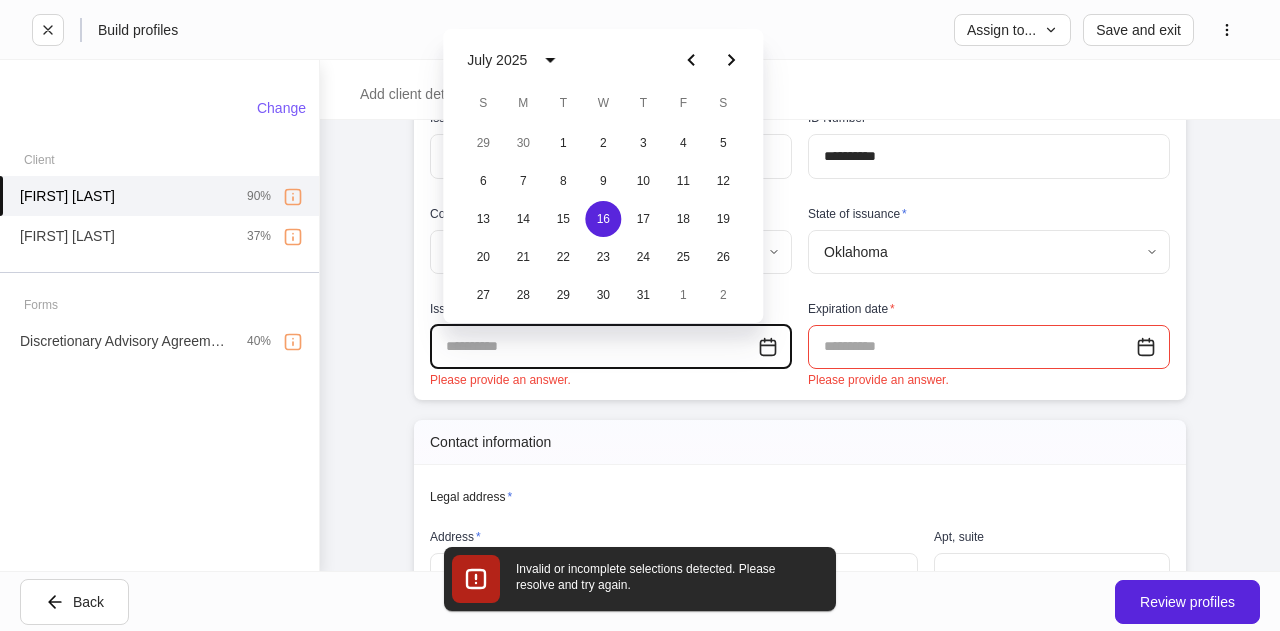 click at bounding box center [594, 347] 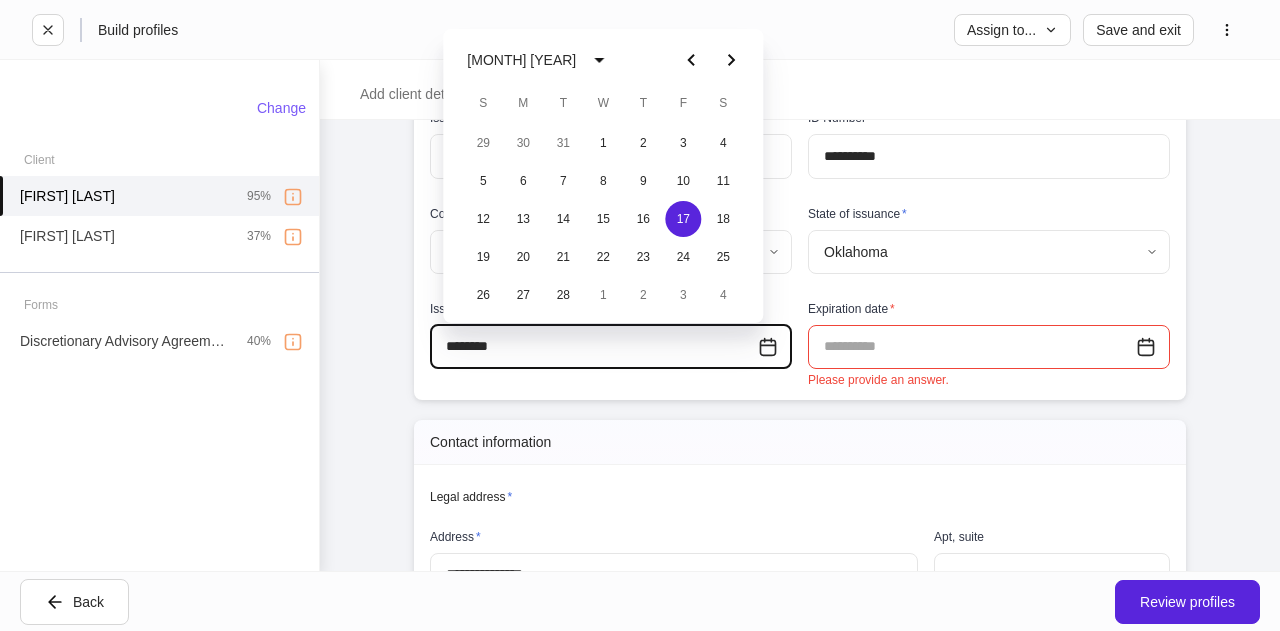 type on "**********" 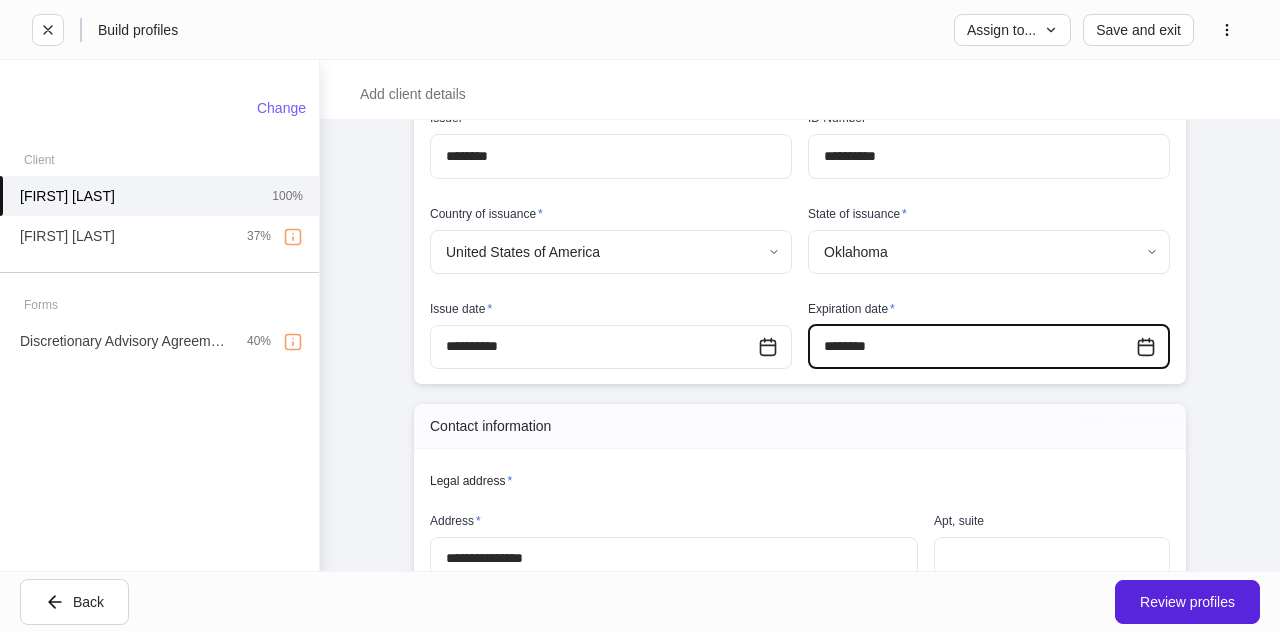 type on "**********" 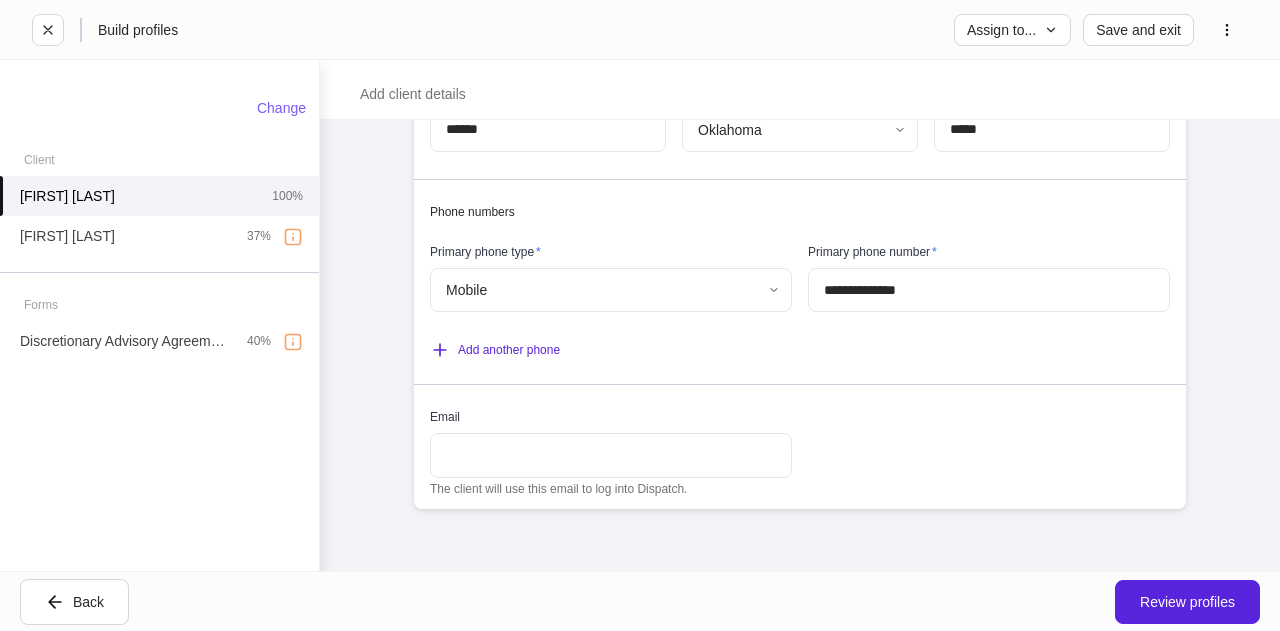 scroll, scrollTop: 0, scrollLeft: 0, axis: both 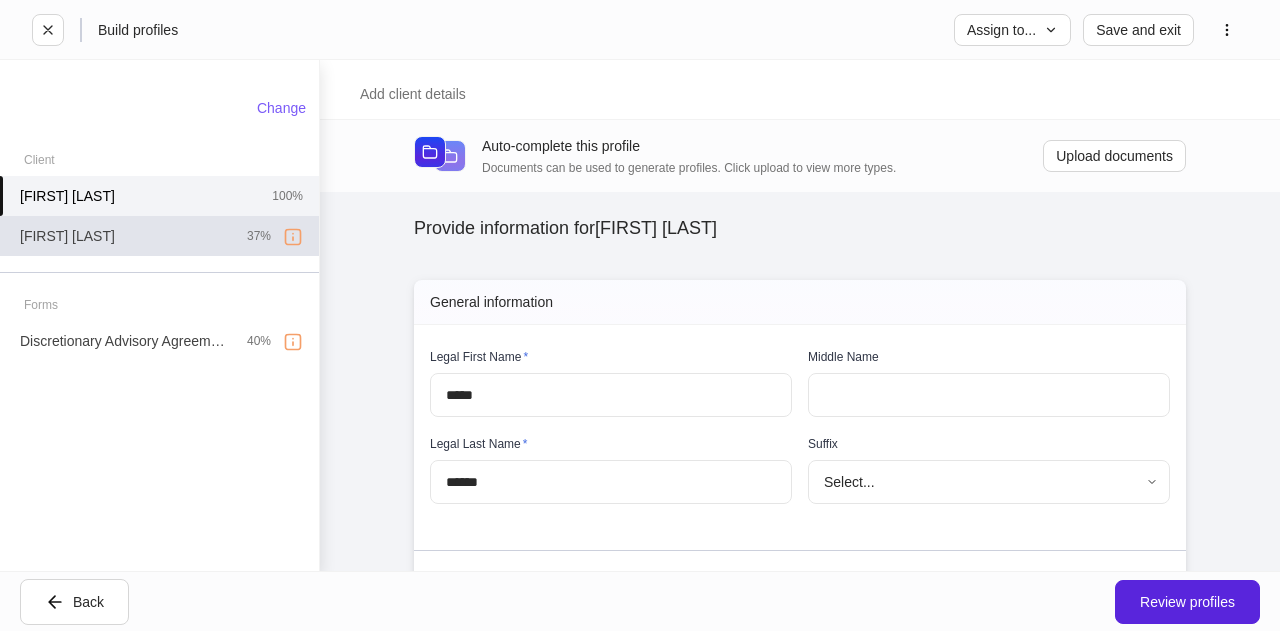 click on "[FIRST] [LAST] 37%" at bounding box center (159, 236) 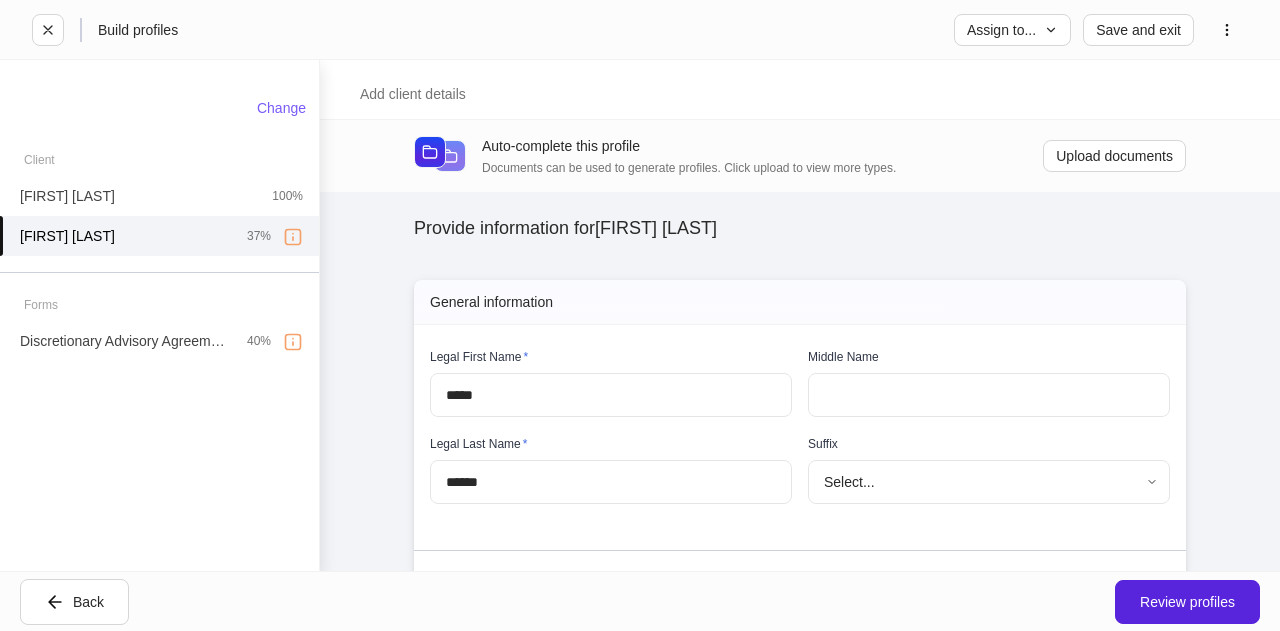 scroll, scrollTop: 287, scrollLeft: 0, axis: vertical 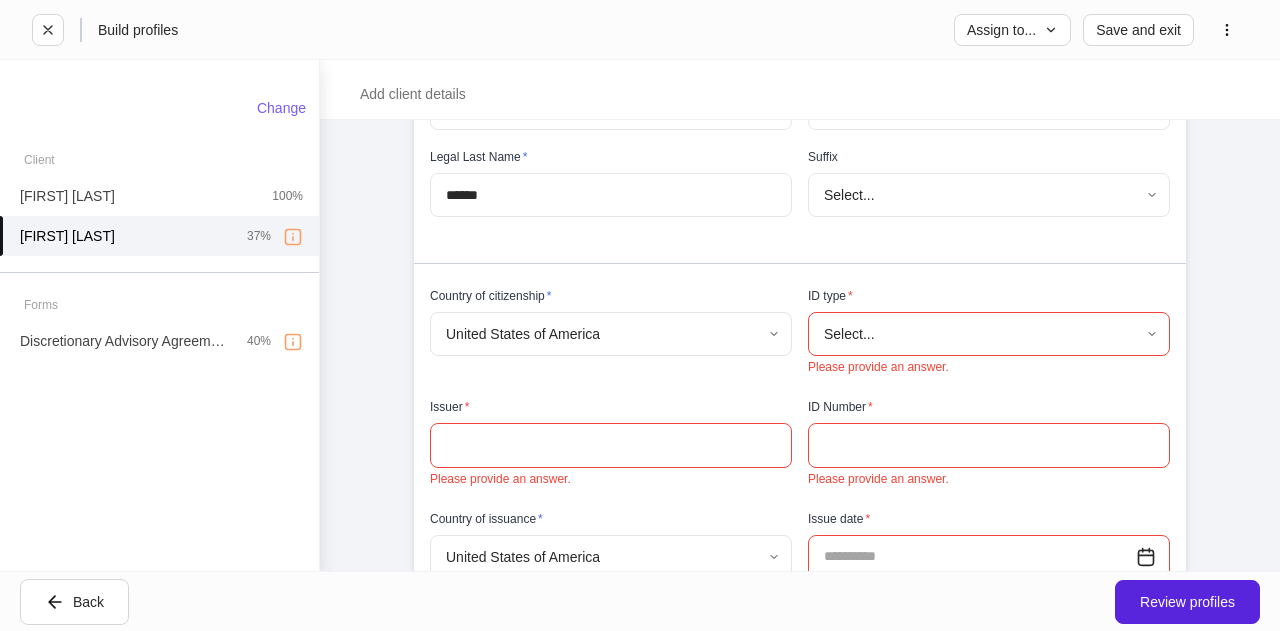 click on "Provide information for [FIRST] [LAST] Please complete all internal-use only sections before sending to the client. We ask all fields not intended for the client to be filled so the profiles can begin syncing upon client completion. General information Legal First Name * ***** ​ Middle Name ​ Legal Last Name * ****** ​ Suffix Select... ​ Country of citizenship * United States of America * ​ ID type * Select... ​ Please provide an answer. Issuer * ​ Please provide an answer. ID Number * ​ Please provide an answer. Country of issuance * United States of America * ​ Issue date * ​ Please provide an answer. Expiration date * ​ Please provide an answer. Contact information Legal address * Address * ​ Please provide an answer. Apt, suite ​ City * ​ Please provide an answer. State * Select... ​ *" at bounding box center (640, 315) 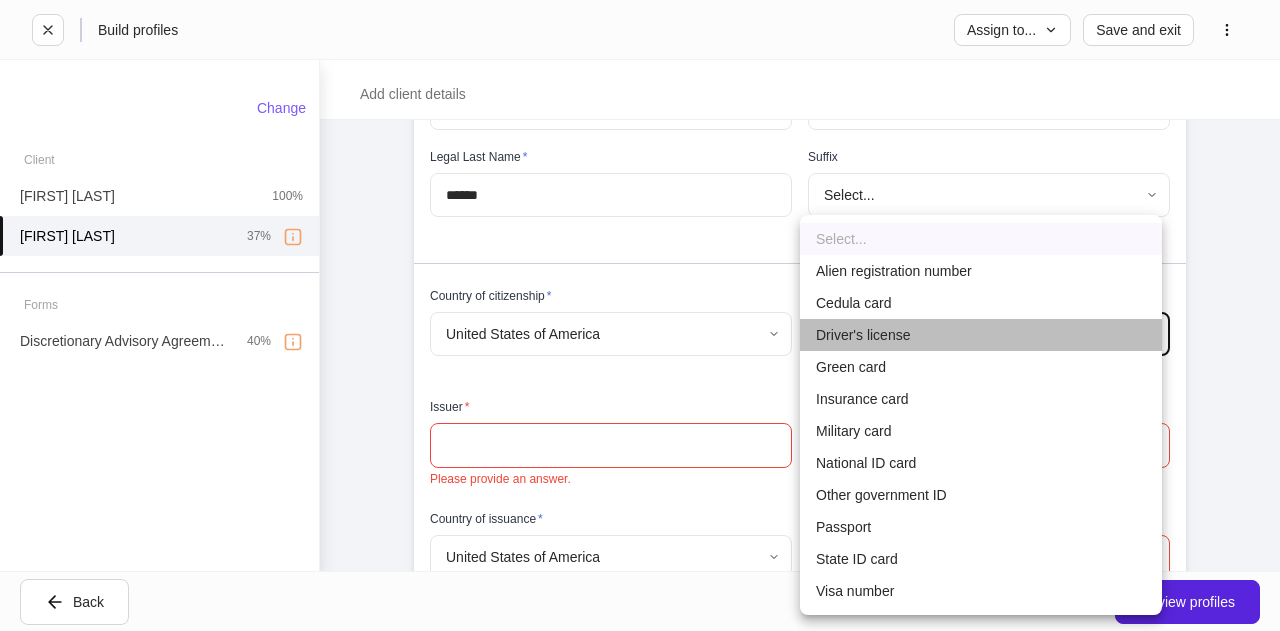 click on "Driver's license" at bounding box center (981, 335) 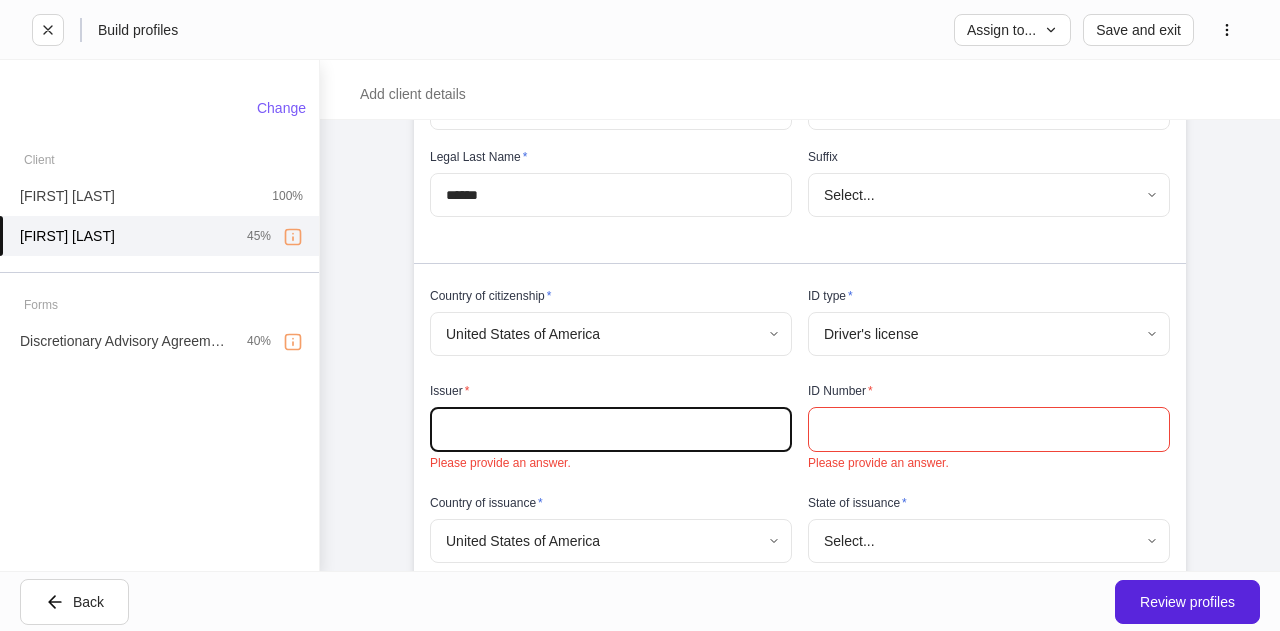 click at bounding box center [611, 429] 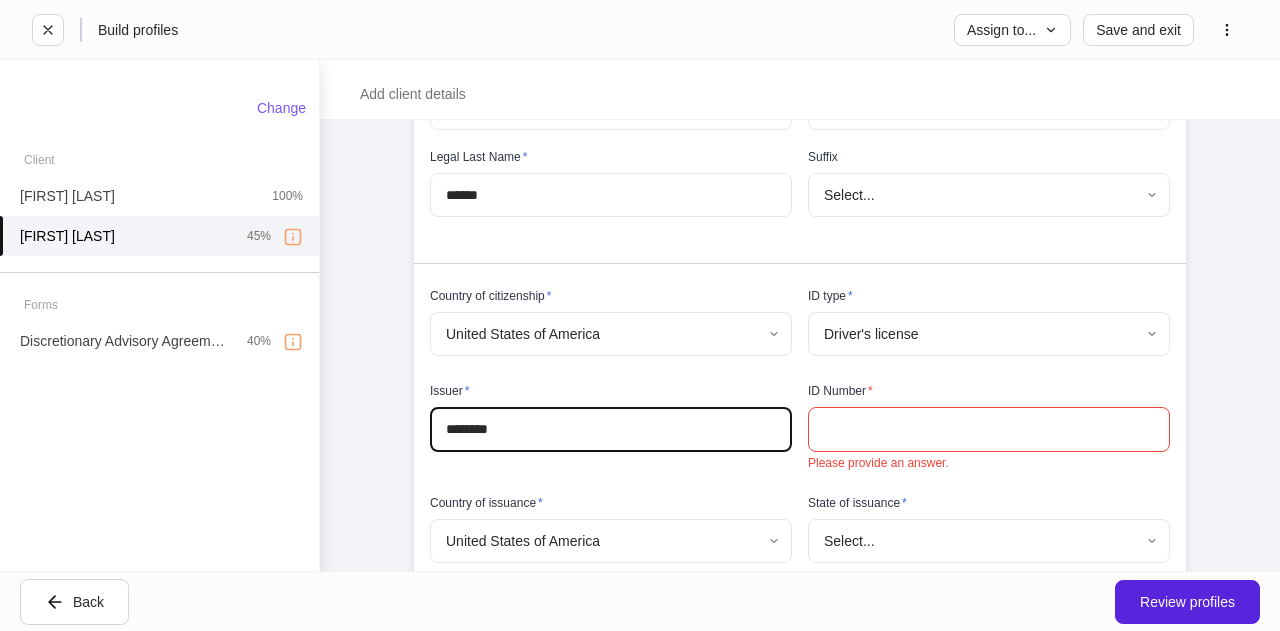 type on "********" 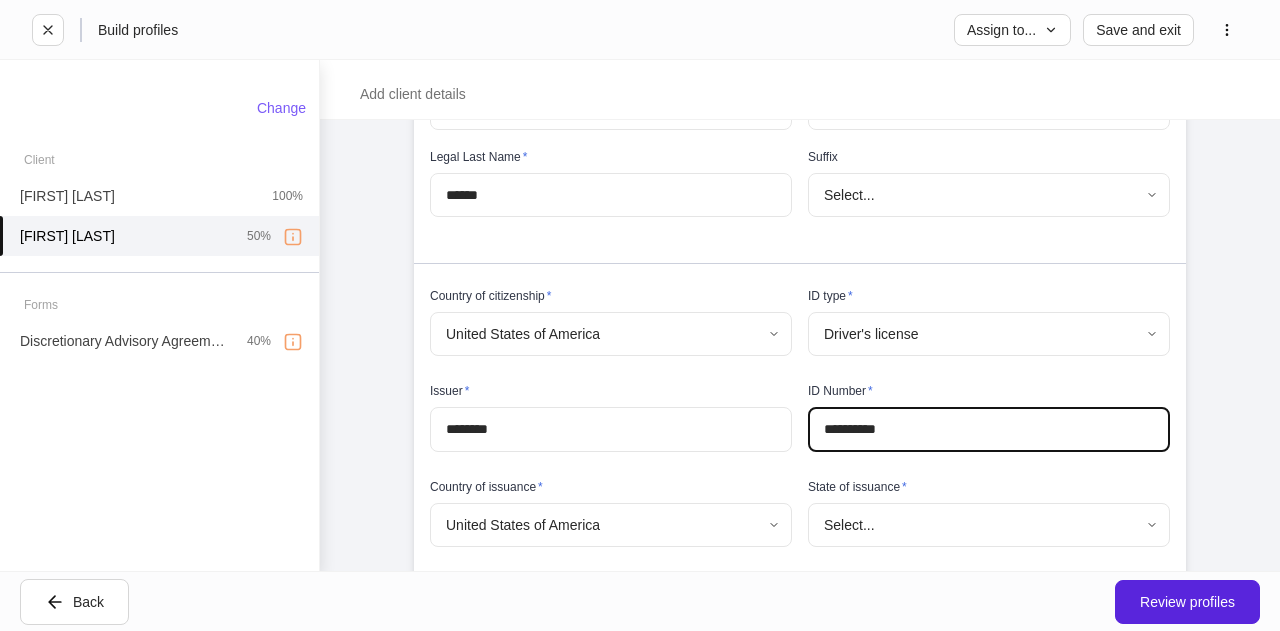 type on "**********" 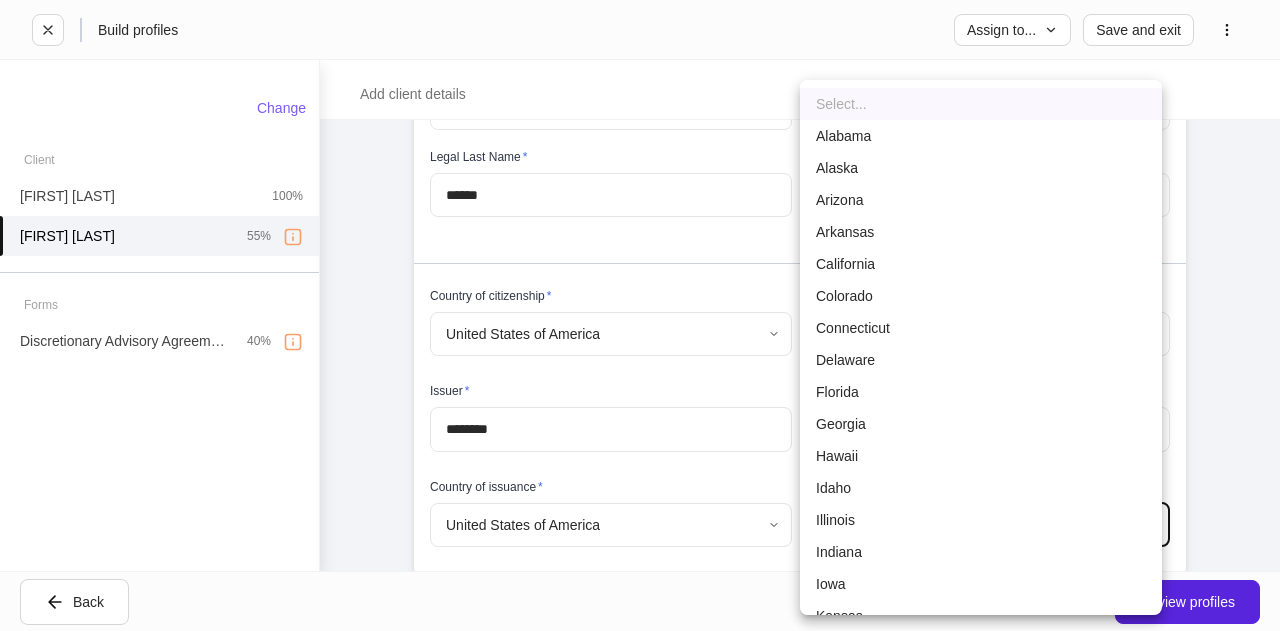 type 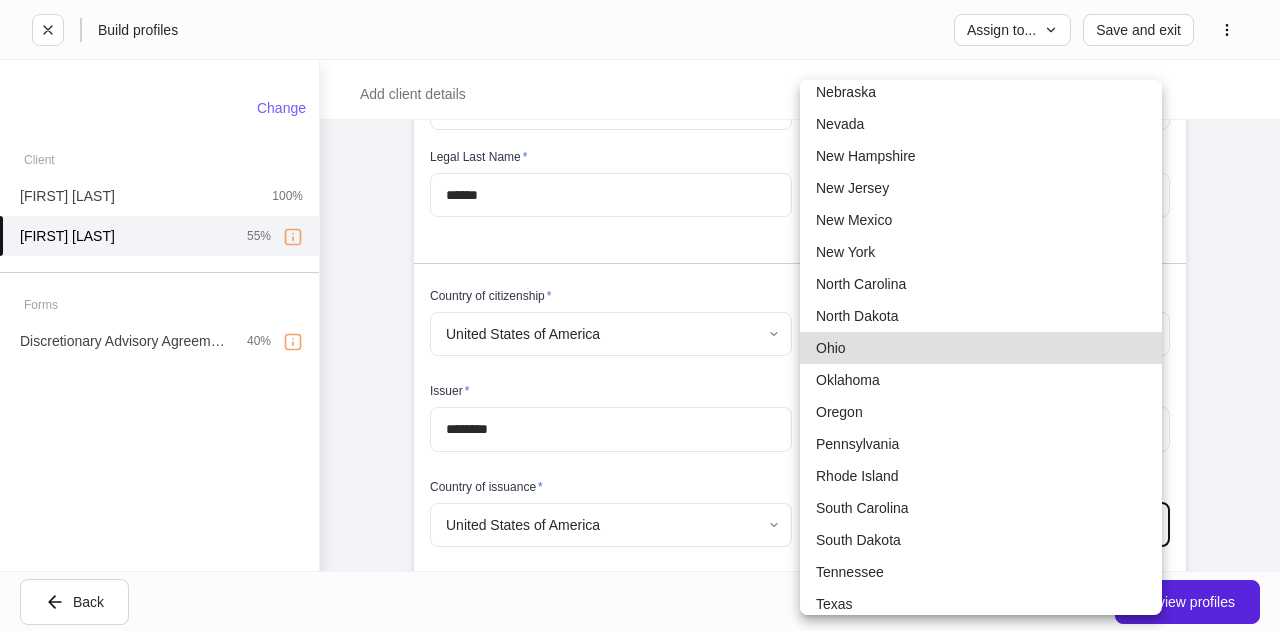 type 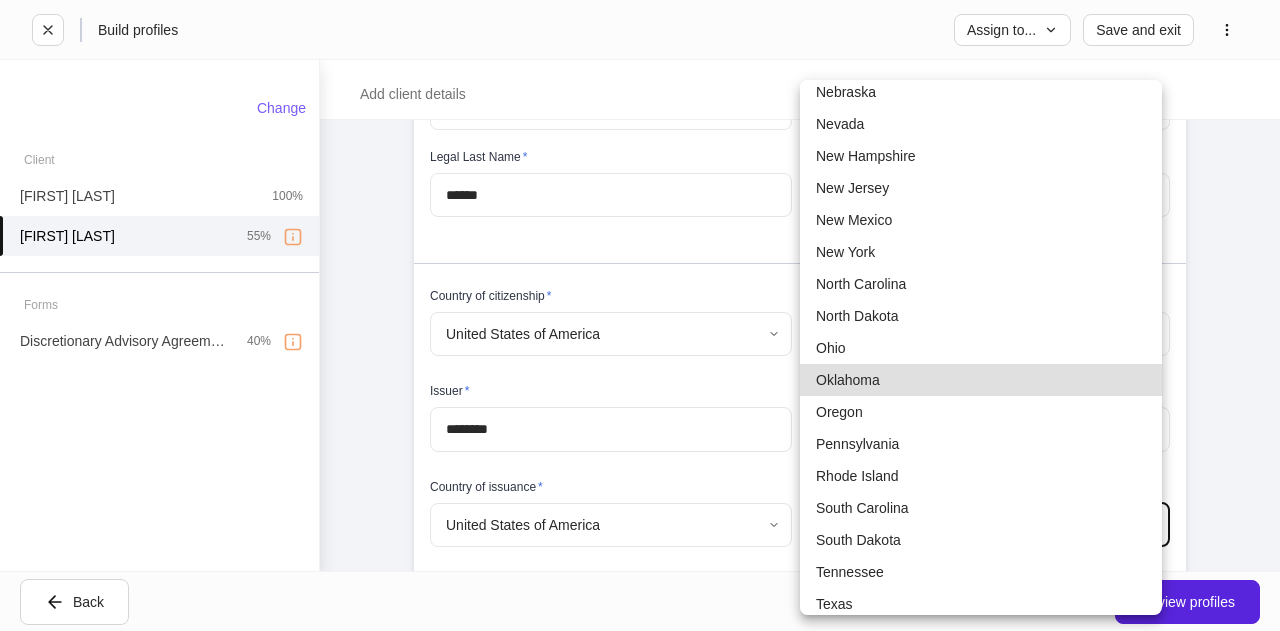 type on "**" 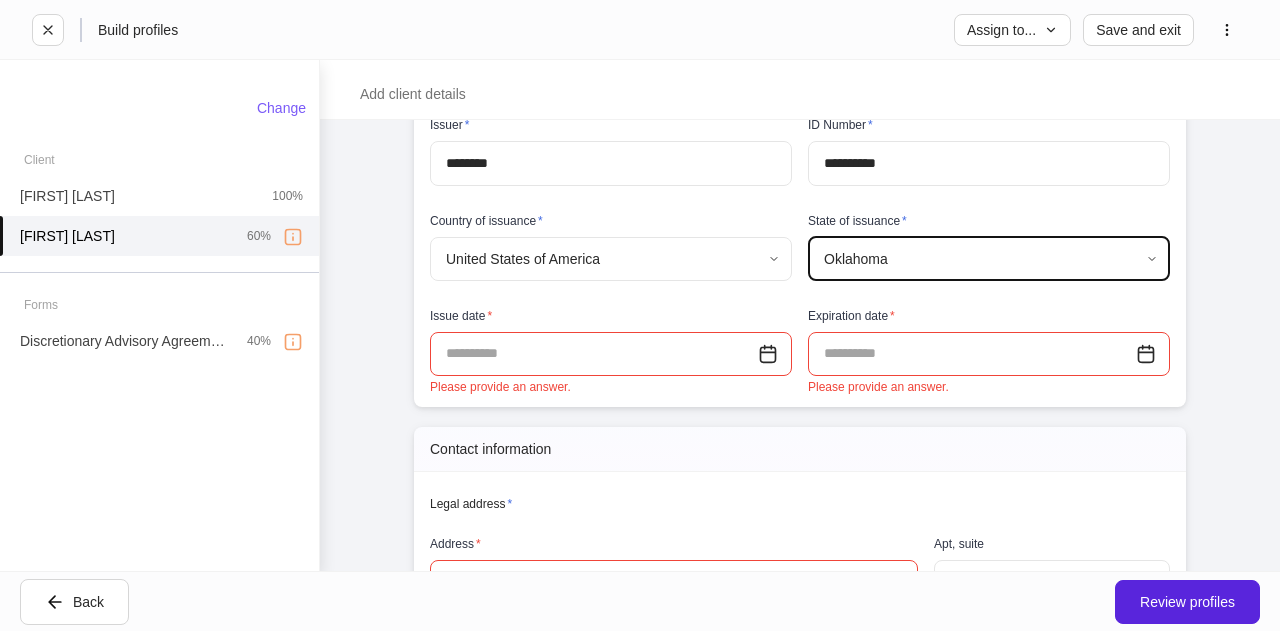 scroll, scrollTop: 581, scrollLeft: 0, axis: vertical 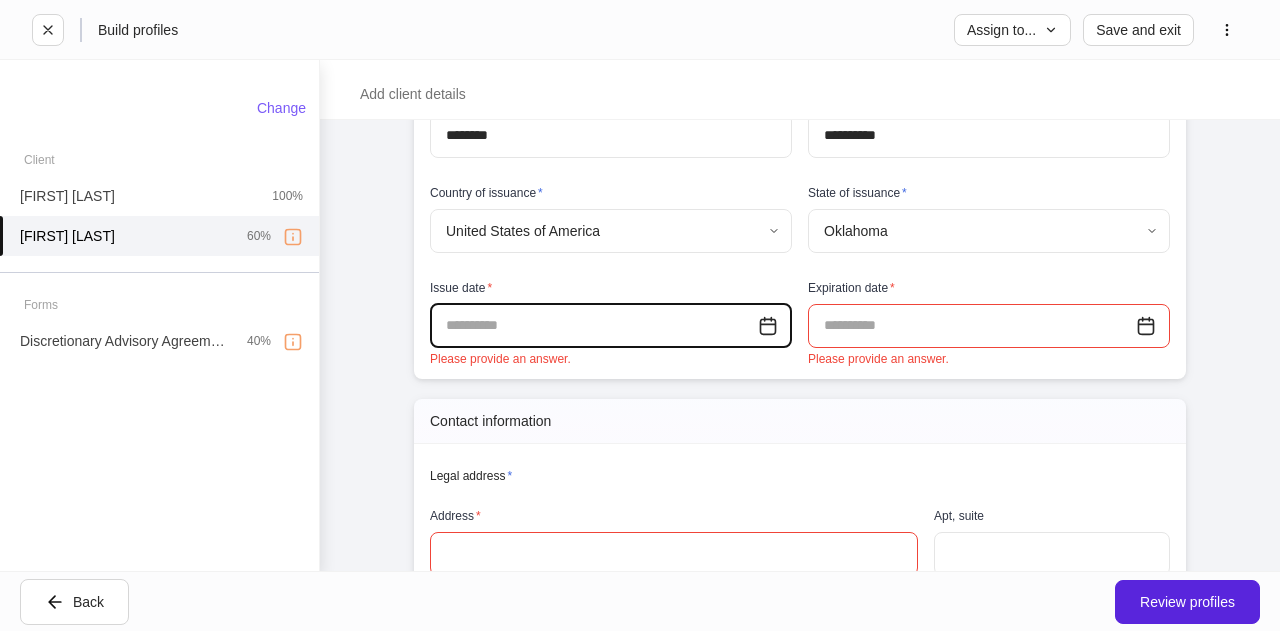 click at bounding box center [594, 326] 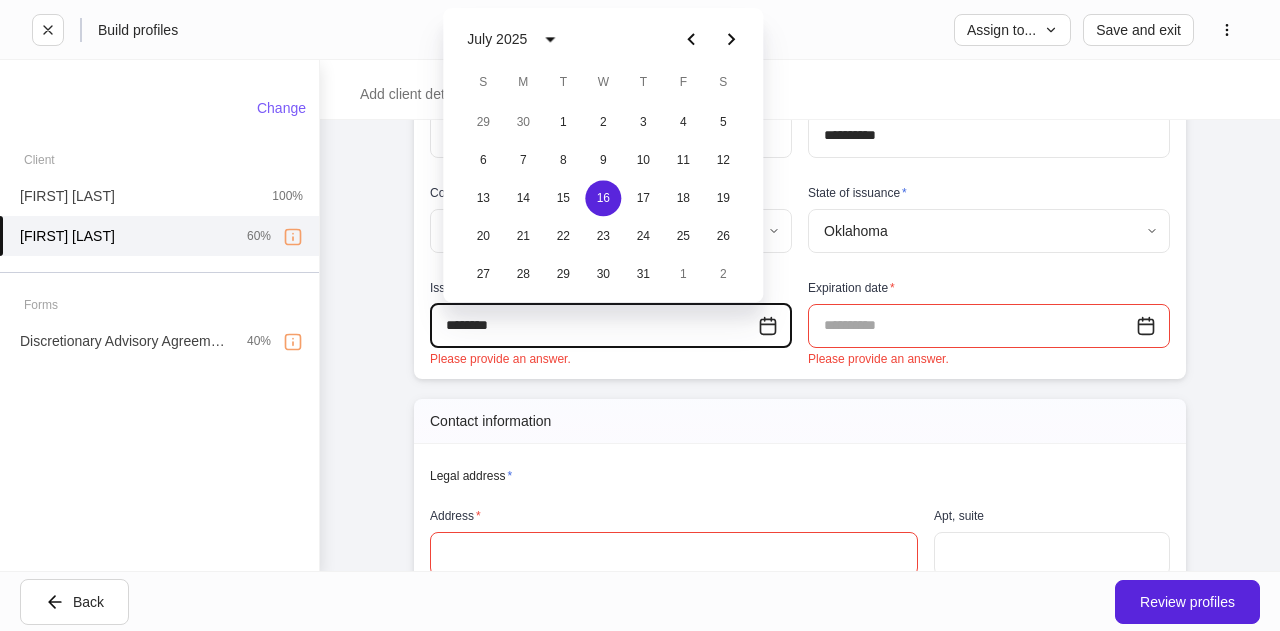 type on "**********" 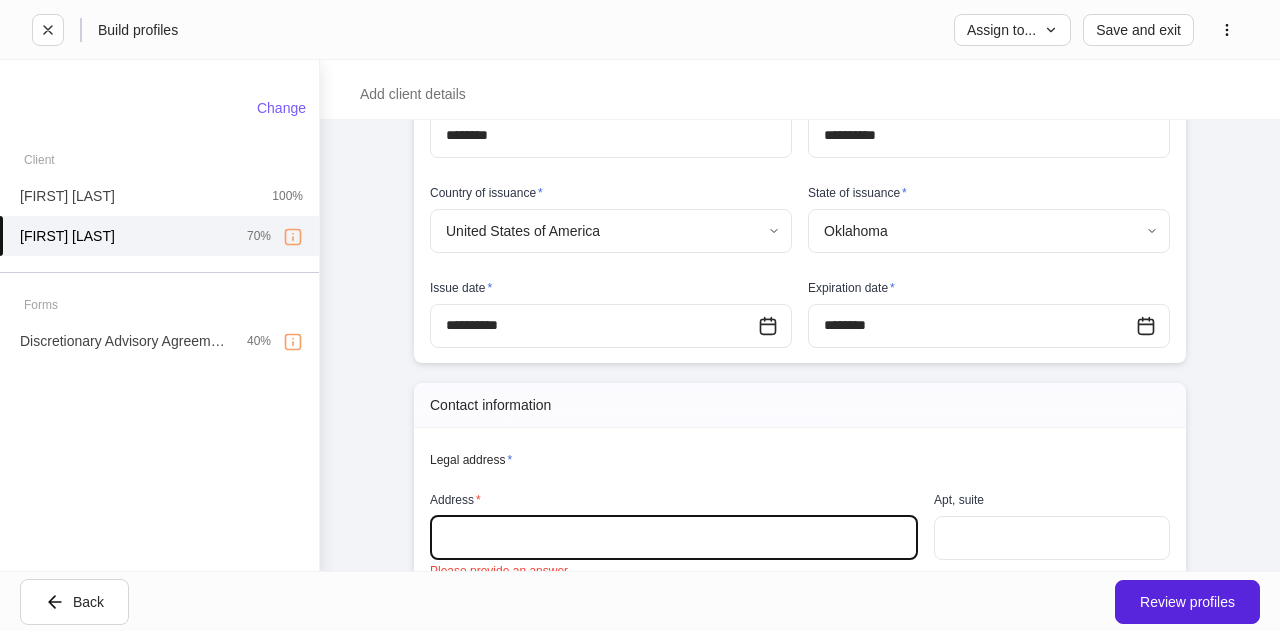 type on "**********" 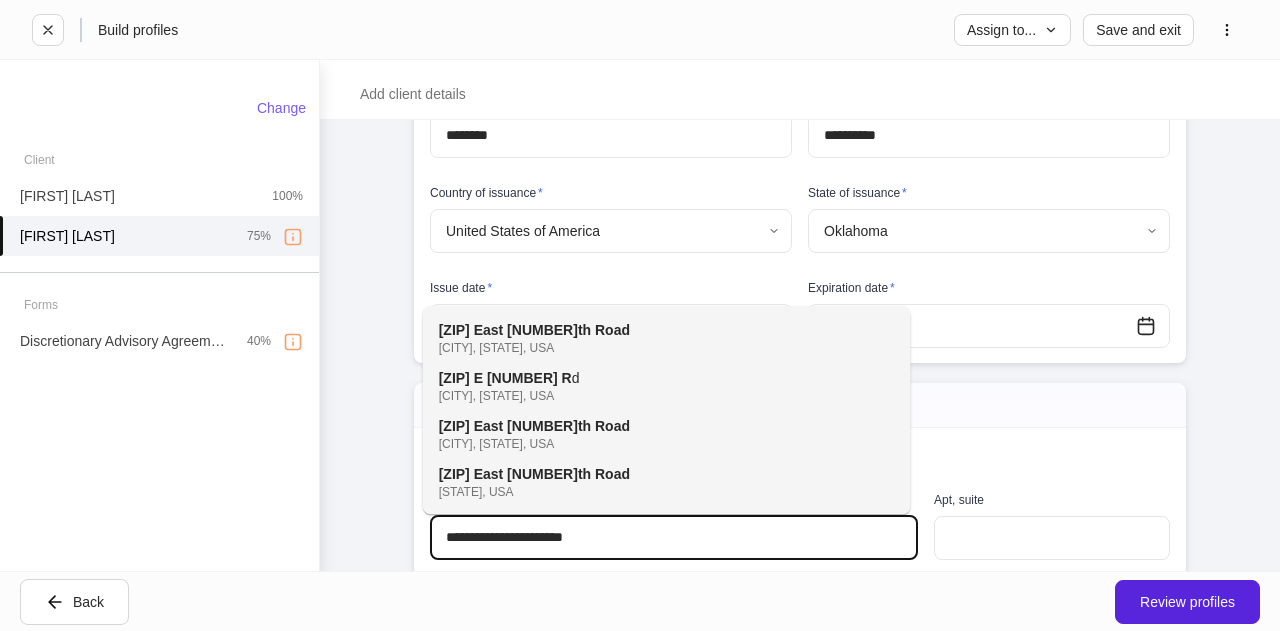 click on "[CITY], [STATE], USA" at bounding box center [645, 348] 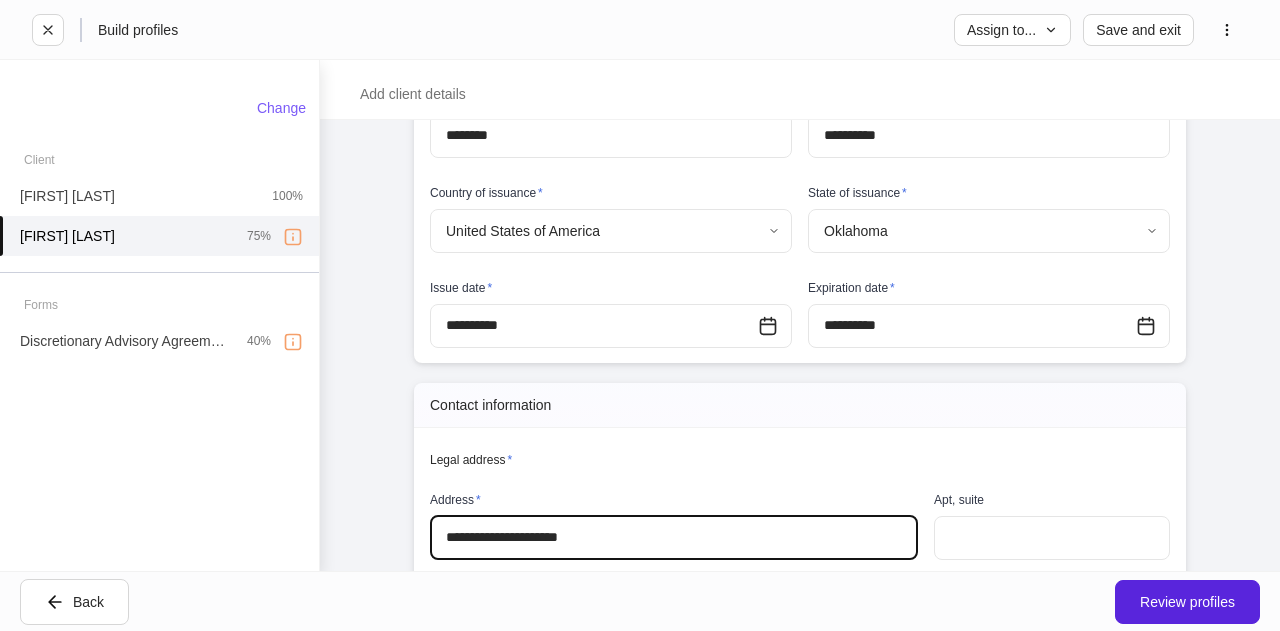 type on "******" 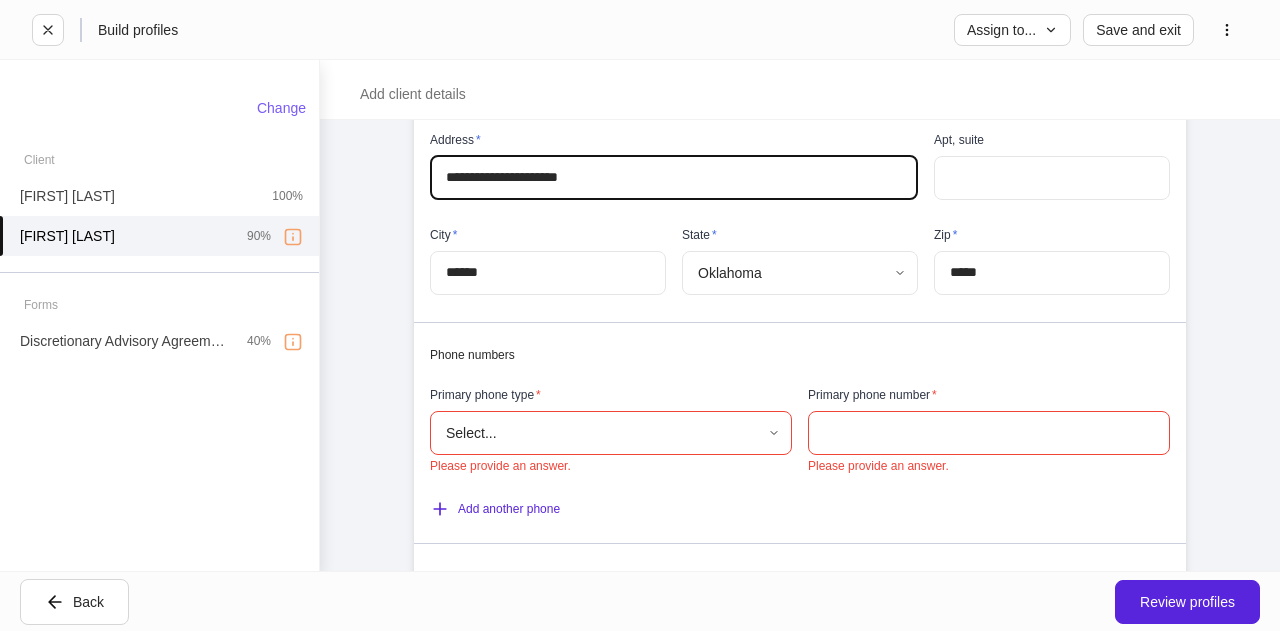 scroll, scrollTop: 976, scrollLeft: 0, axis: vertical 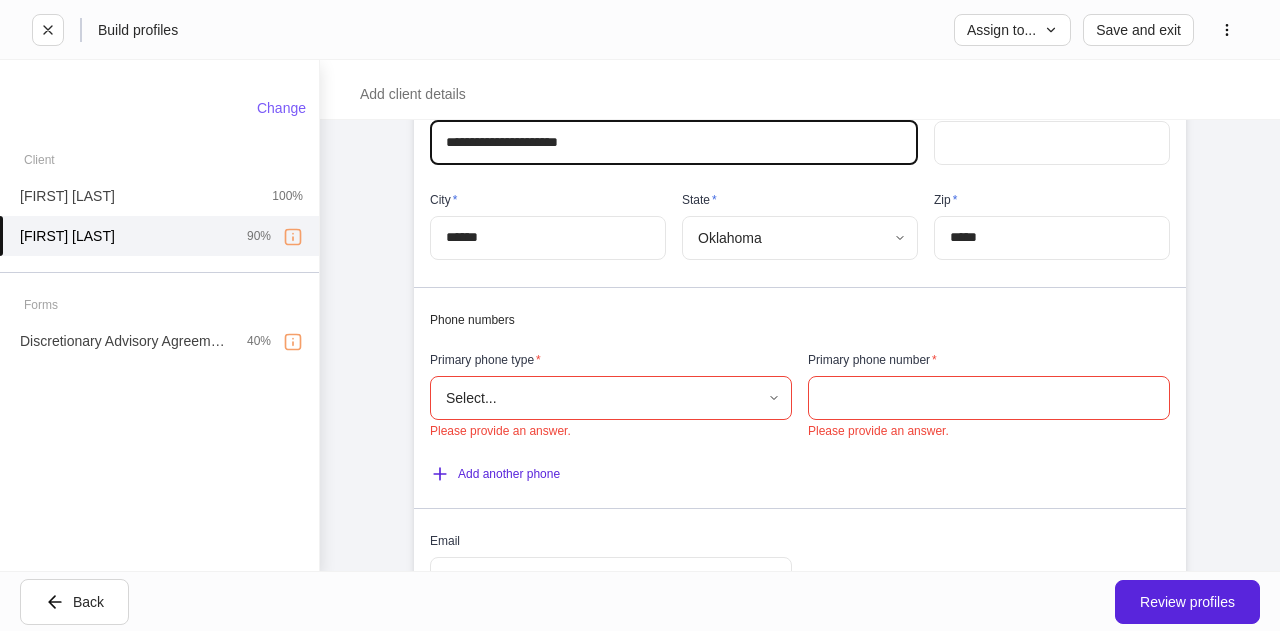 type on "**********" 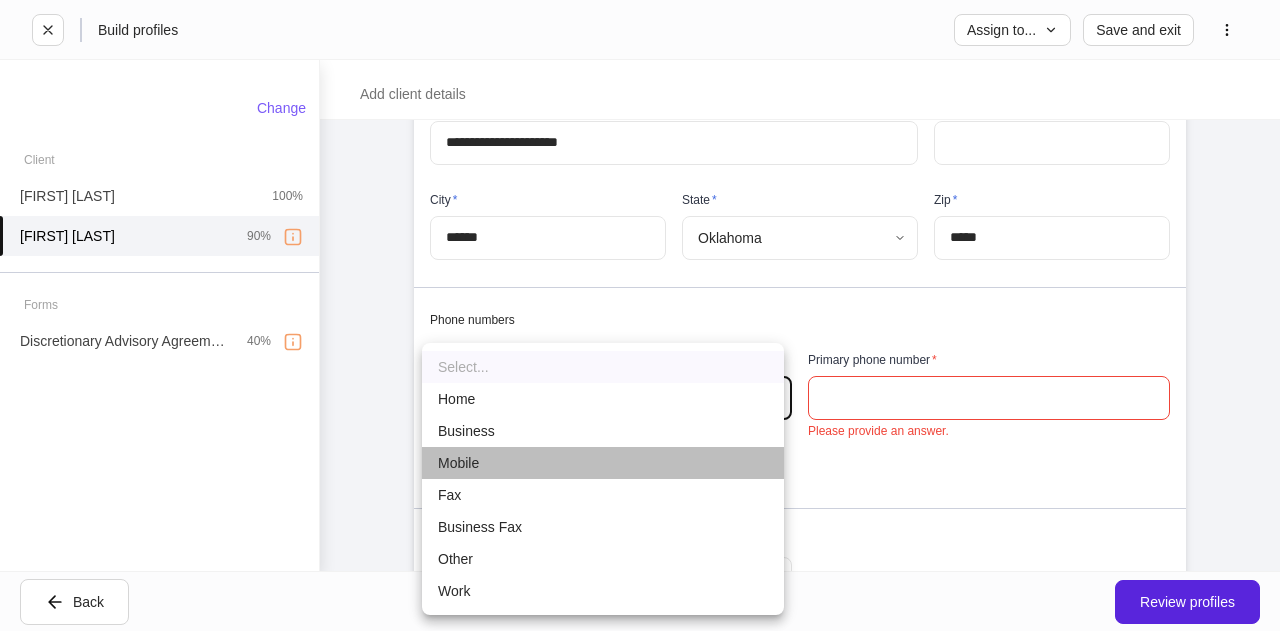 click on "Mobile" at bounding box center [603, 463] 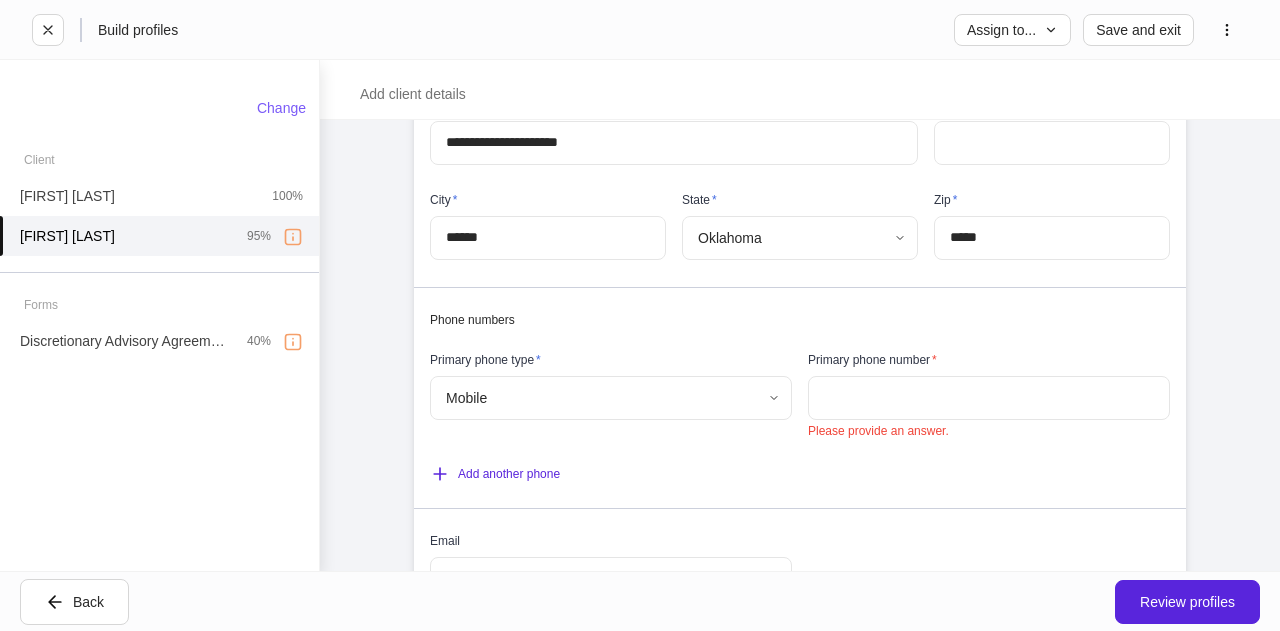 click at bounding box center [989, 398] 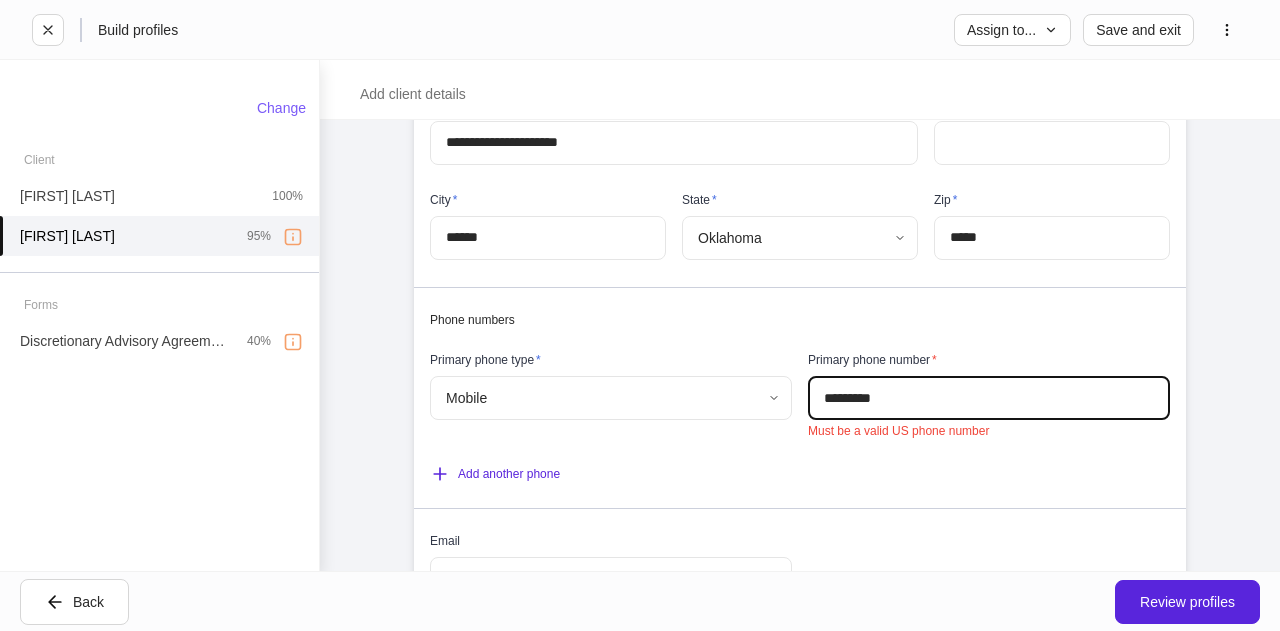 click on "*********" at bounding box center [989, 398] 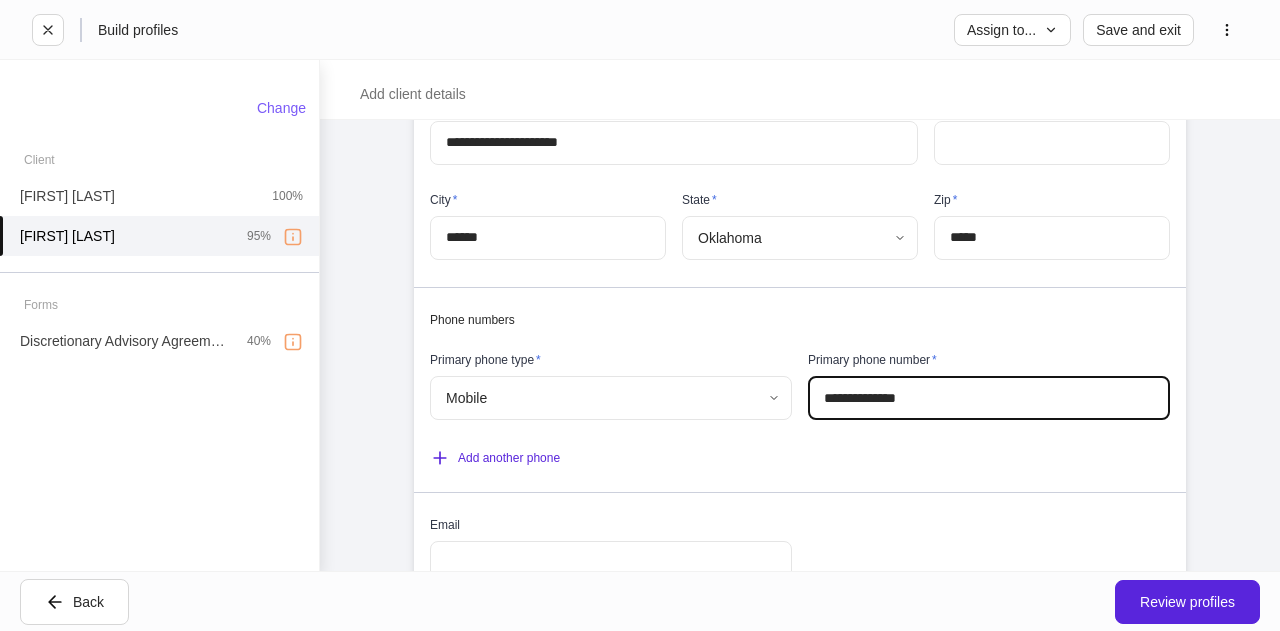 scroll, scrollTop: 1084, scrollLeft: 0, axis: vertical 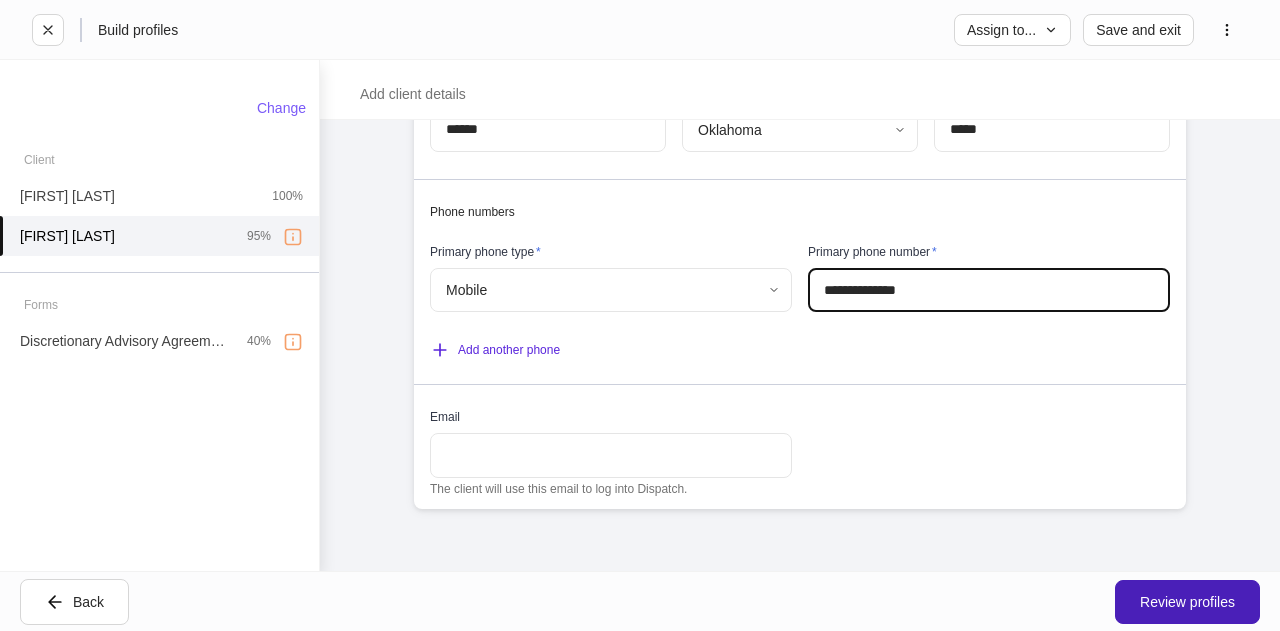 type on "**********" 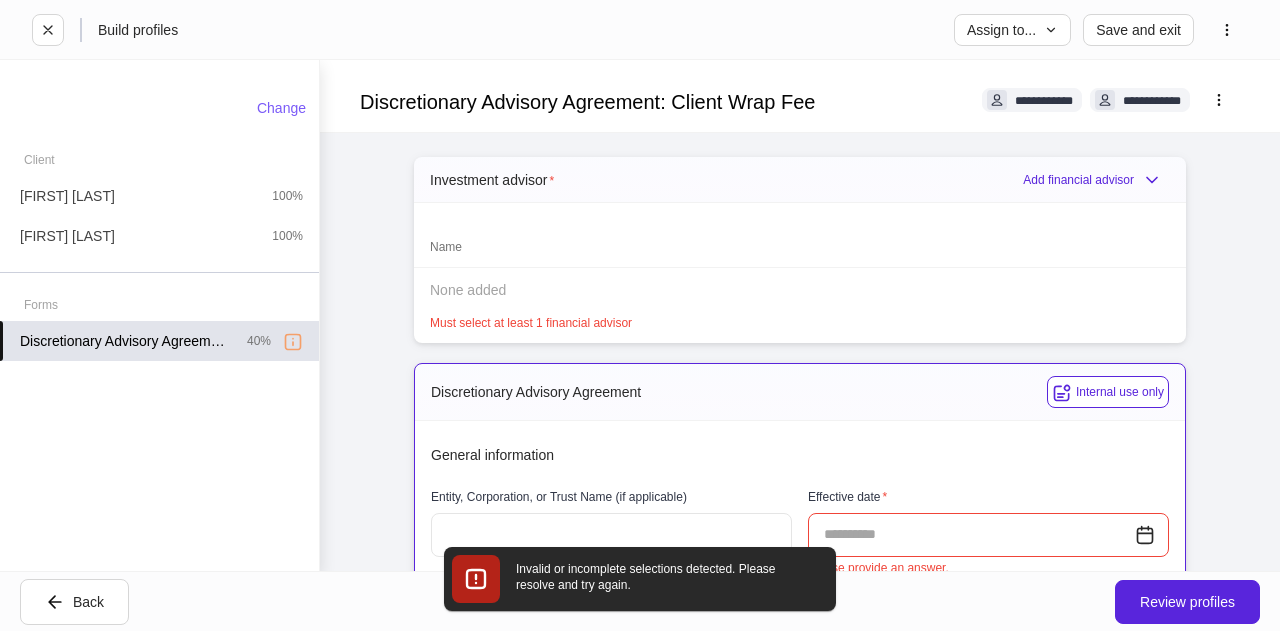 click on "Discretionary Advisory Agreement: Client Wrap Fee" at bounding box center [125, 341] 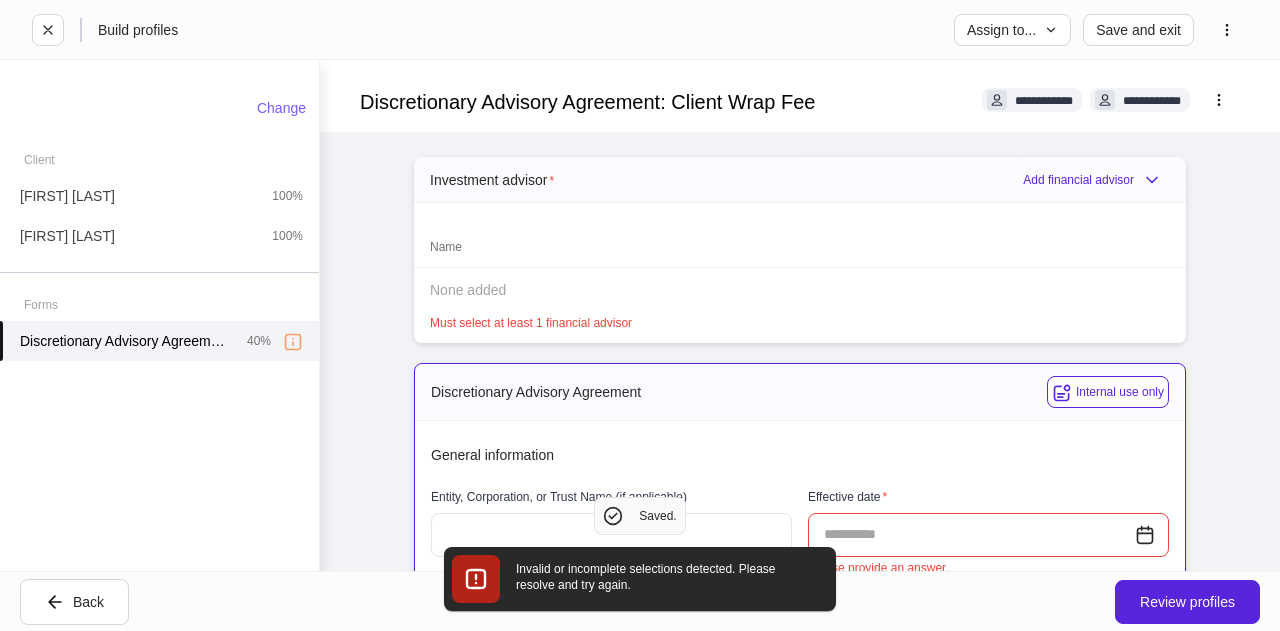 click on "Investment advisor * Add financial advisor" at bounding box center [800, 180] 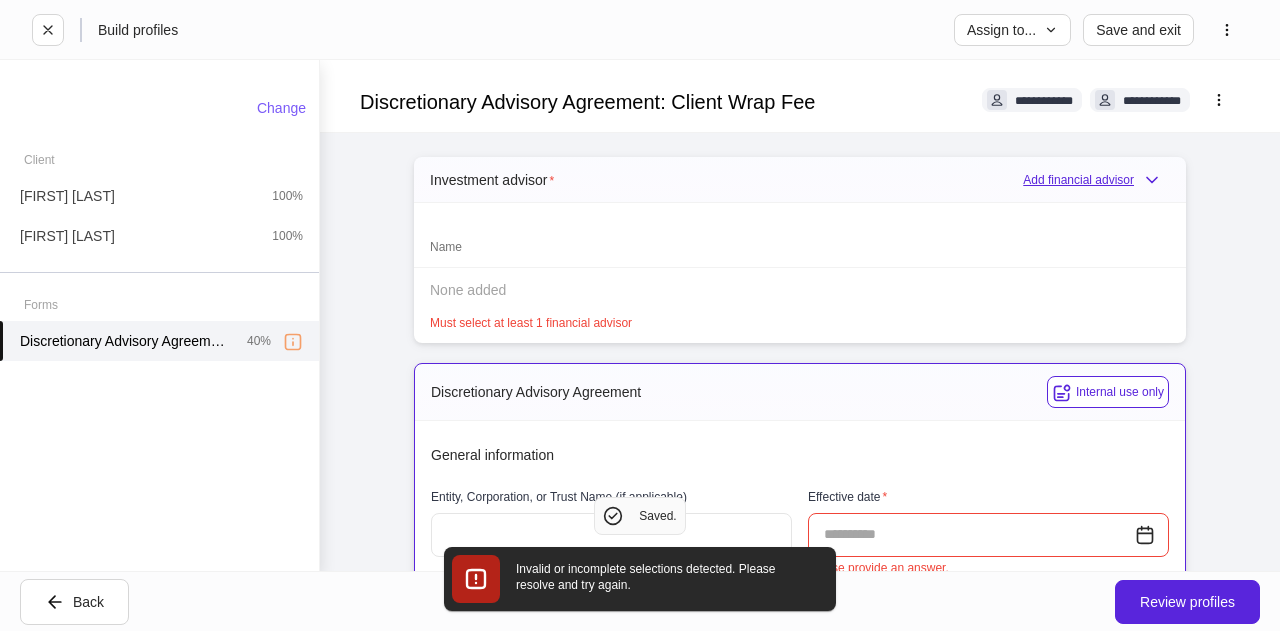 click on "Add financial advisor" at bounding box center [1096, 180] 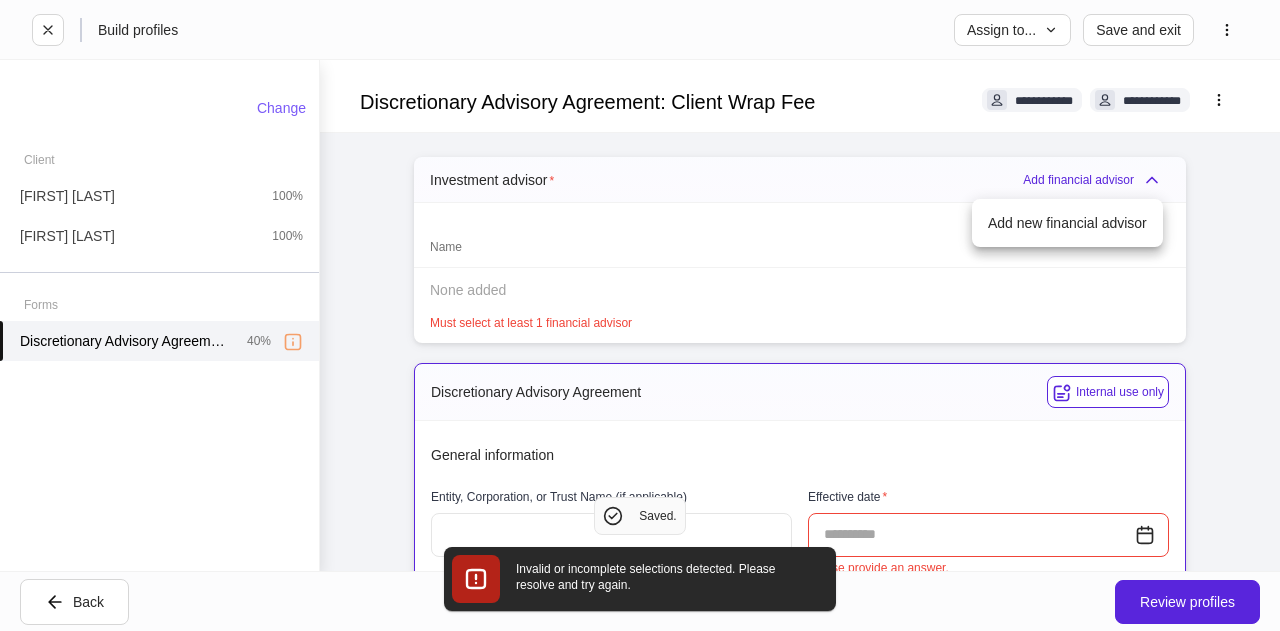 click on "Add new financial advisor" at bounding box center [1067, 223] 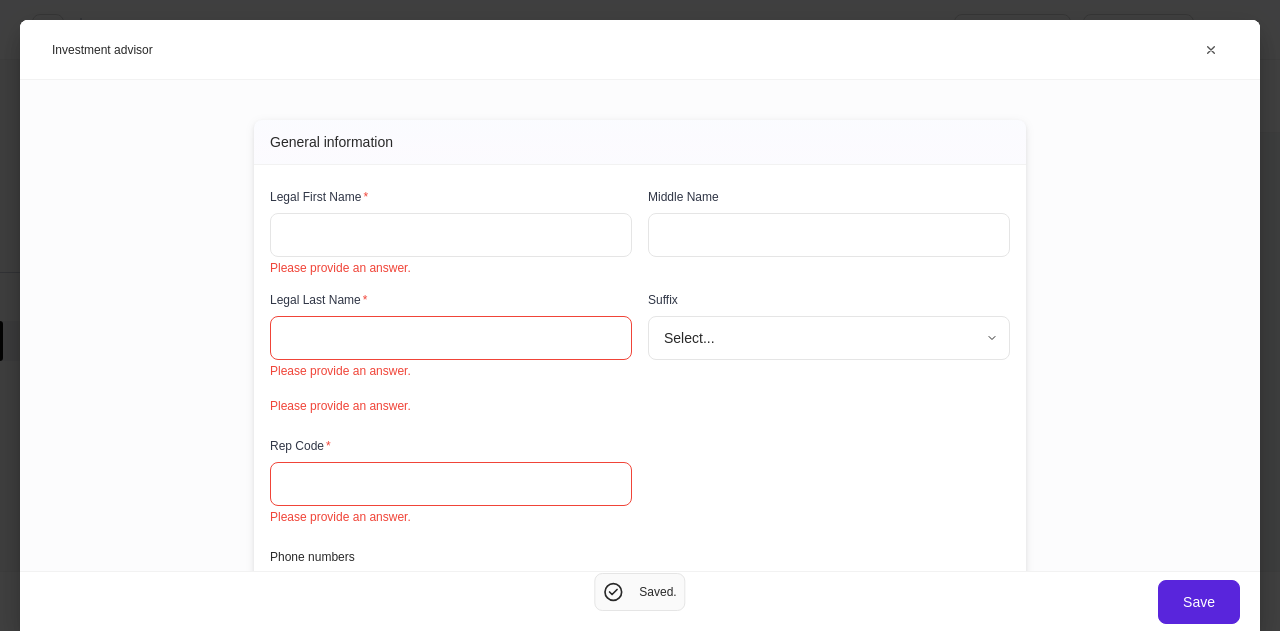 click at bounding box center [451, 235] 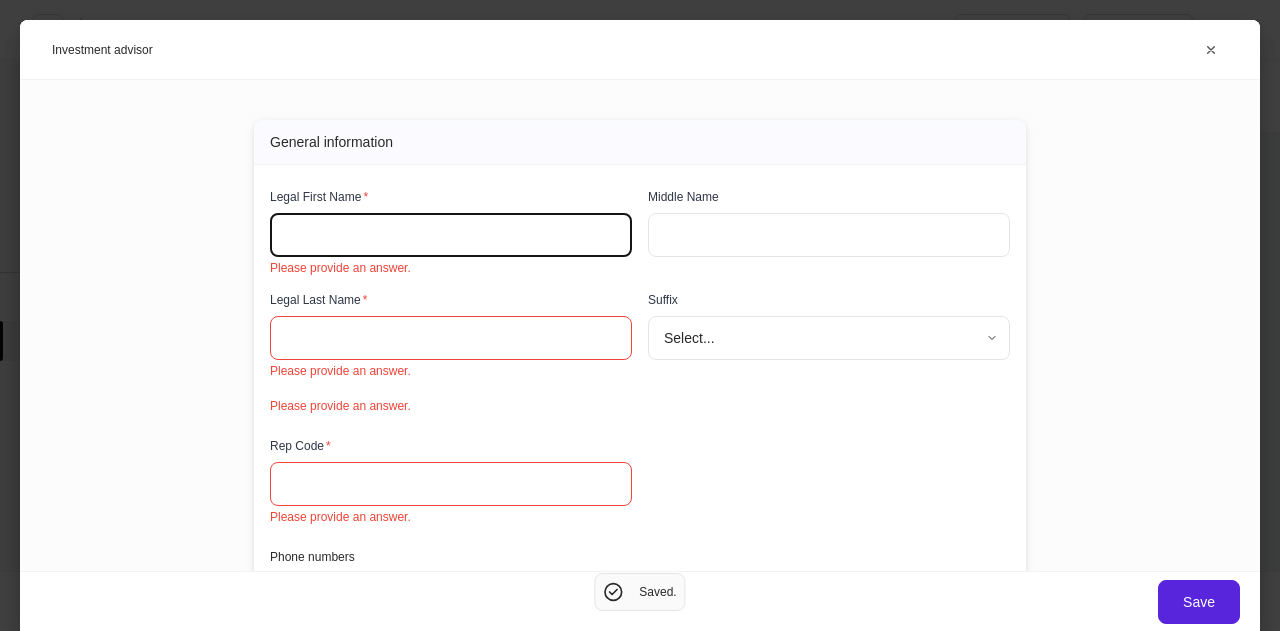 click at bounding box center (451, 235) 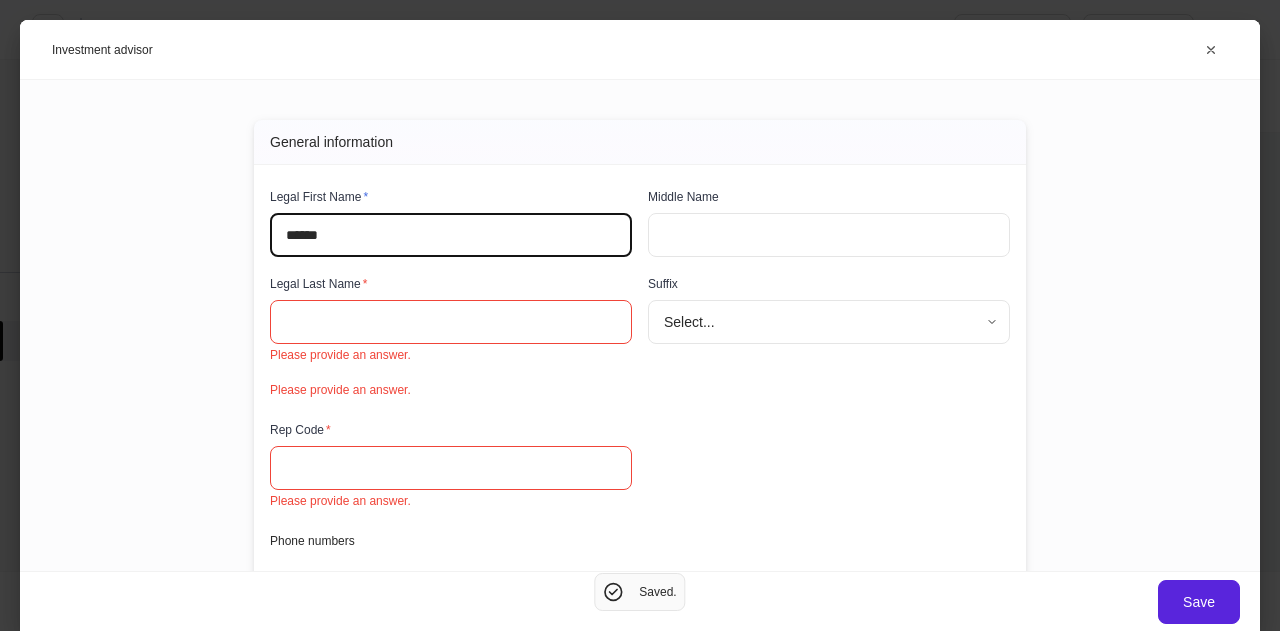 type on "******" 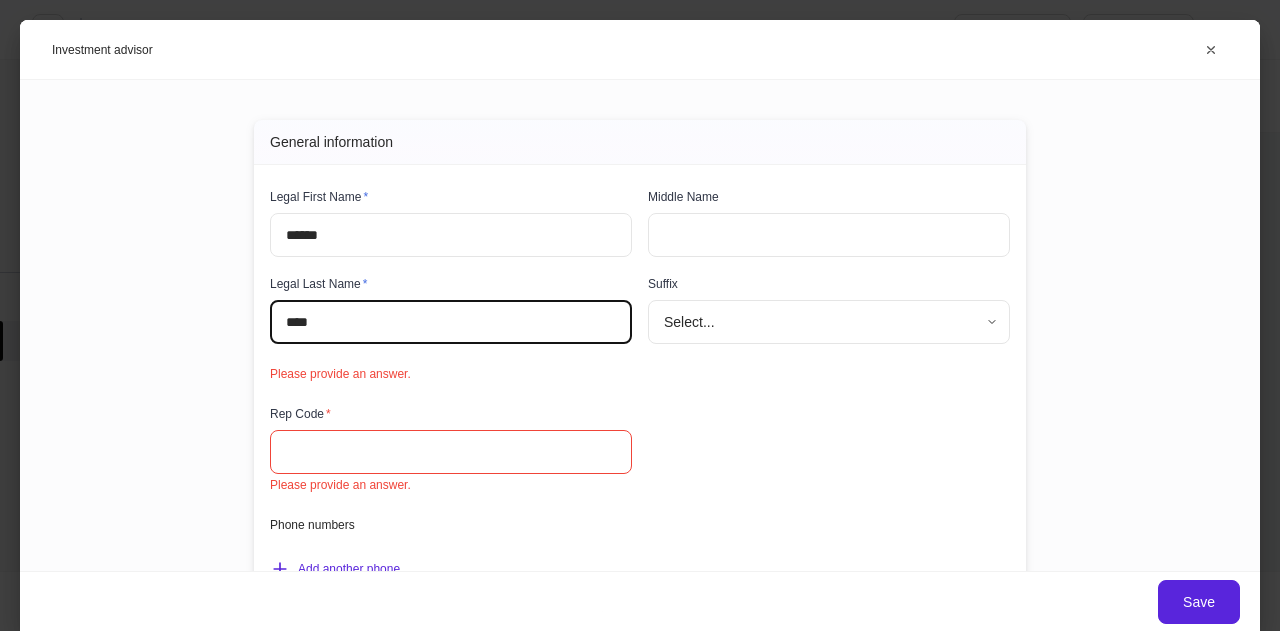 type on "****" 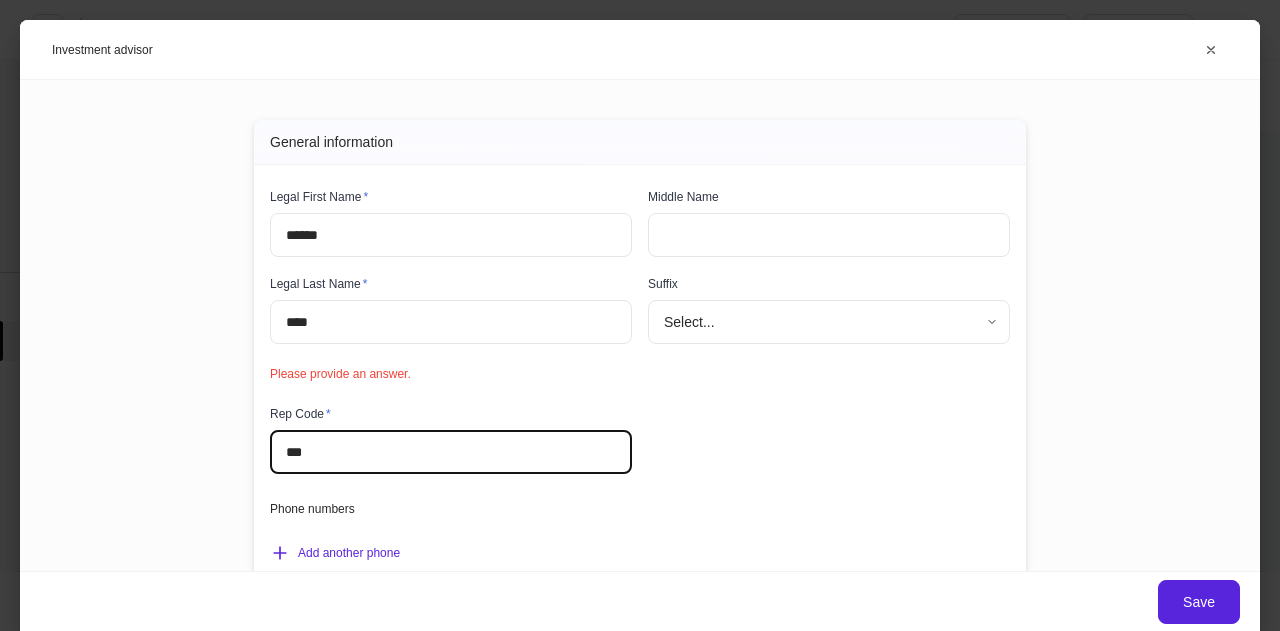 type on "***" 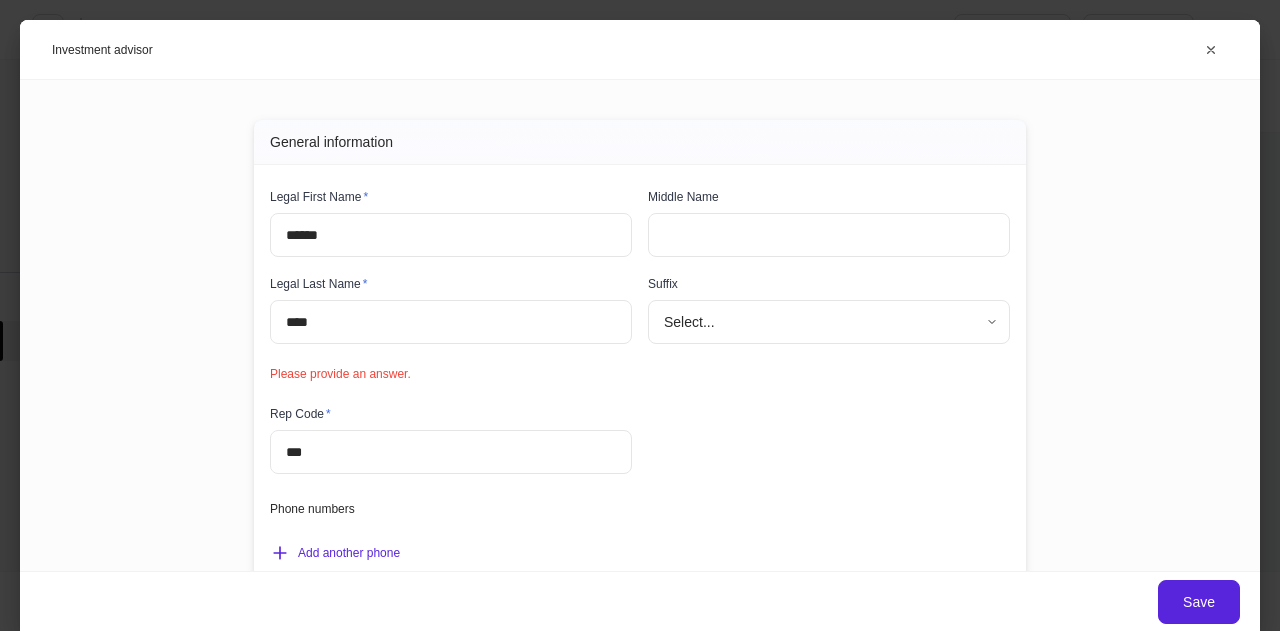 type 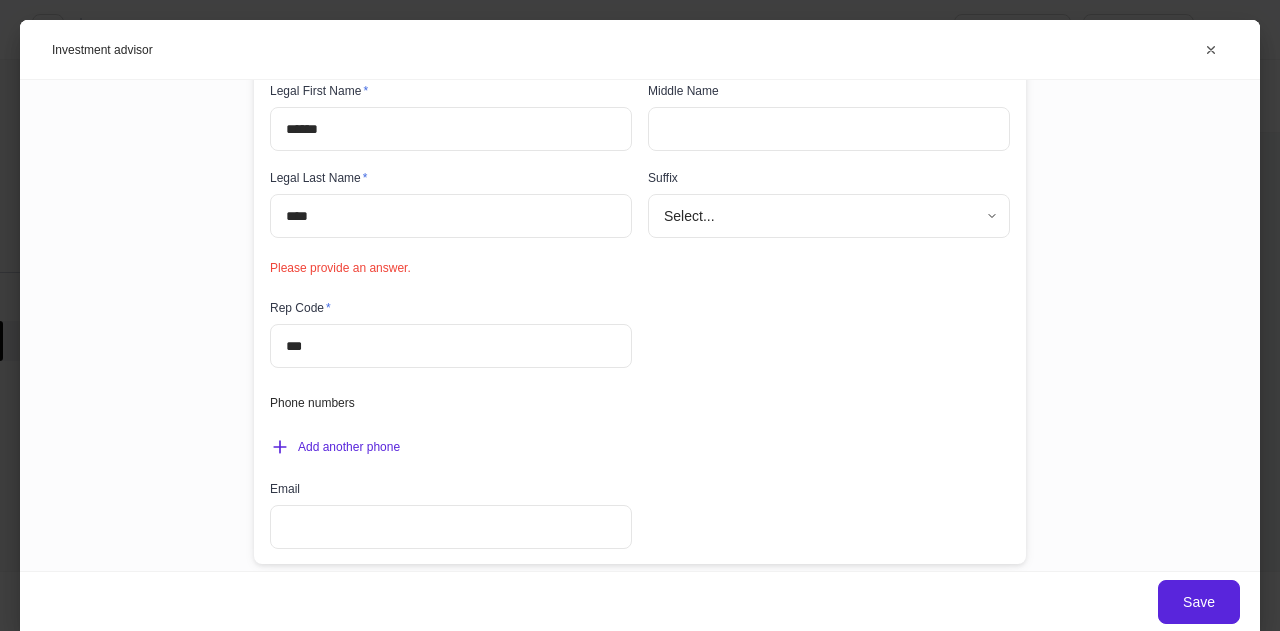 scroll, scrollTop: 179, scrollLeft: 0, axis: vertical 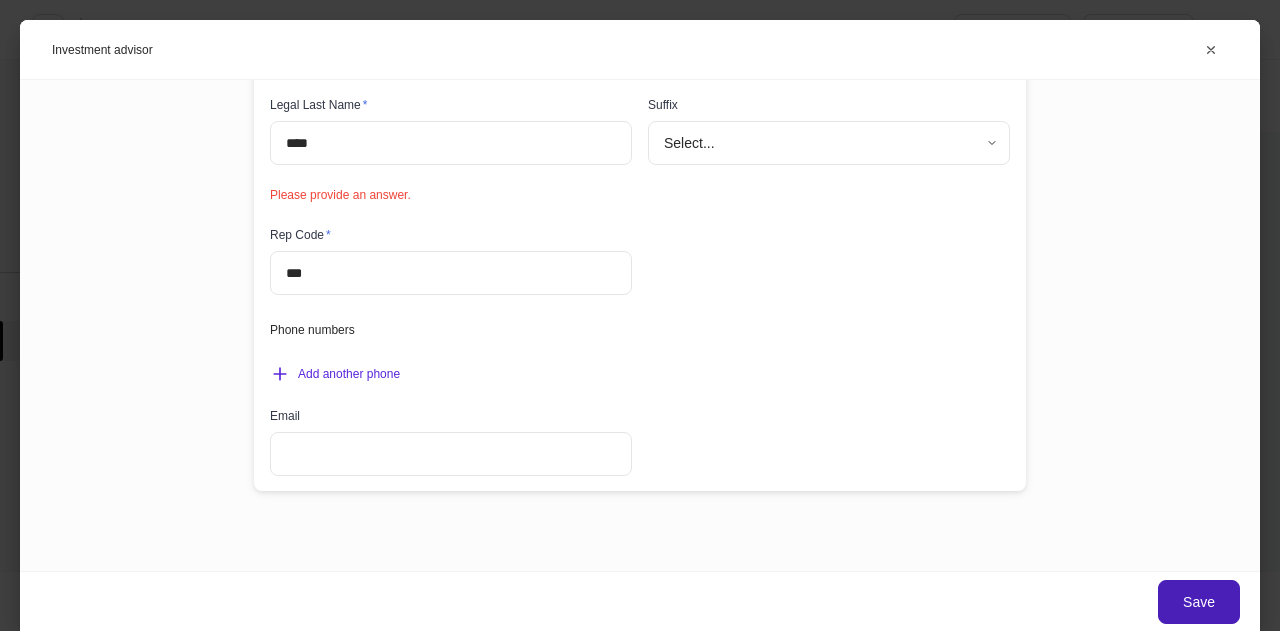 click on "Save" at bounding box center (1199, 602) 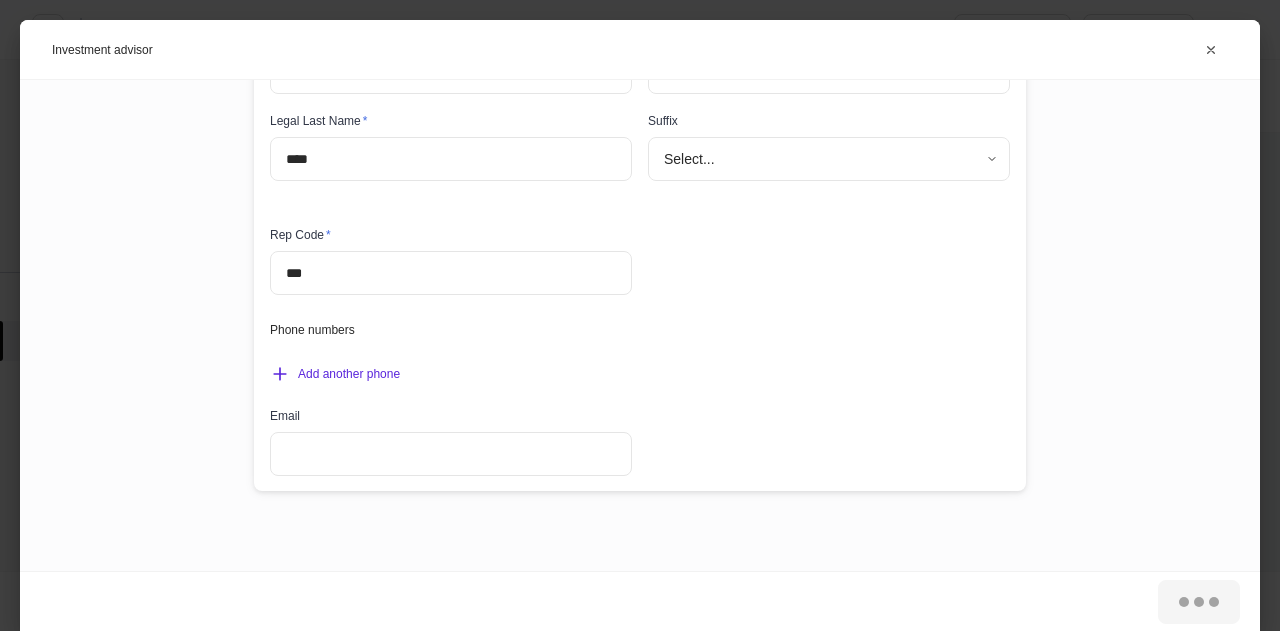 scroll, scrollTop: 163, scrollLeft: 0, axis: vertical 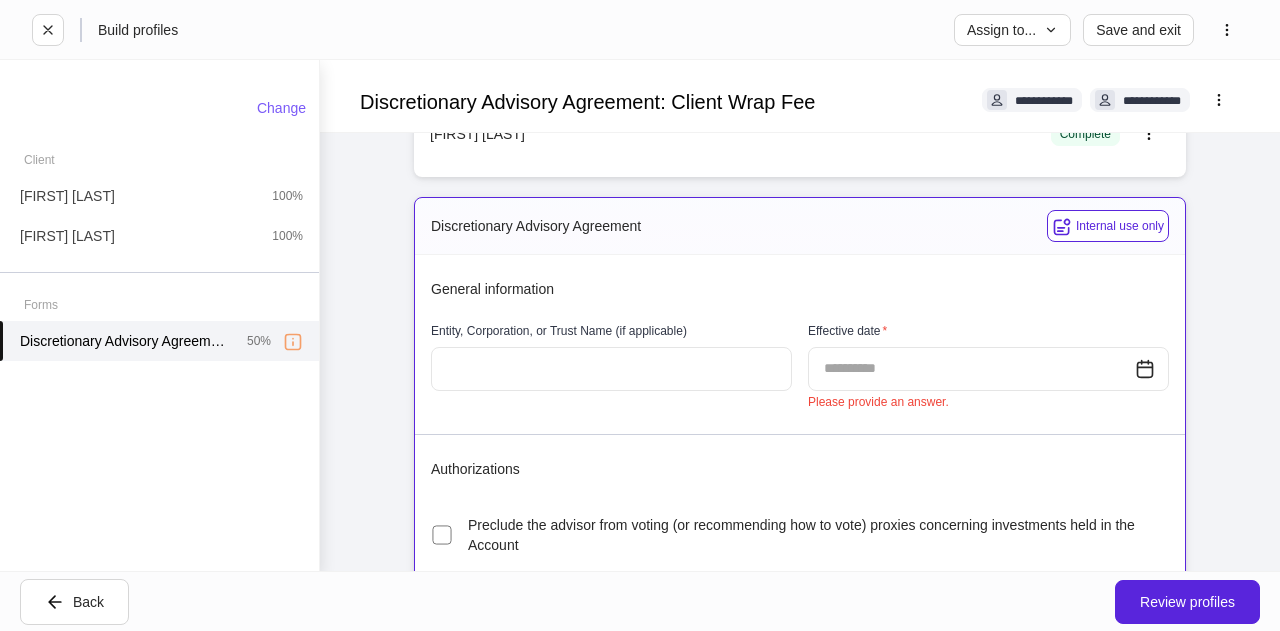 click 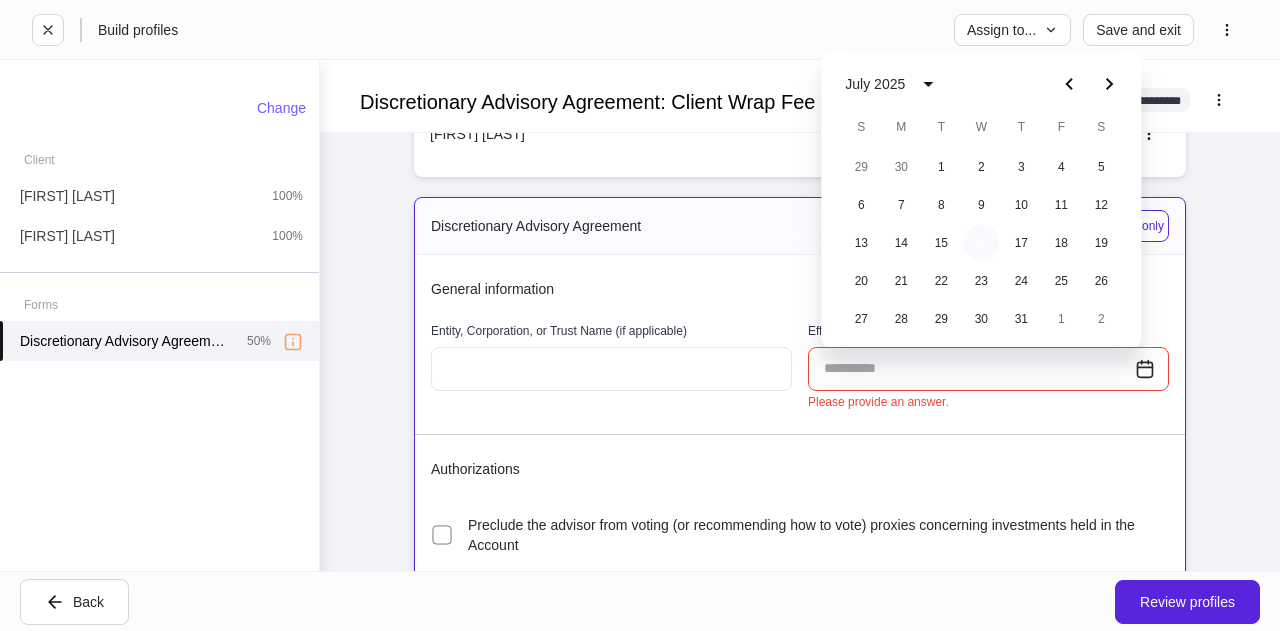 click on "16" at bounding box center [981, 243] 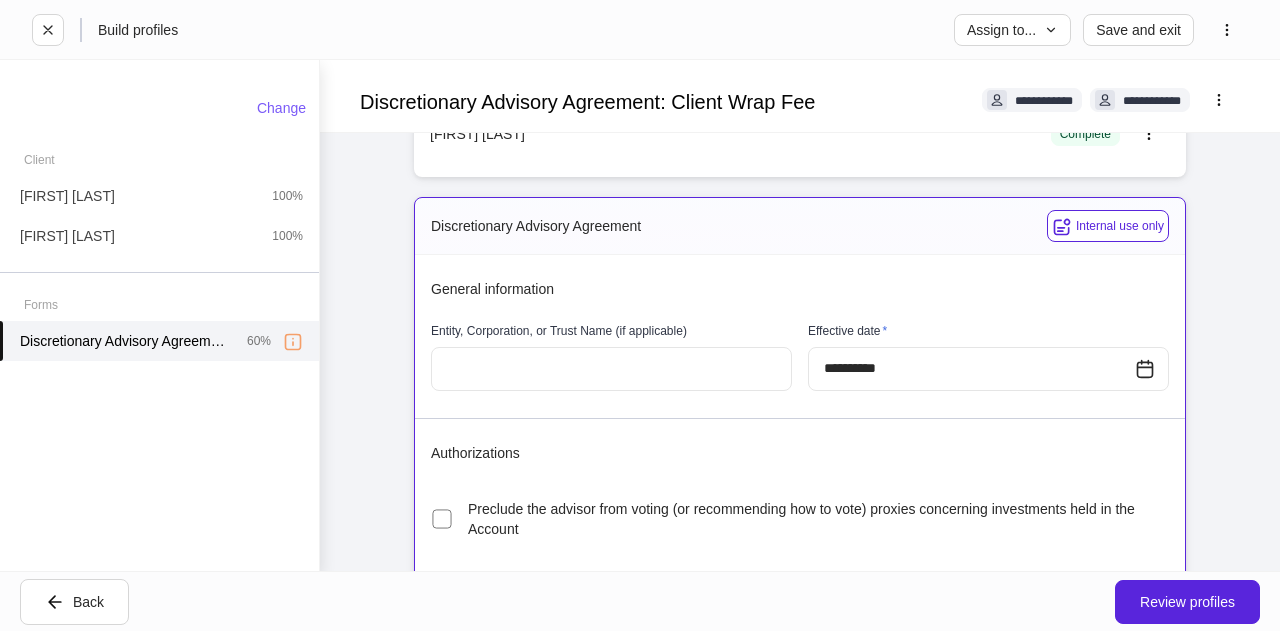 type on "**********" 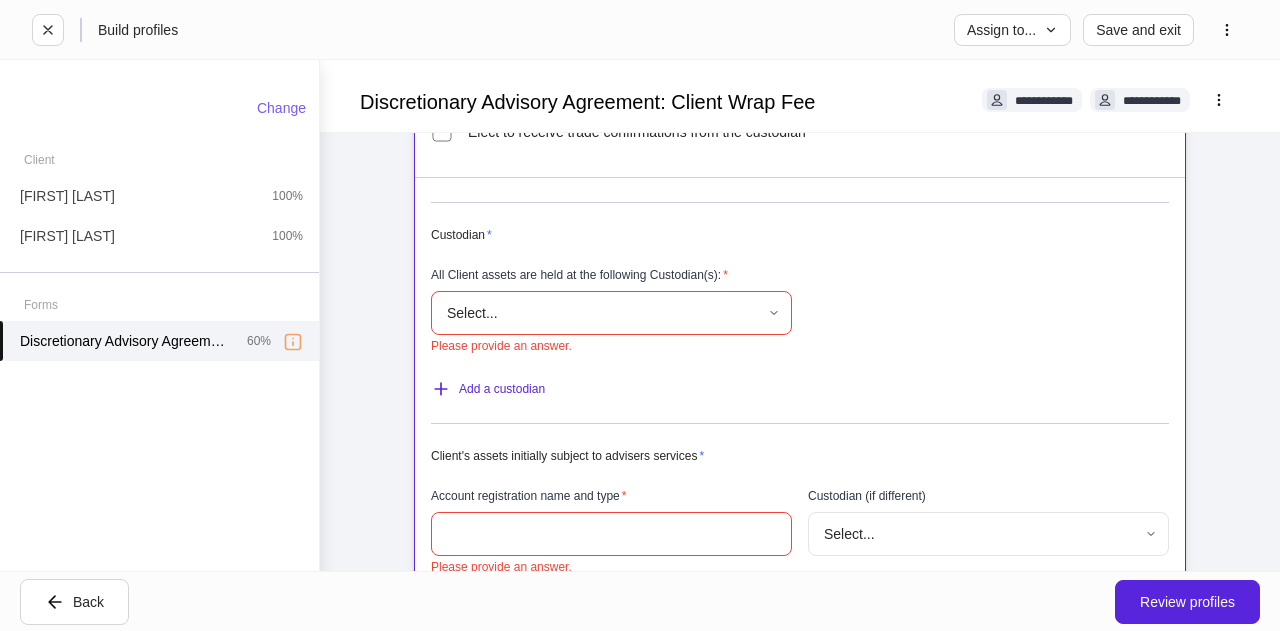 scroll, scrollTop: 627, scrollLeft: 0, axis: vertical 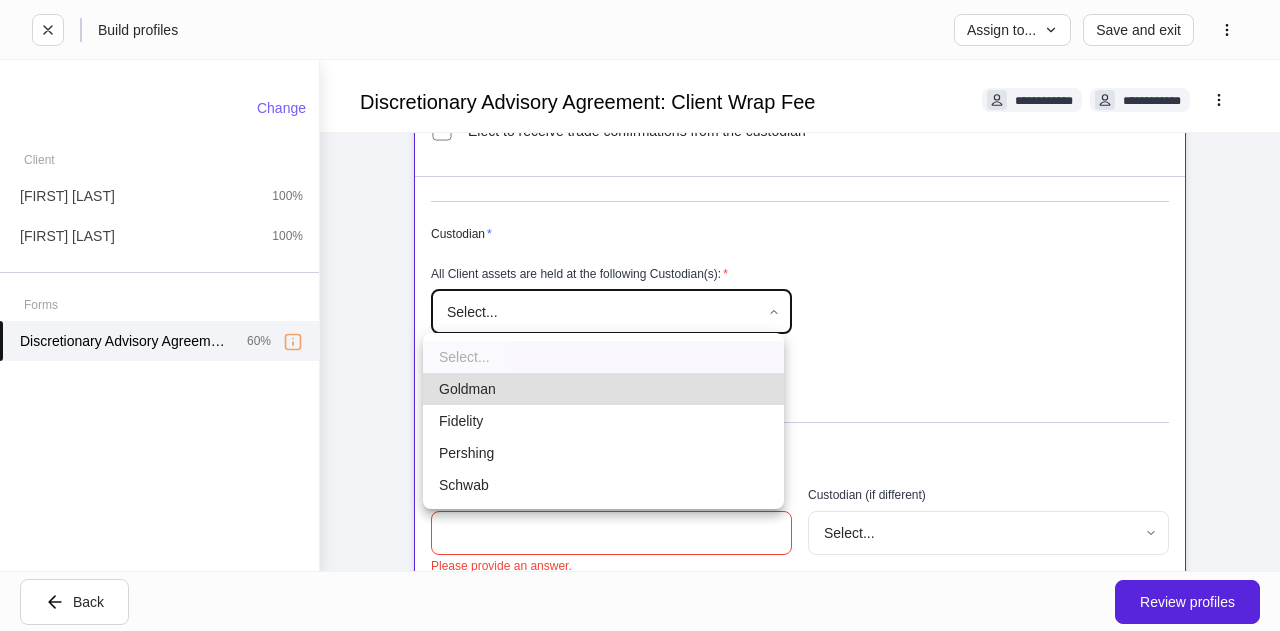 click on "**********" at bounding box center [640, 315] 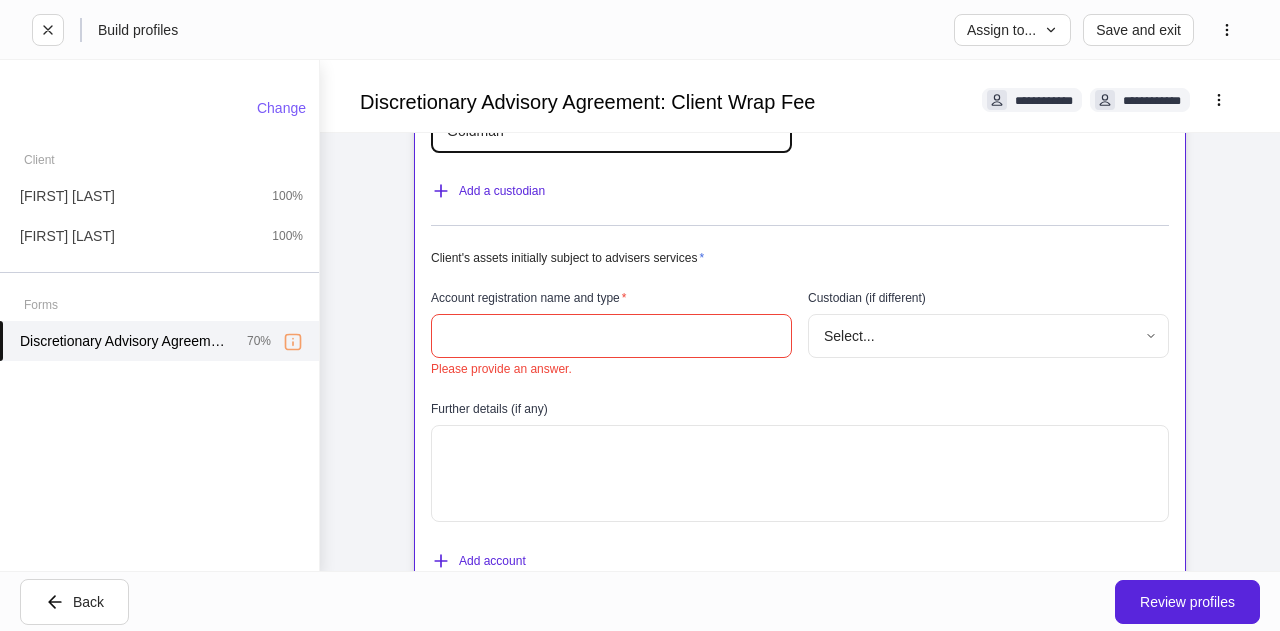 scroll, scrollTop: 809, scrollLeft: 0, axis: vertical 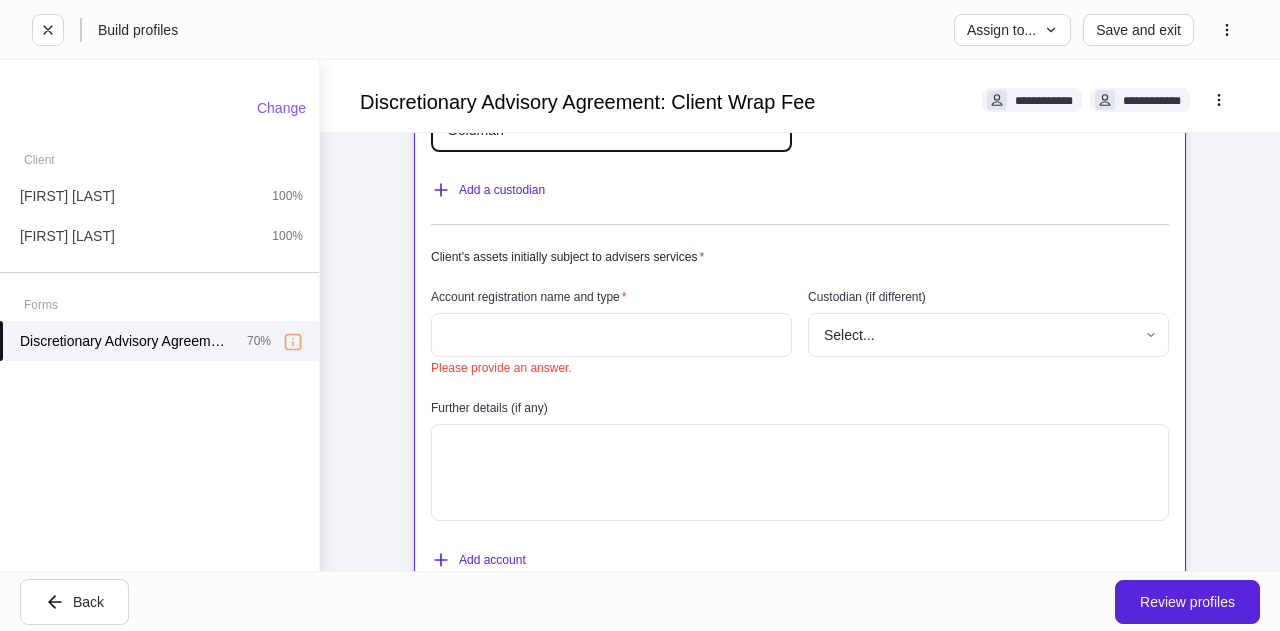 click at bounding box center (611, 335) 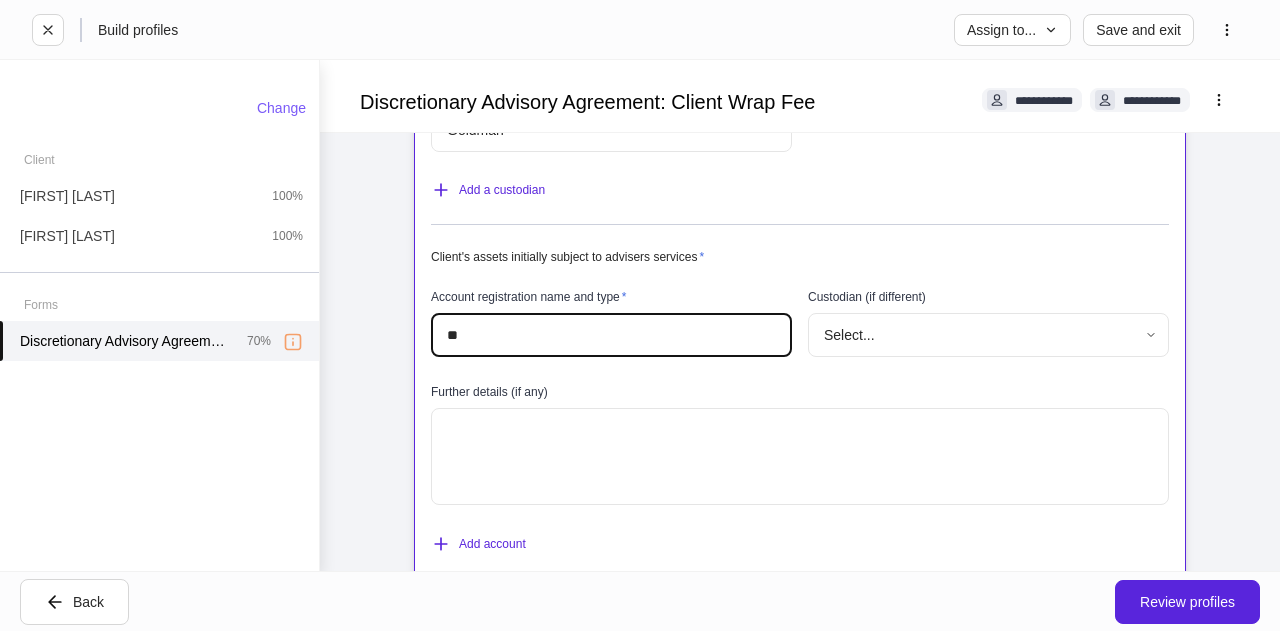 type on "*" 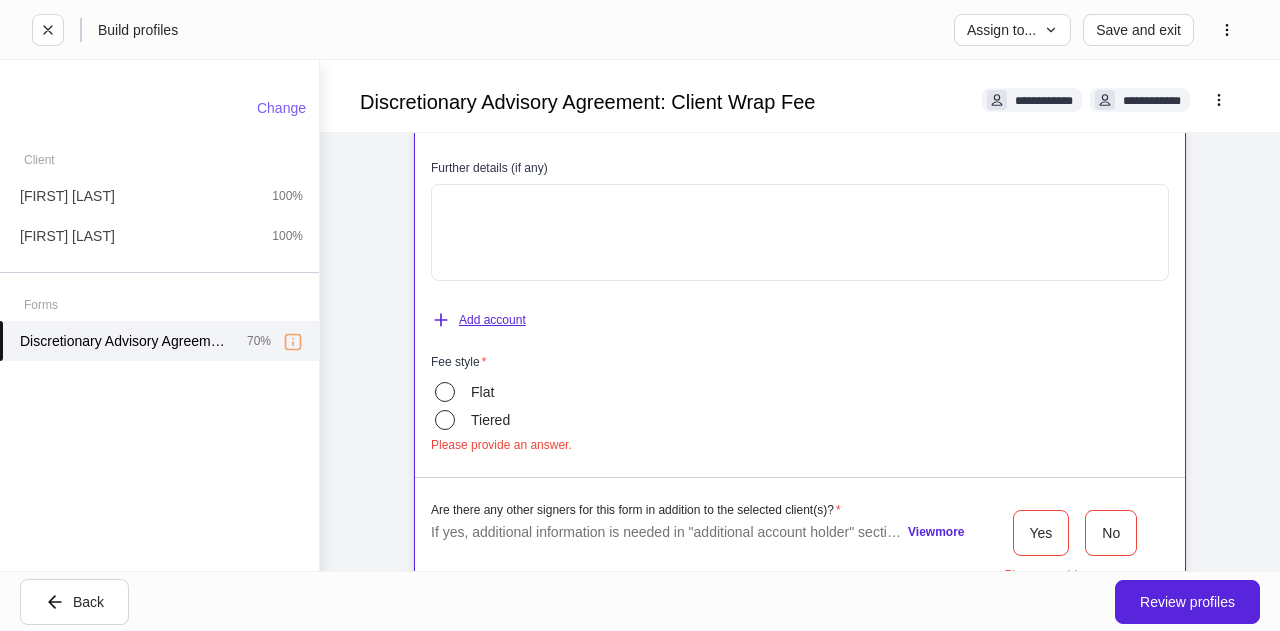 type on "**********" 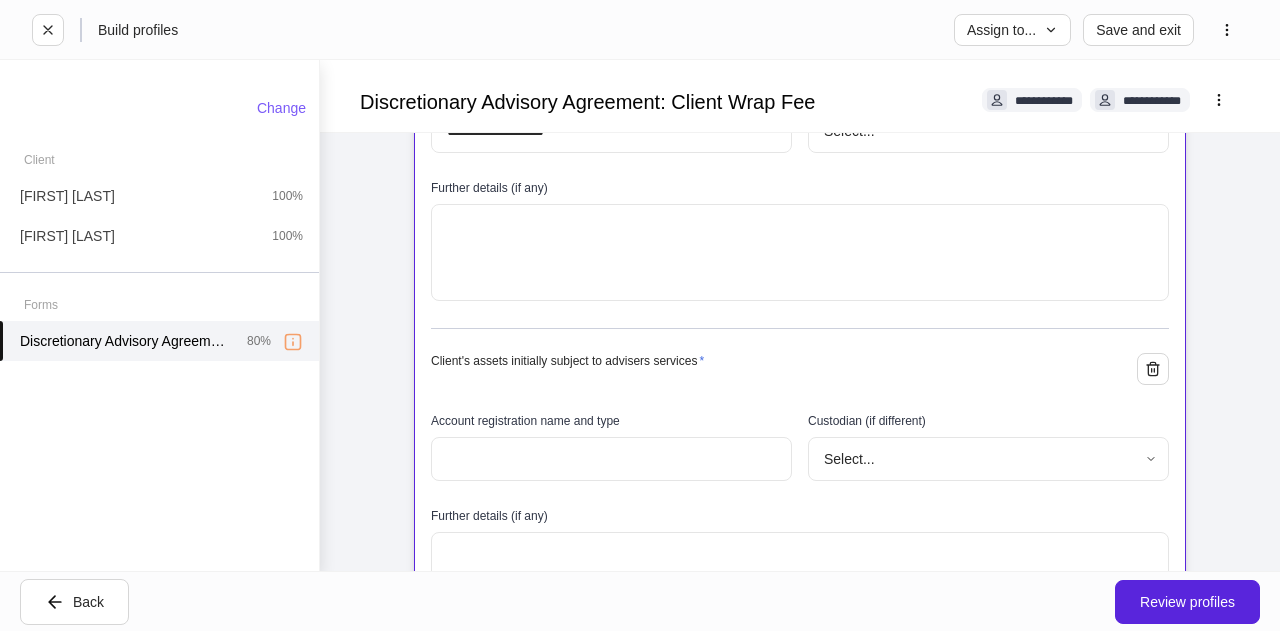 scroll, scrollTop: 1053, scrollLeft: 0, axis: vertical 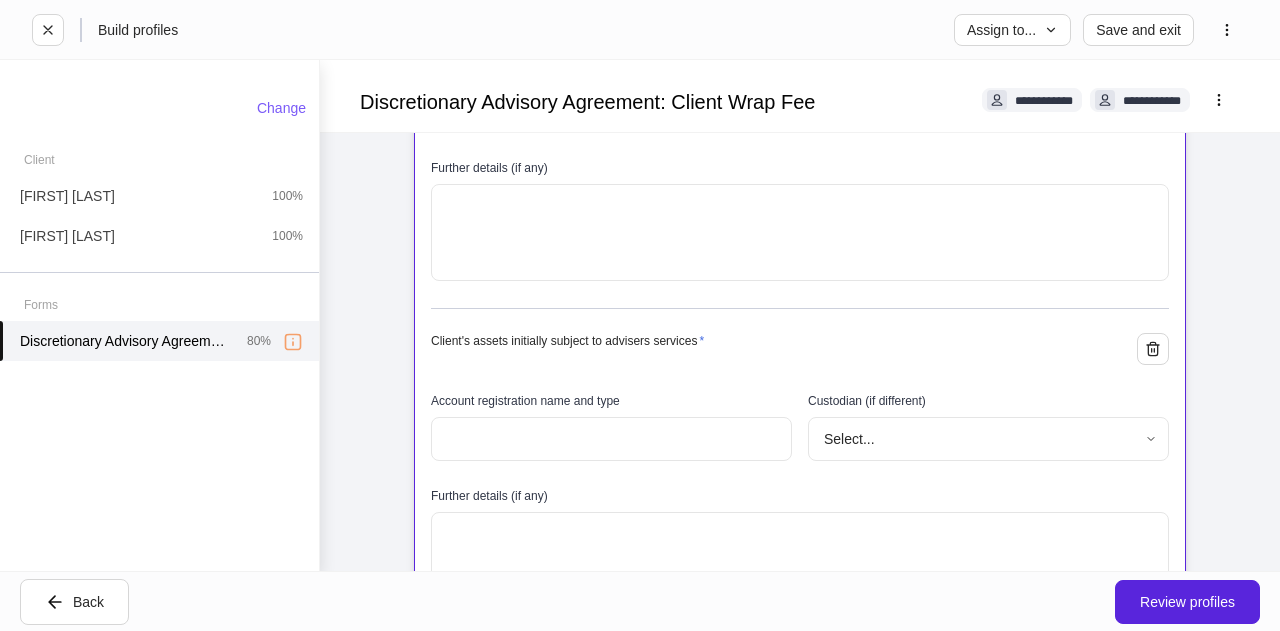 click at bounding box center (611, 439) 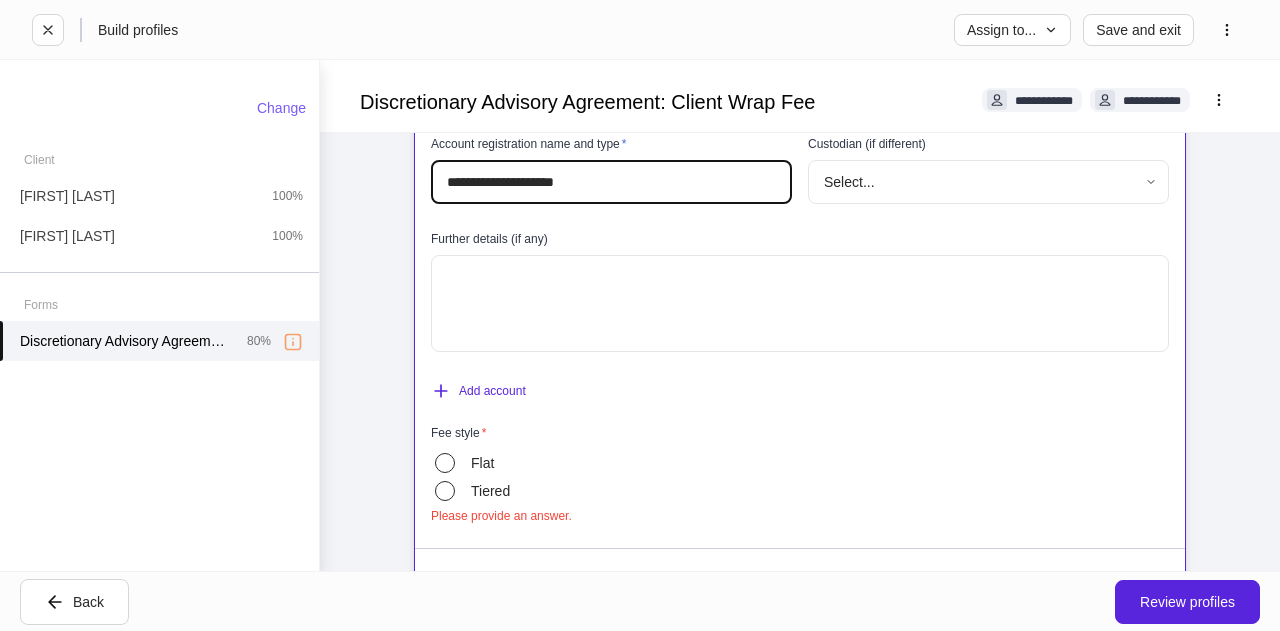 scroll, scrollTop: 1311, scrollLeft: 0, axis: vertical 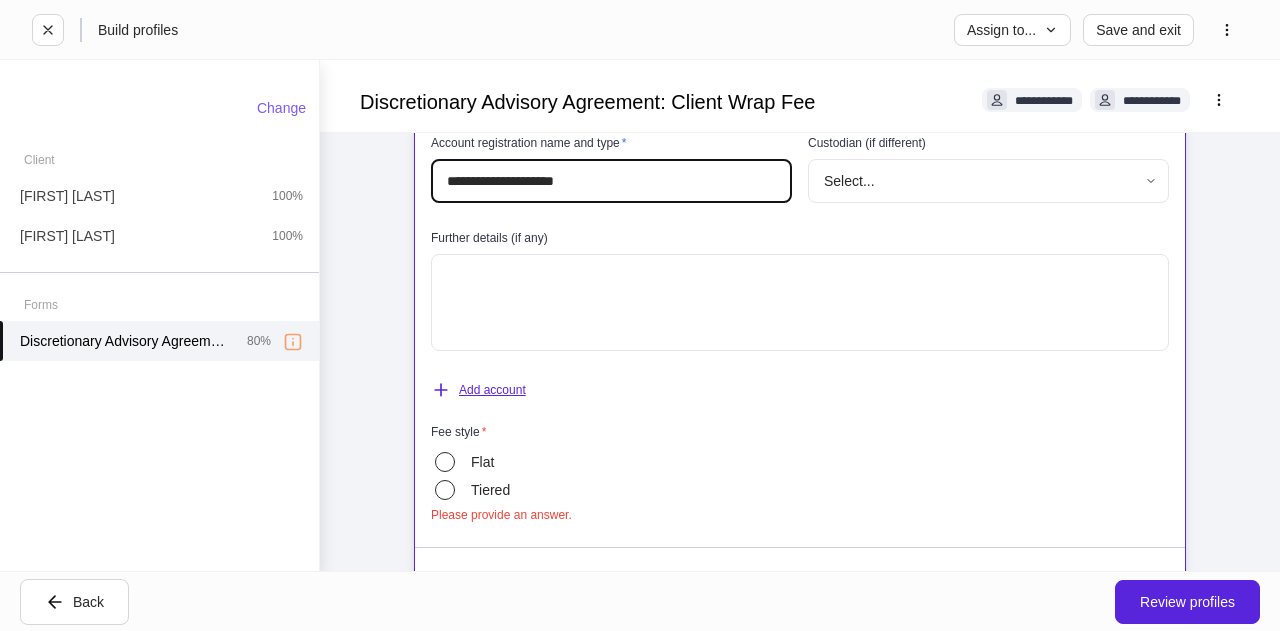 type on "**********" 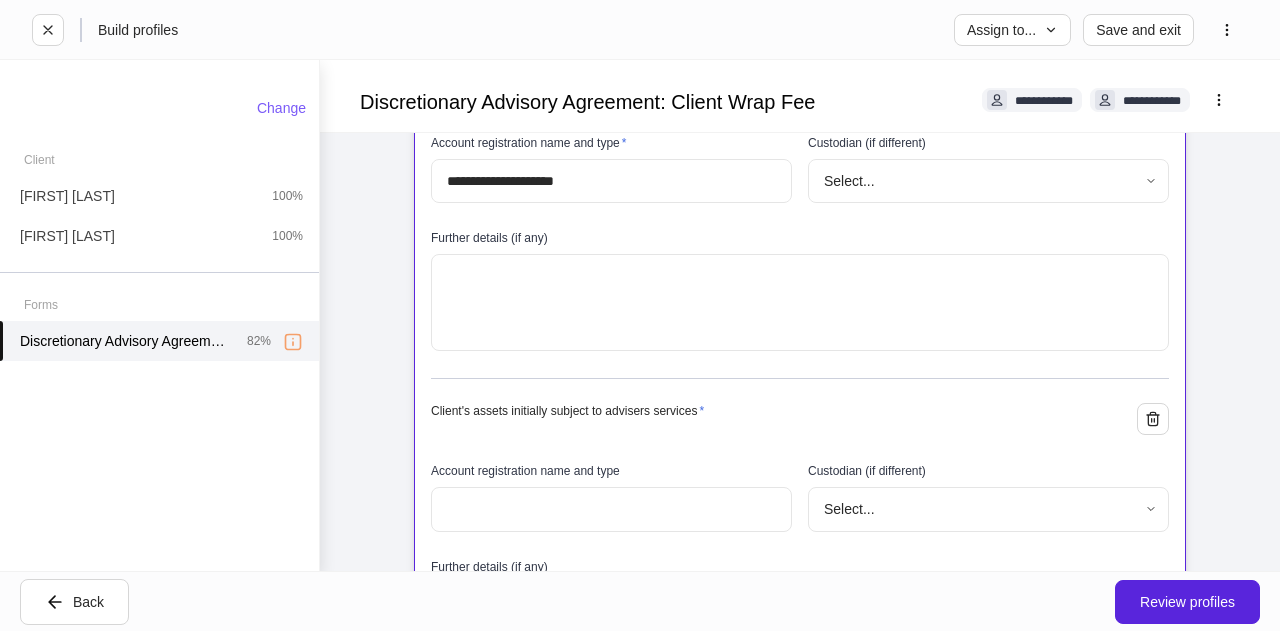 click at bounding box center [611, 509] 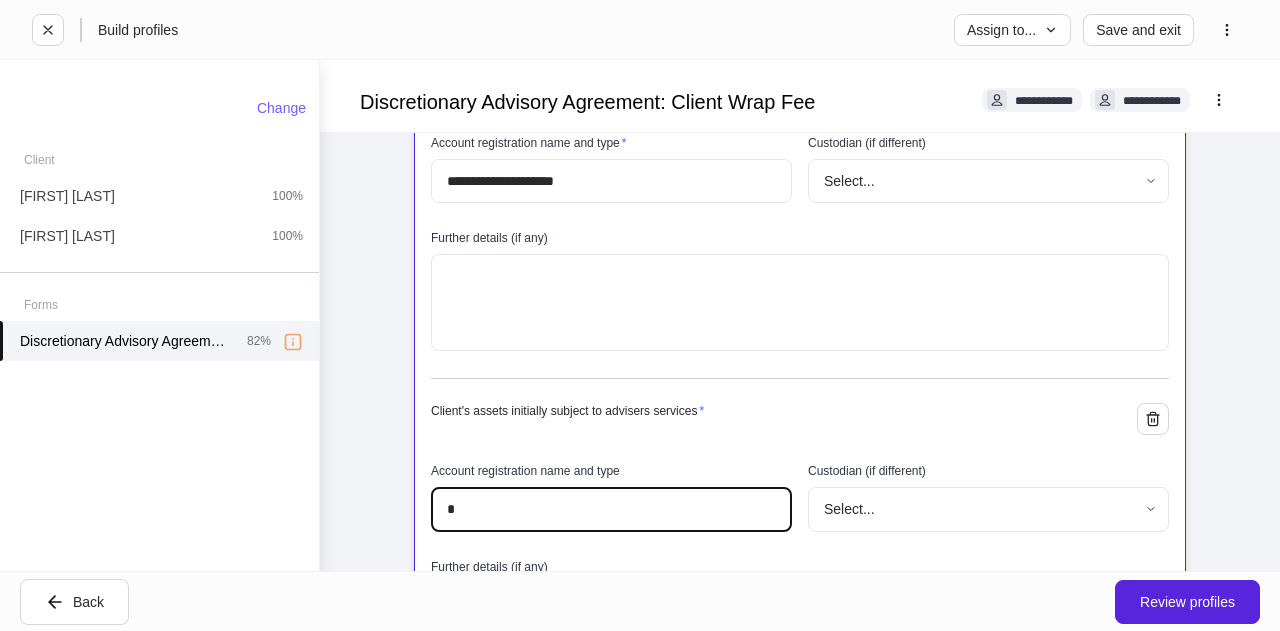 click on "*" at bounding box center (611, 509) 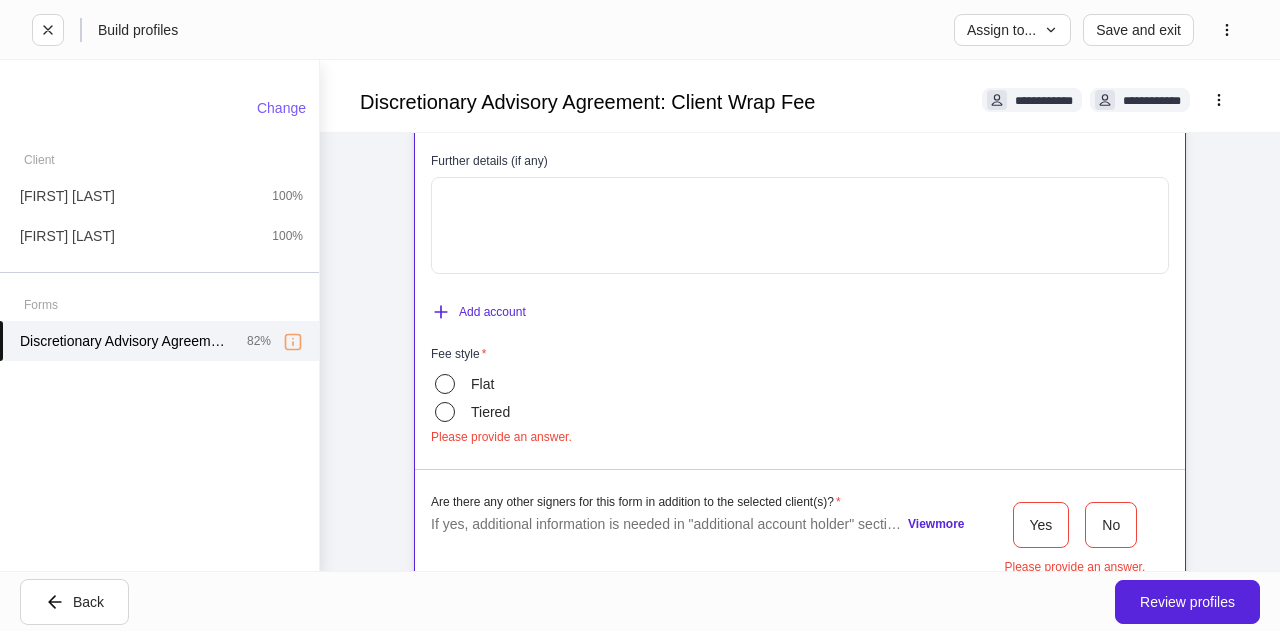 scroll, scrollTop: 1796, scrollLeft: 0, axis: vertical 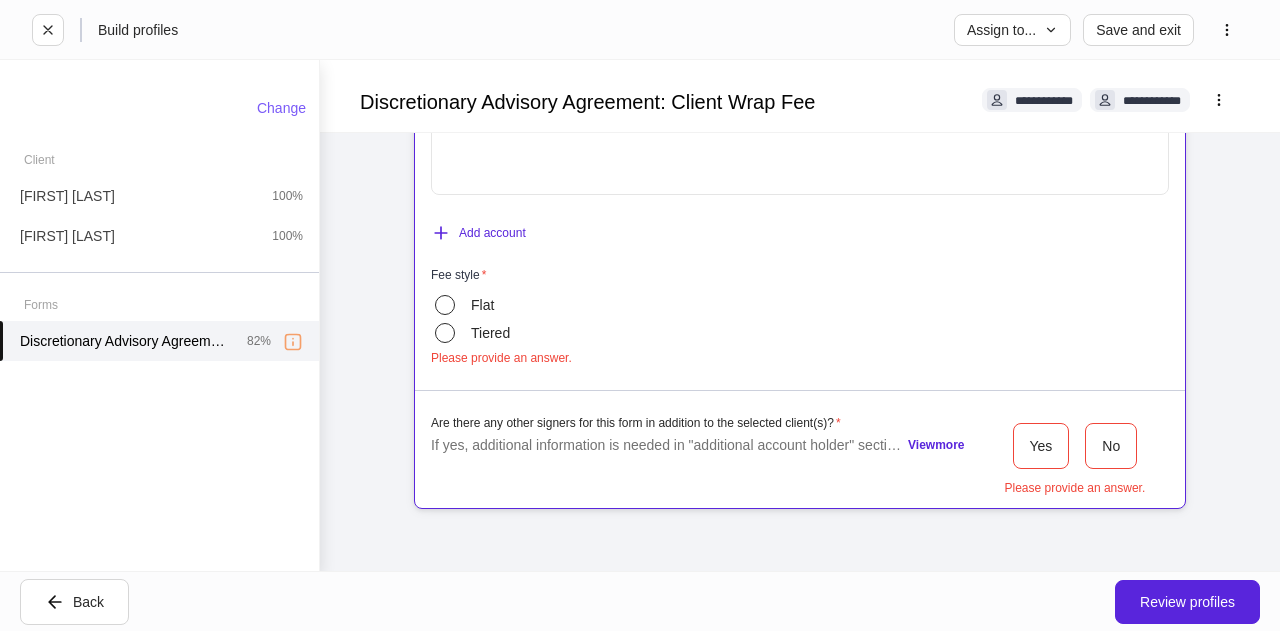 type on "**********" 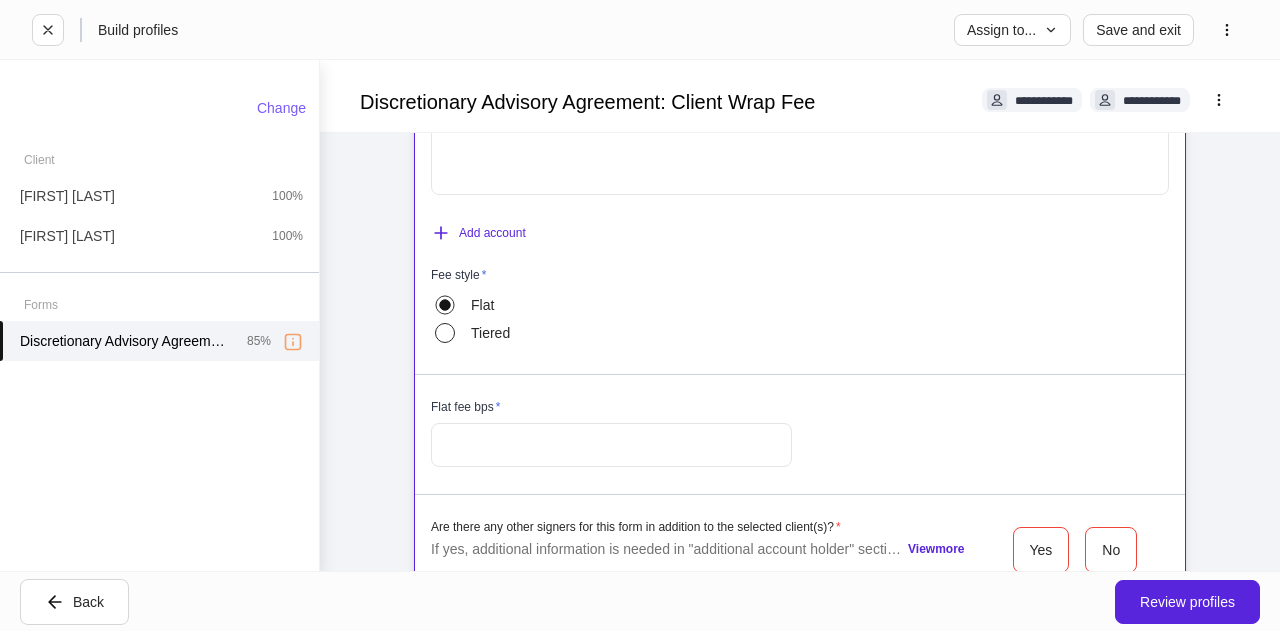 click at bounding box center (611, 445) 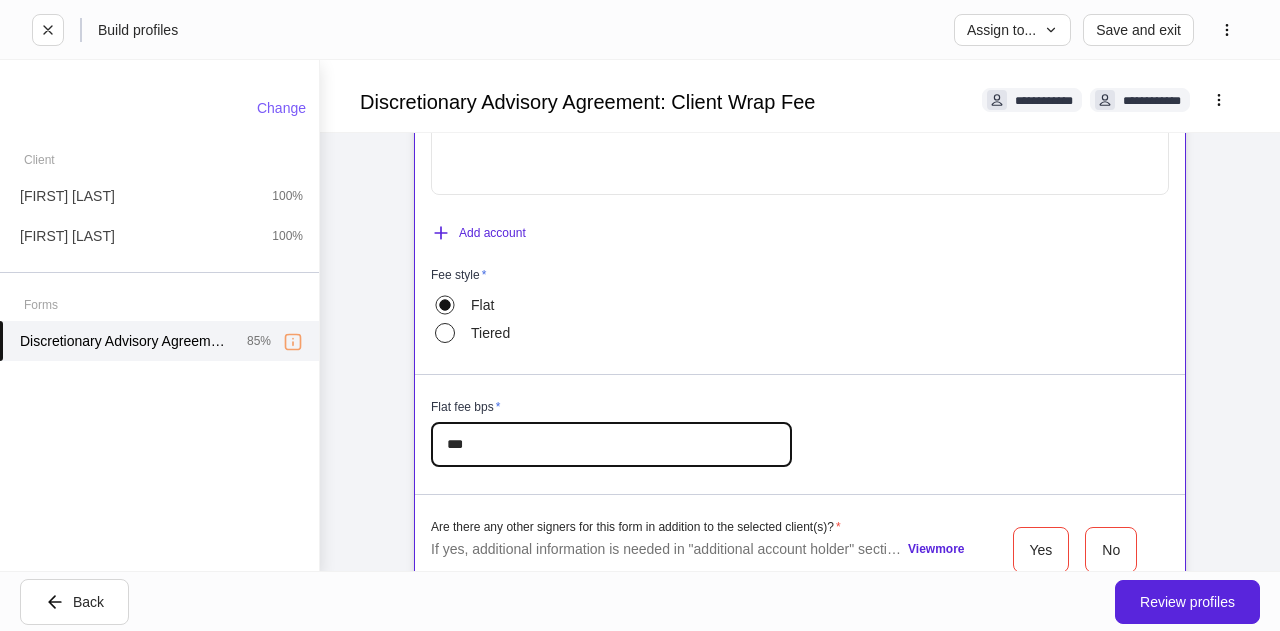 scroll, scrollTop: 1900, scrollLeft: 0, axis: vertical 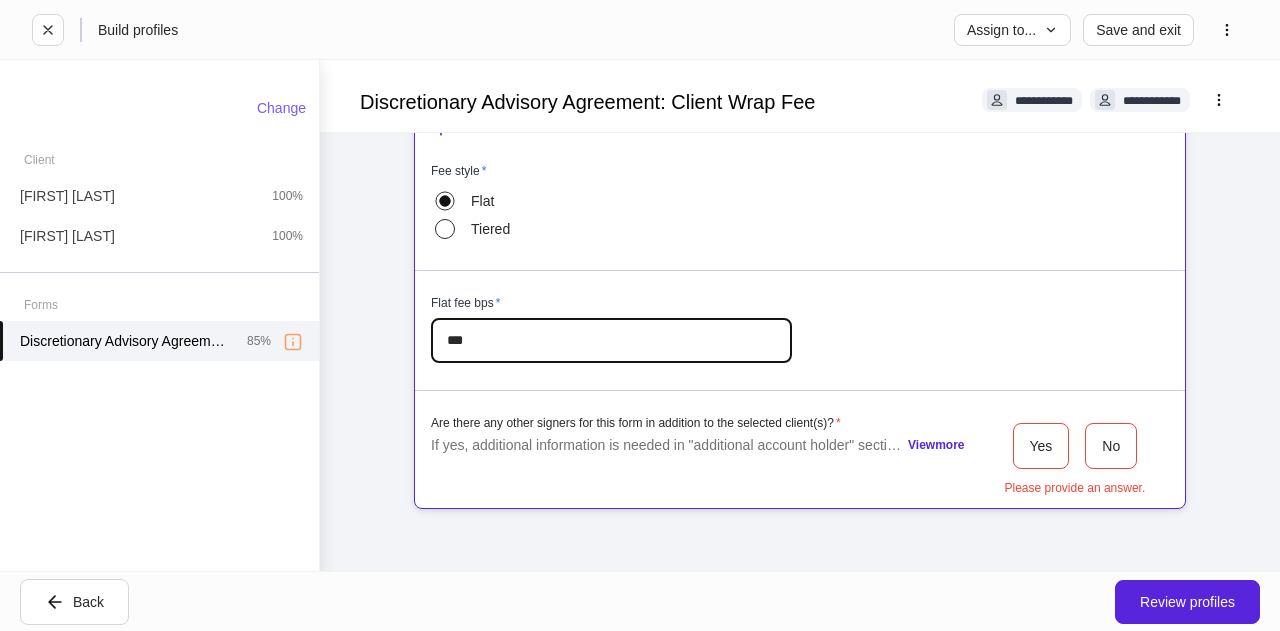 type on "***" 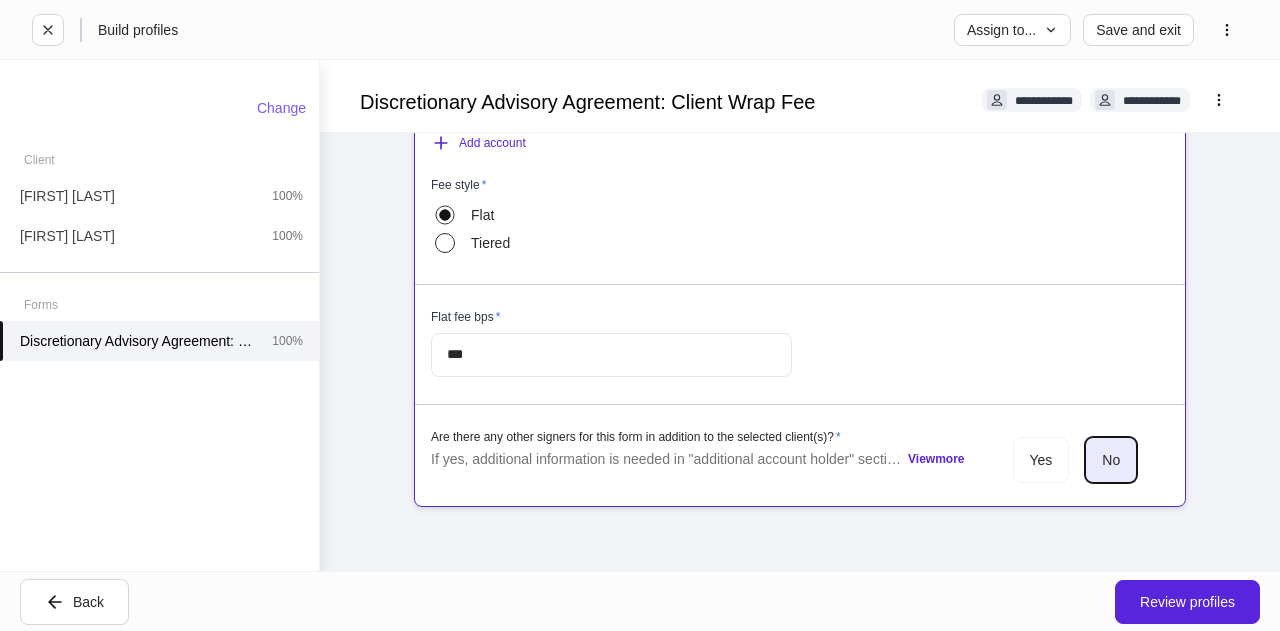 scroll, scrollTop: 1884, scrollLeft: 0, axis: vertical 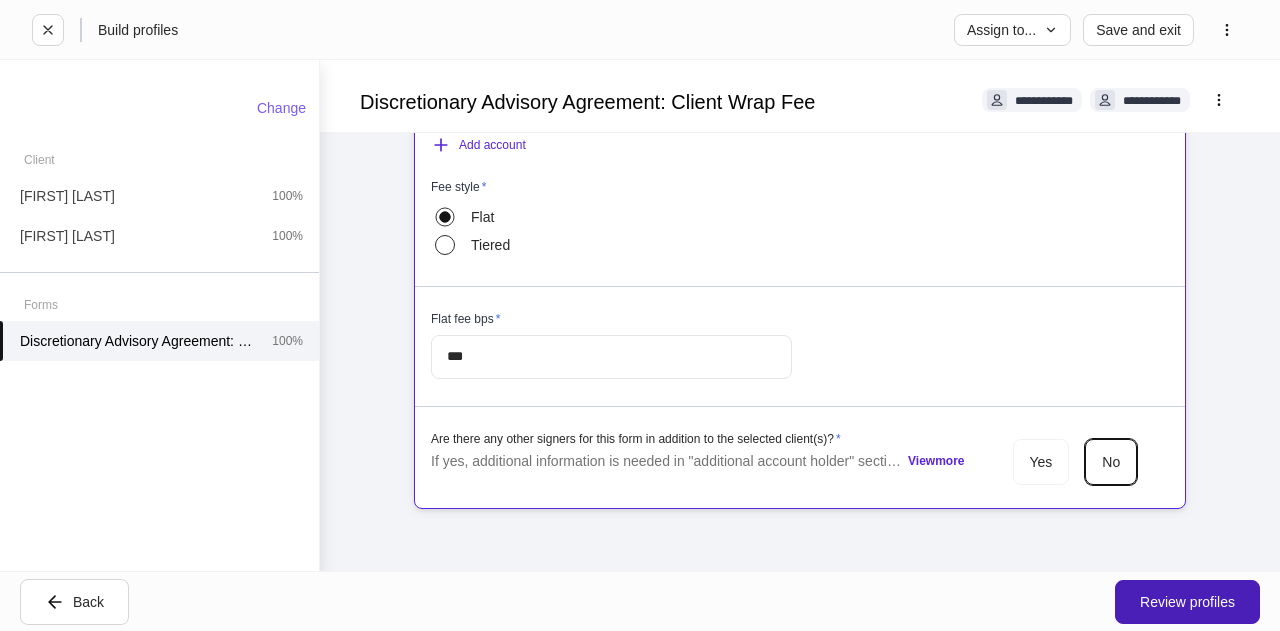 click on "Review profiles" at bounding box center (1187, 602) 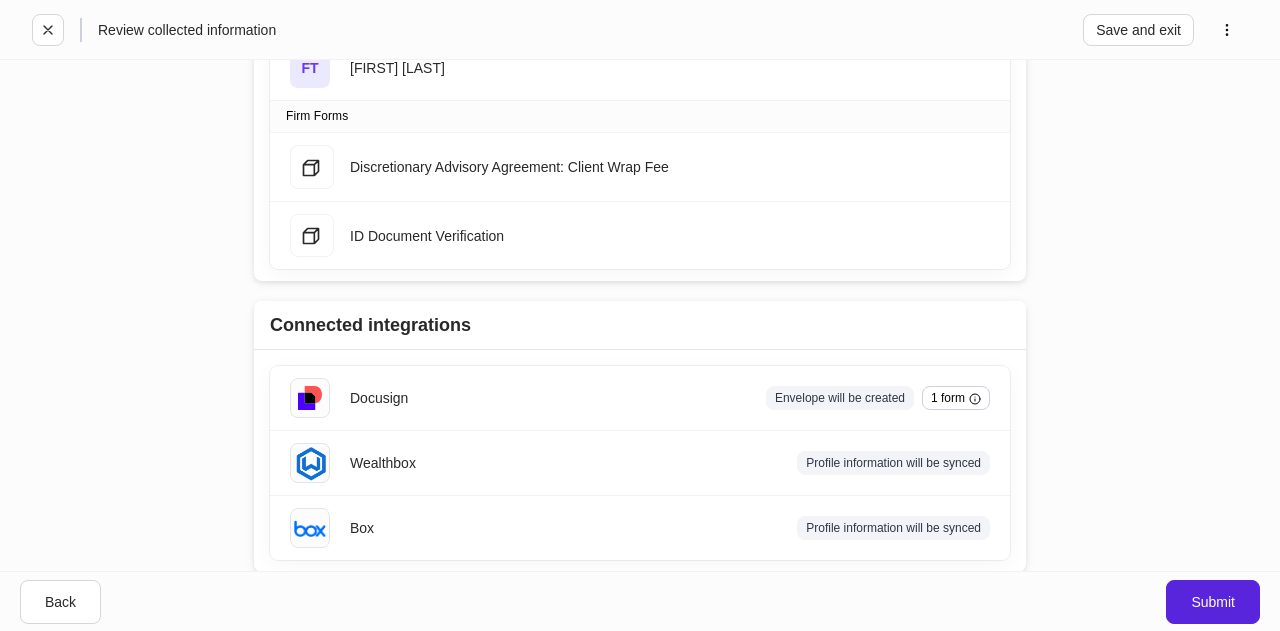 scroll, scrollTop: 0, scrollLeft: 0, axis: both 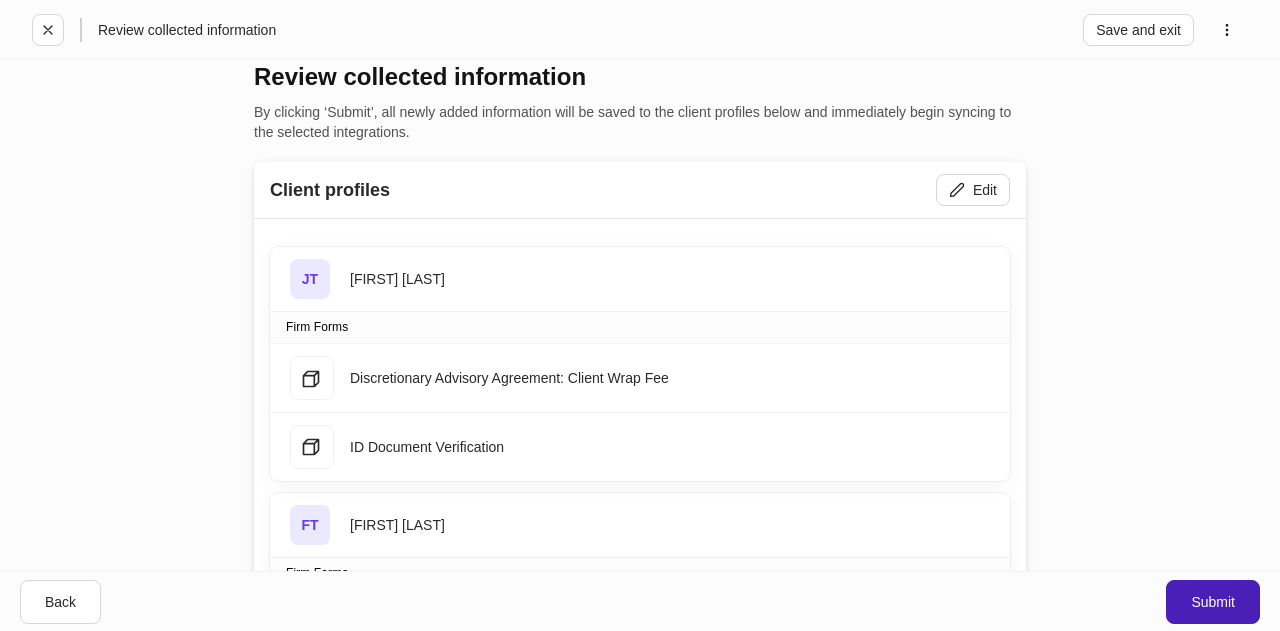 click on "Submit" at bounding box center [1213, 602] 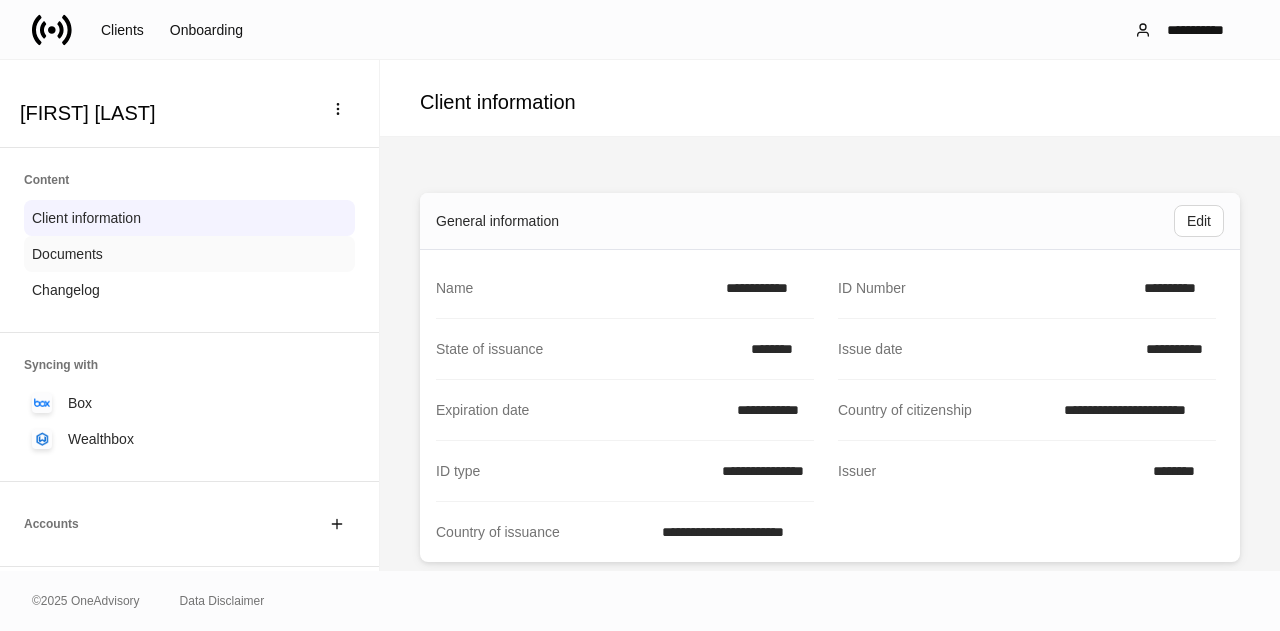 click on "Documents" at bounding box center [189, 254] 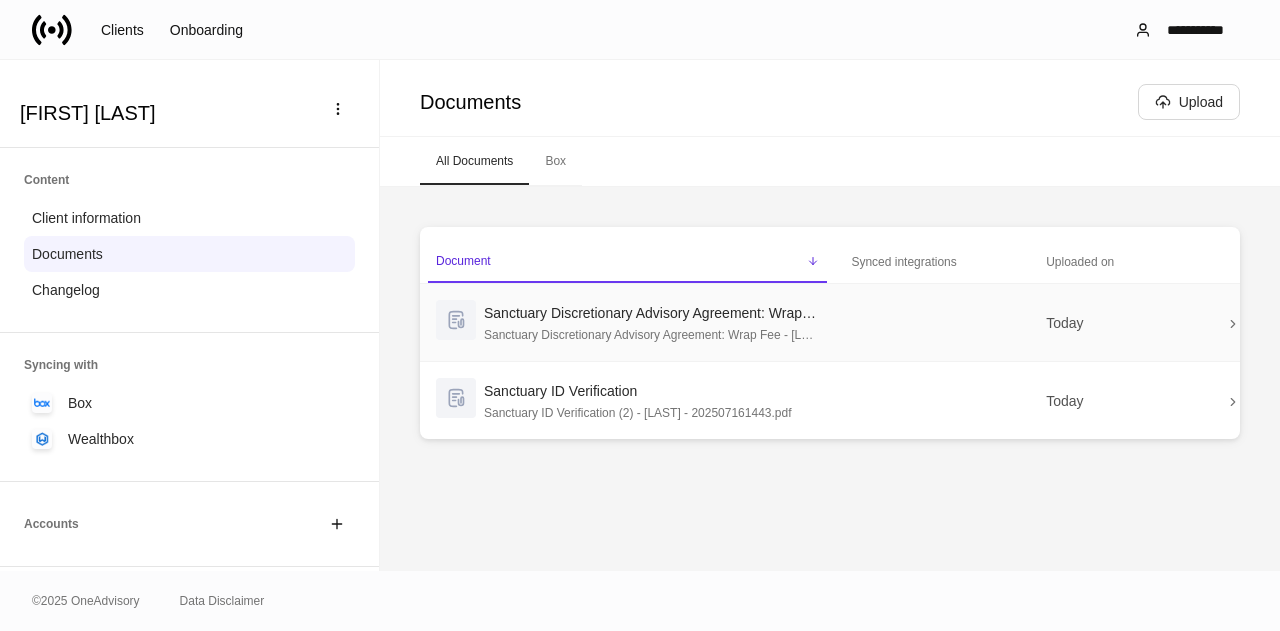 click on "Sanctuary Discretionary Advisory Agreement: Wrap Fee - [LAST], [FIRST] - 202507161443.pdf" at bounding box center (651, 333) 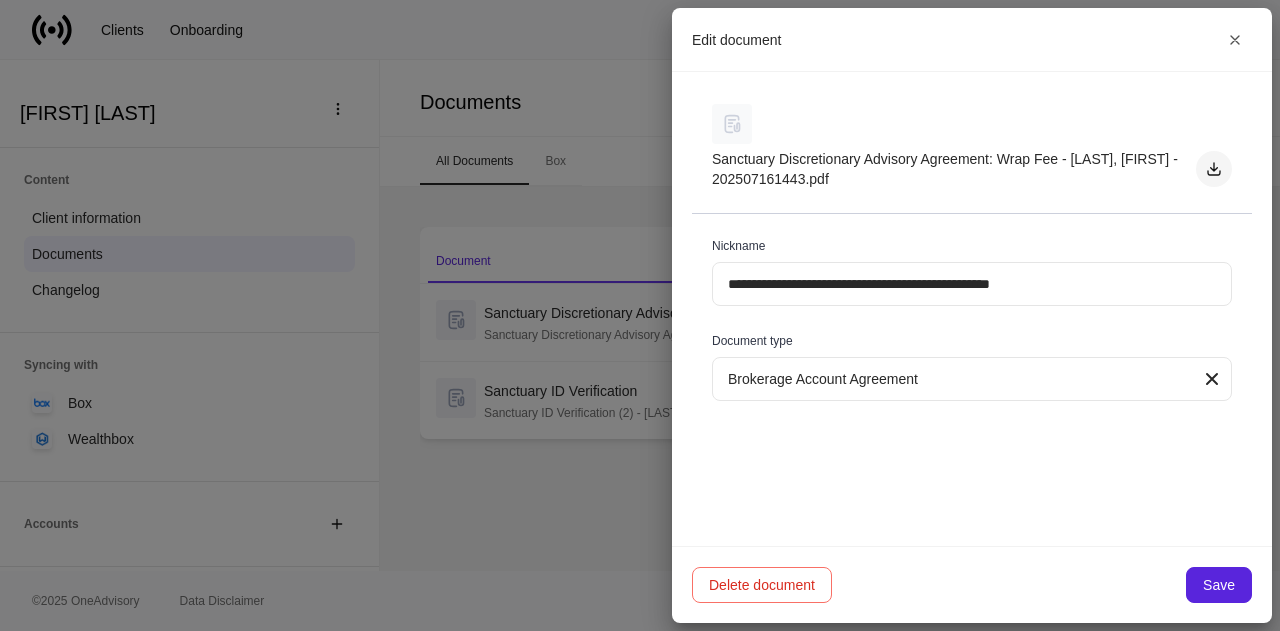 click at bounding box center (1214, 169) 